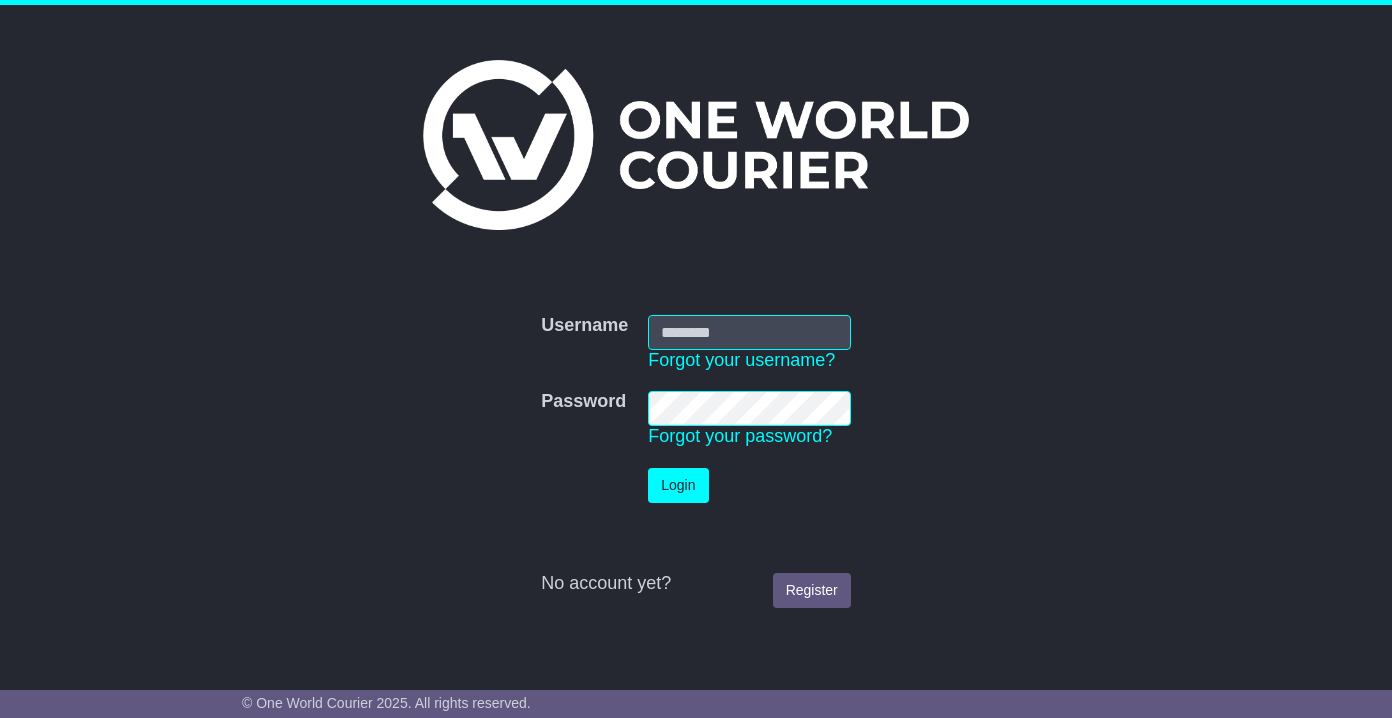 scroll, scrollTop: 0, scrollLeft: 0, axis: both 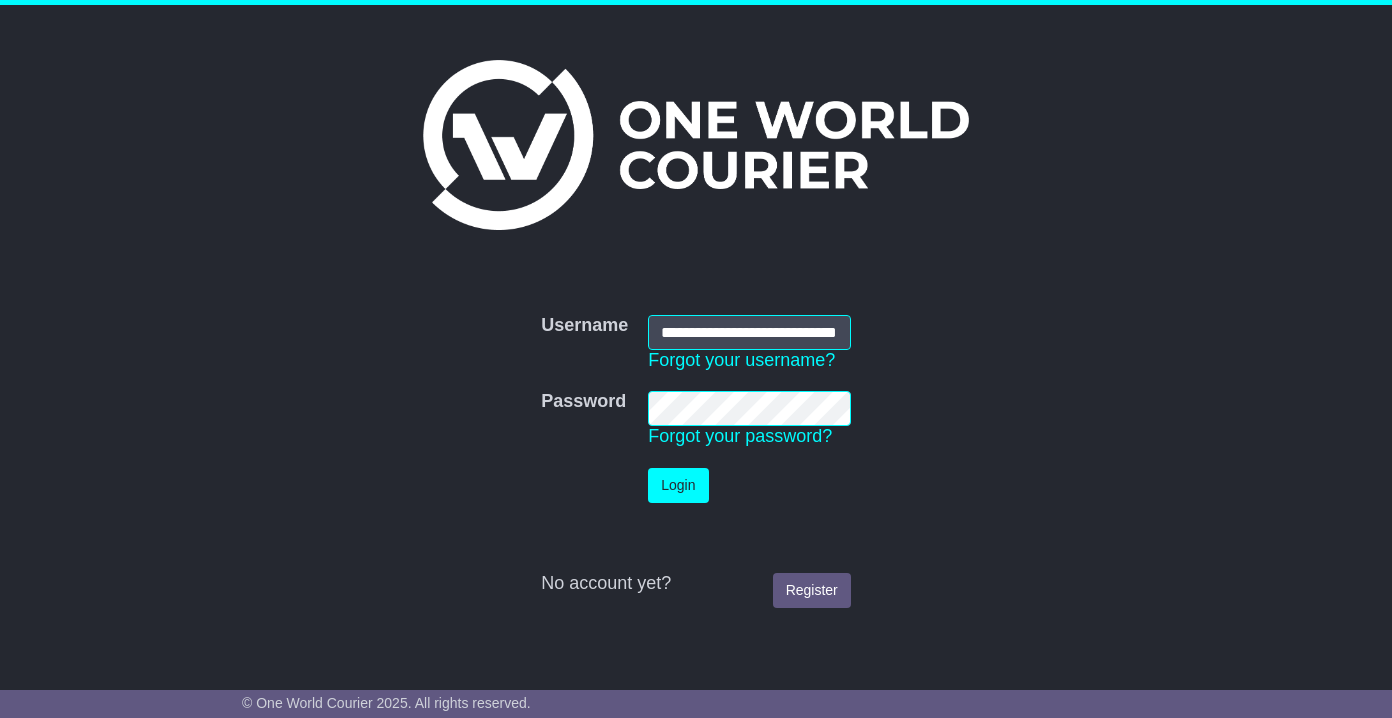 type on "**********" 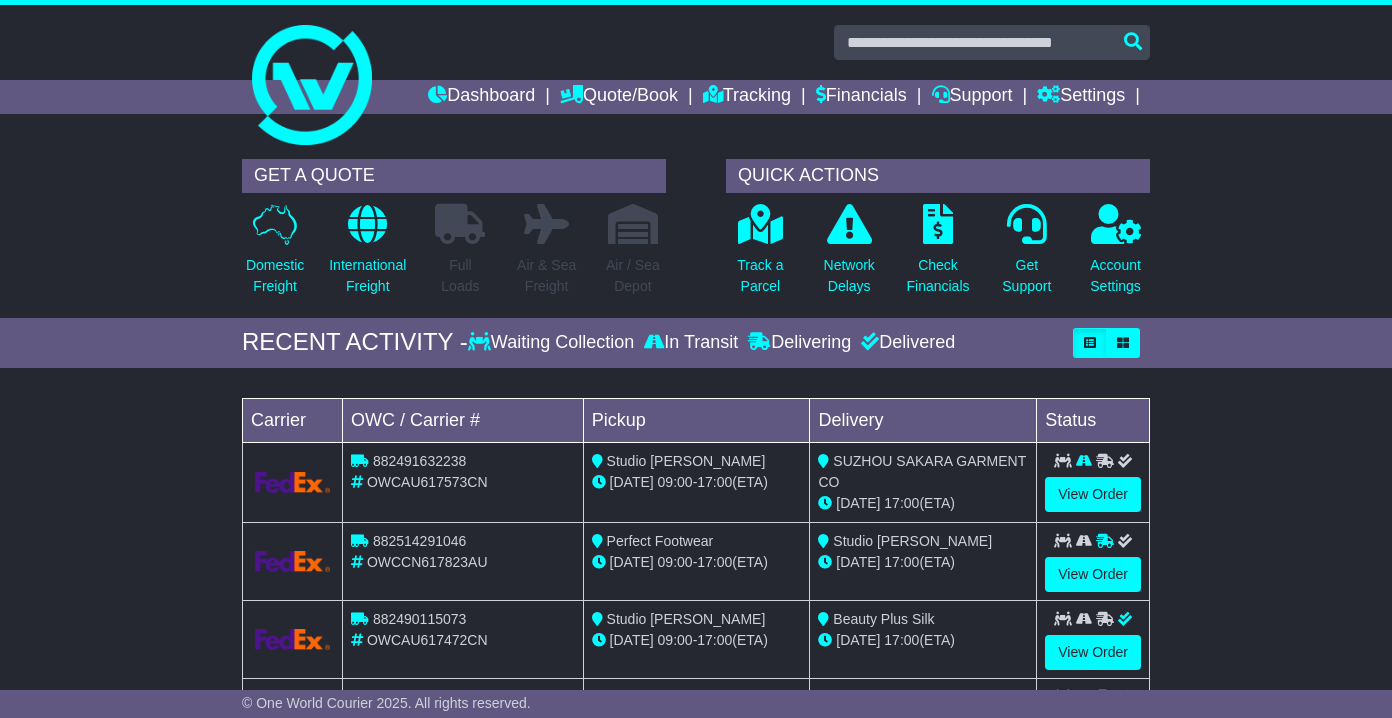 scroll, scrollTop: 0, scrollLeft: 0, axis: both 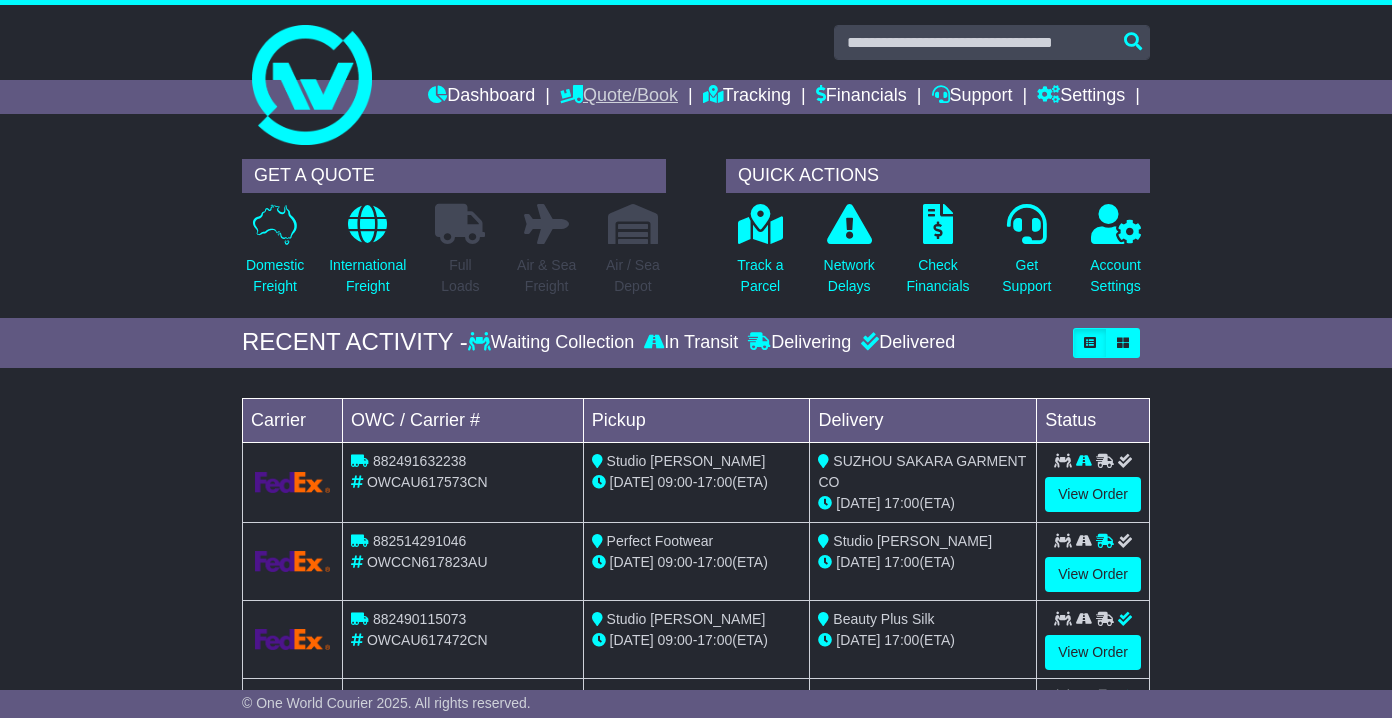 click on "Quote/Book" at bounding box center (619, 97) 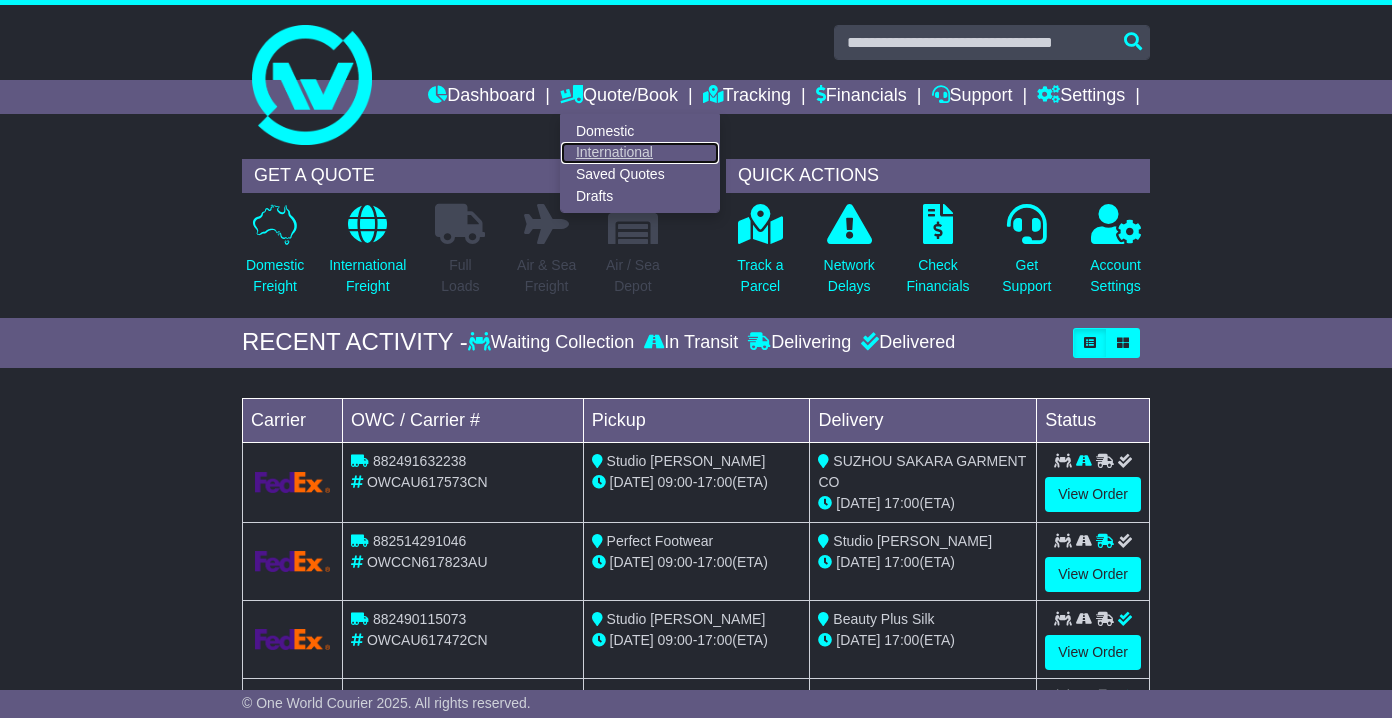 click on "International" at bounding box center (640, 153) 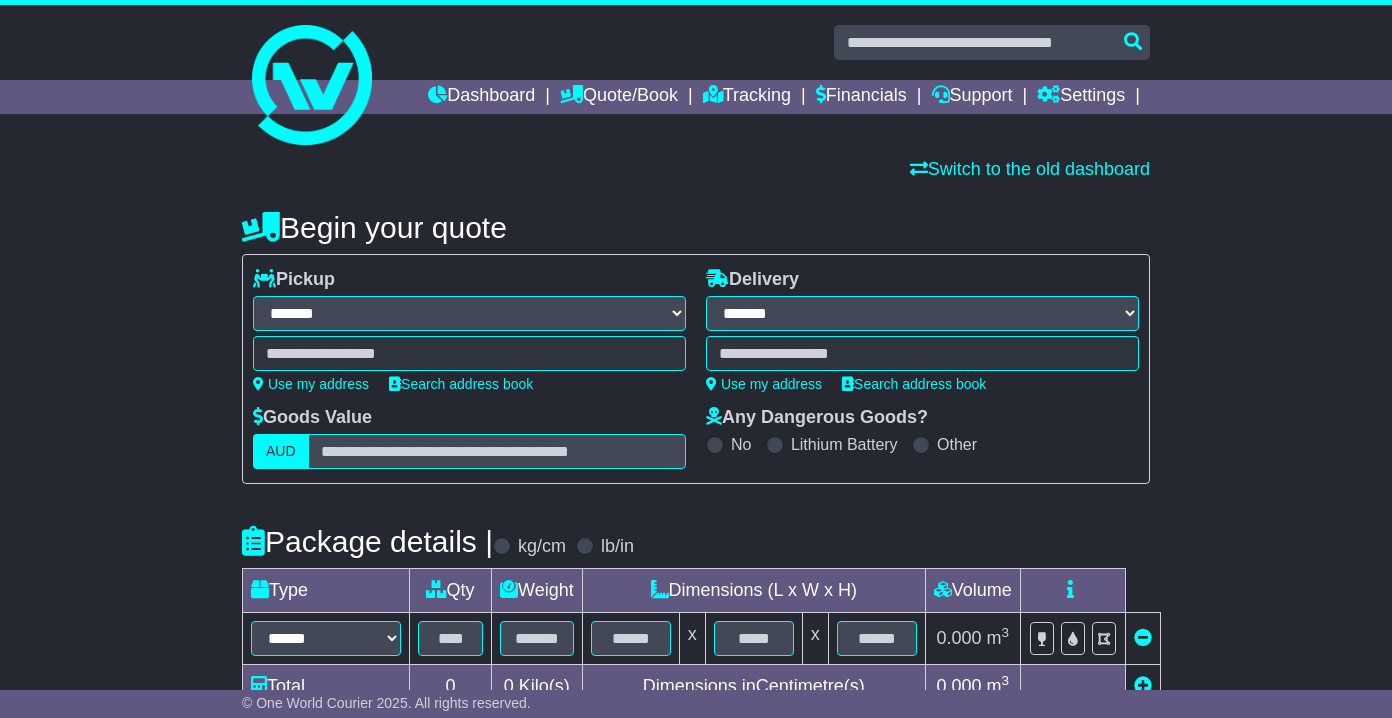 select on "**" 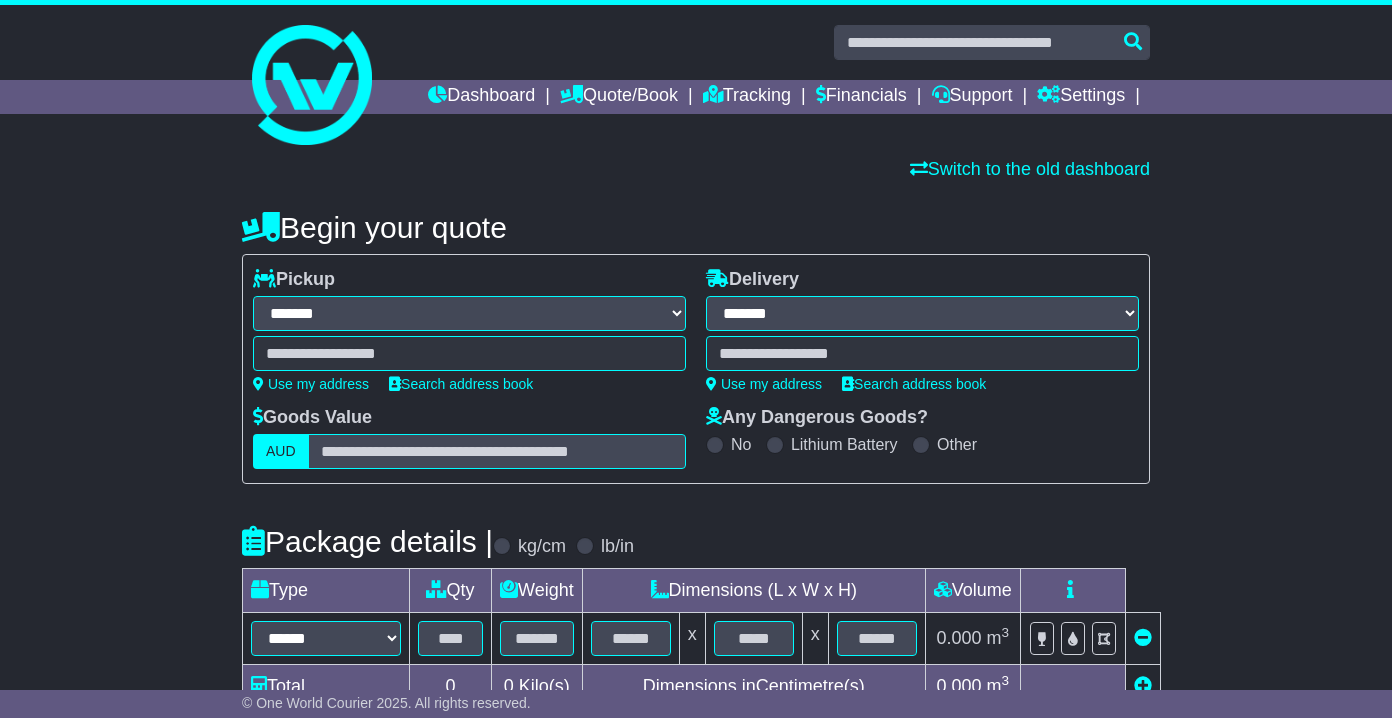 scroll, scrollTop: 0, scrollLeft: 0, axis: both 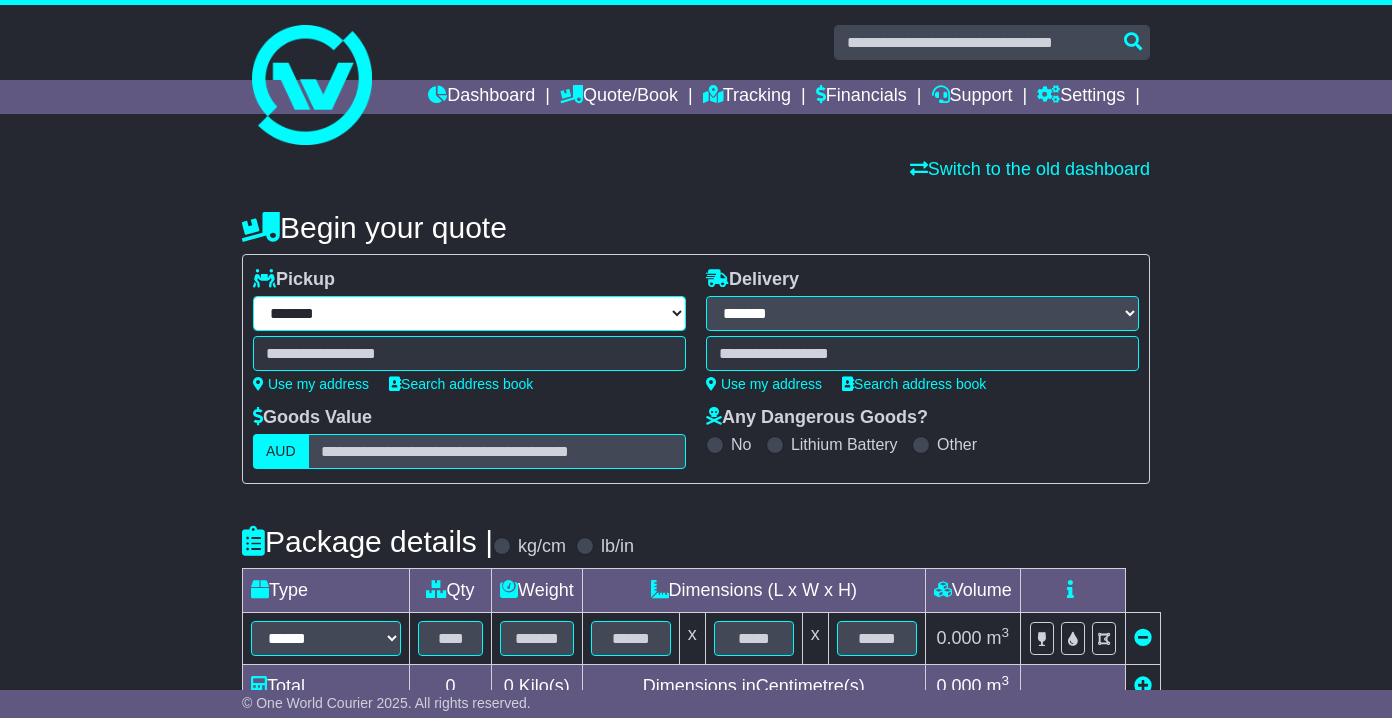 click on "**********" at bounding box center [469, 313] 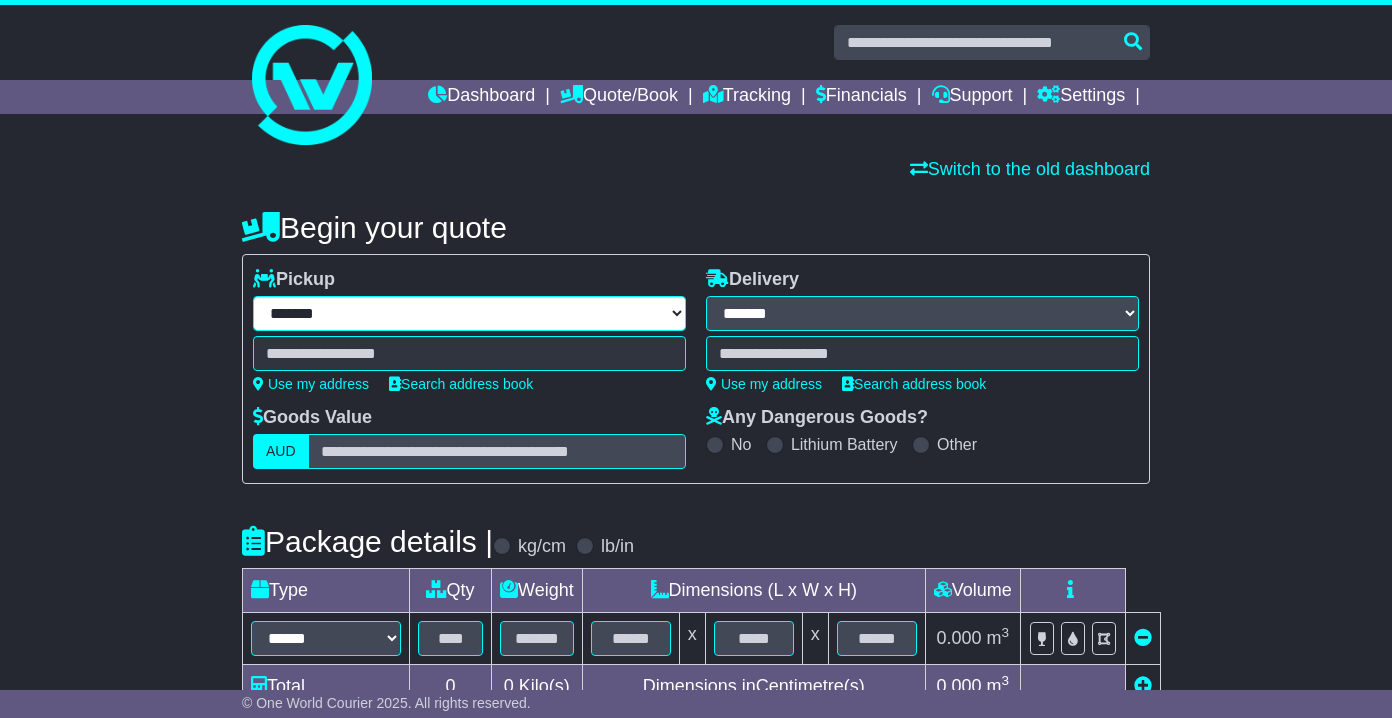 select on "**" 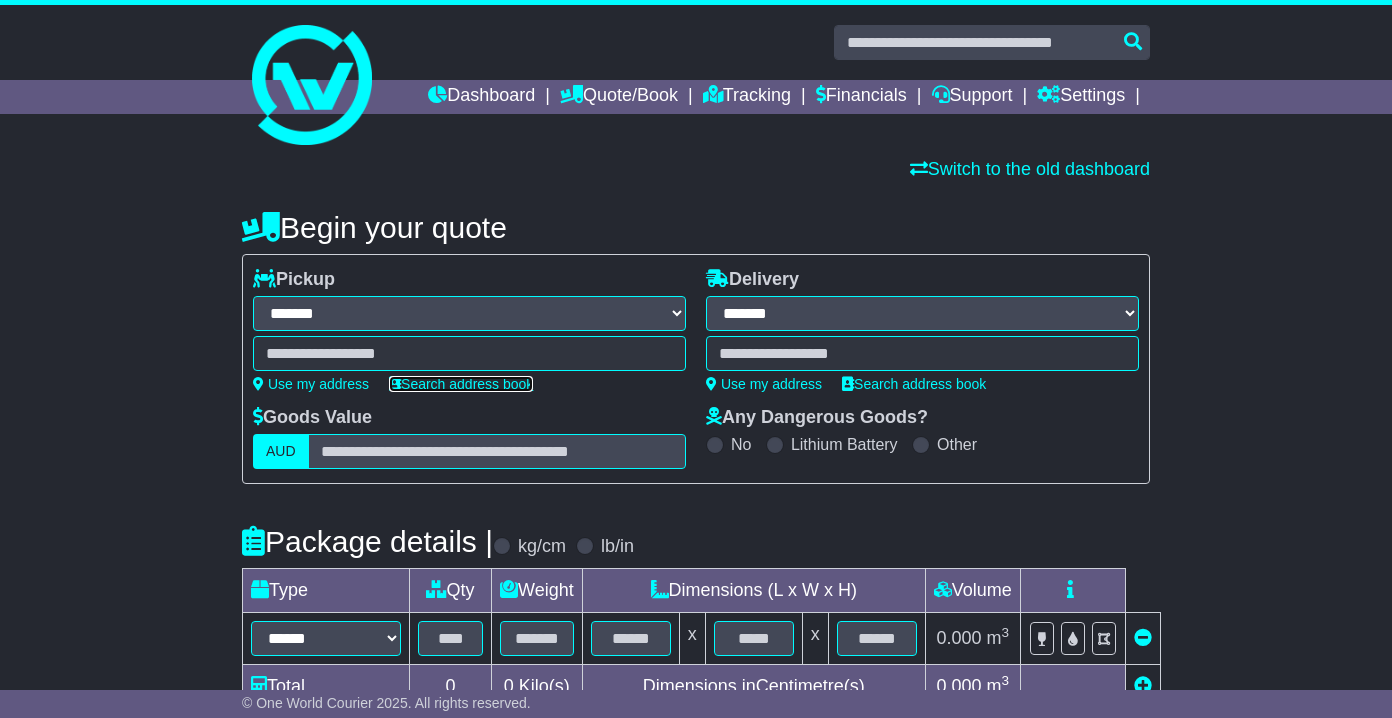 click on "Search address book" at bounding box center [461, 384] 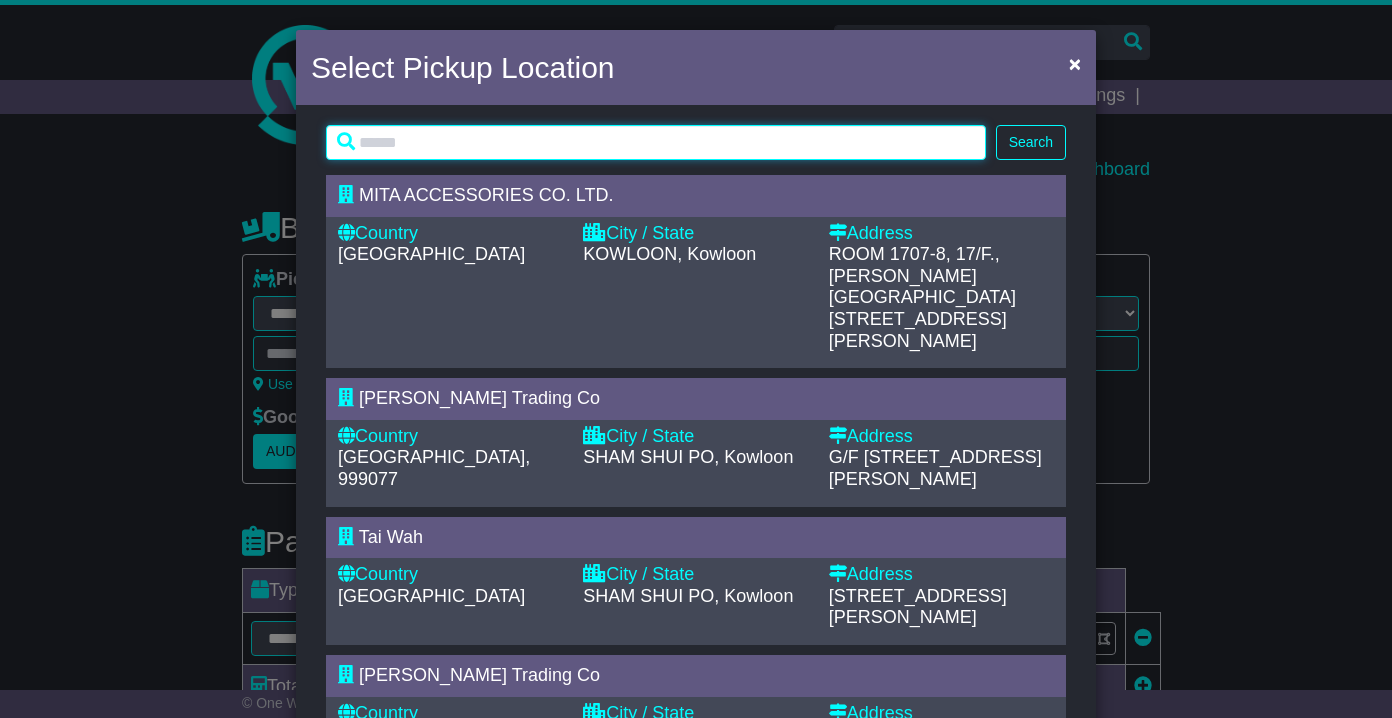 click at bounding box center (656, 142) 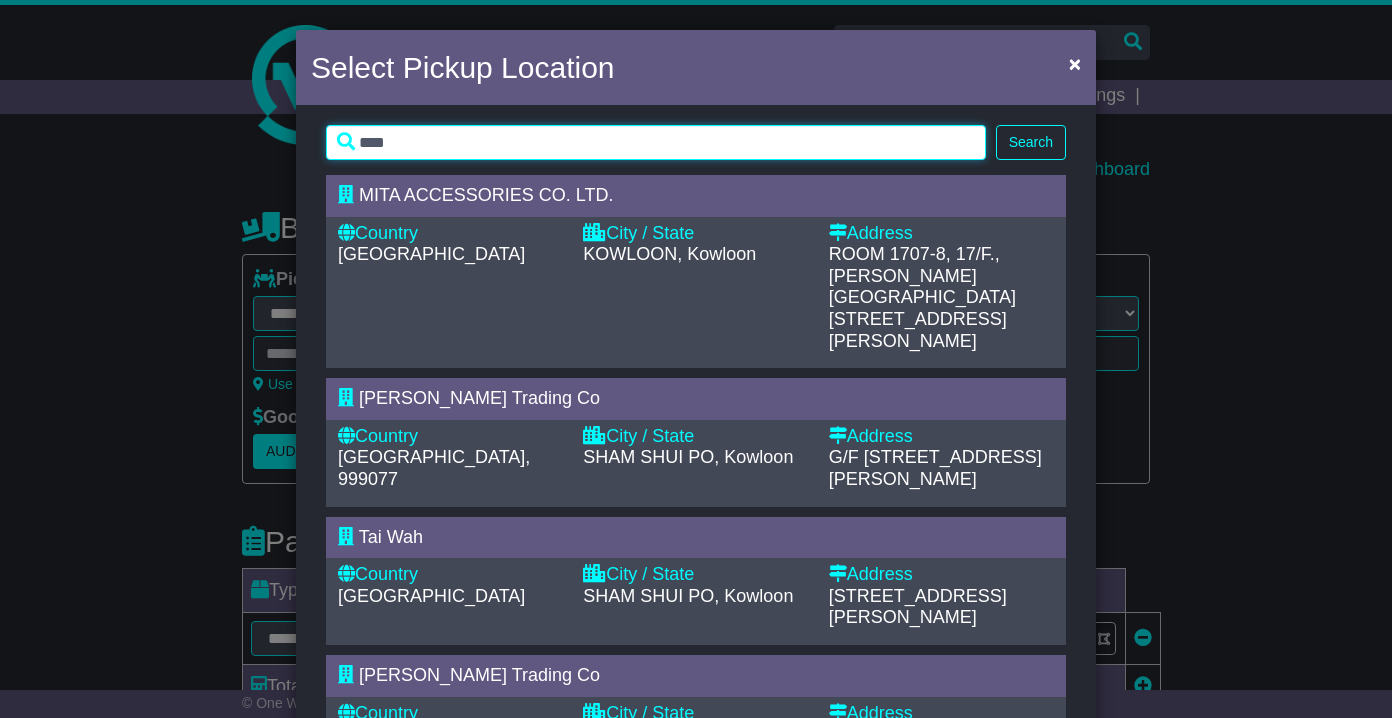 type on "****" 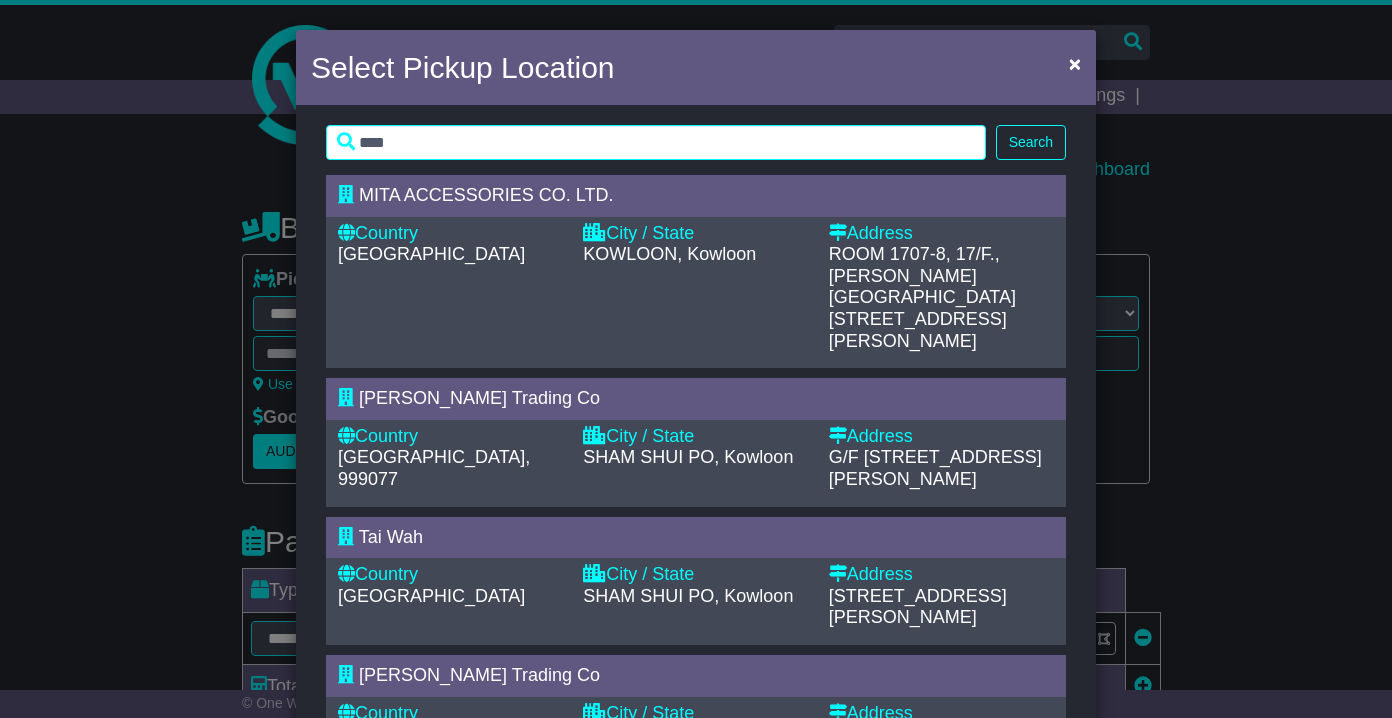 click on "Select Pickup Location
×
****
Search
Loading...
MITA ACCESSORIES CO. LTD.
Country
Hong Kong
City / State
KOWLOON, Kowloon
Address" at bounding box center (696, 359) 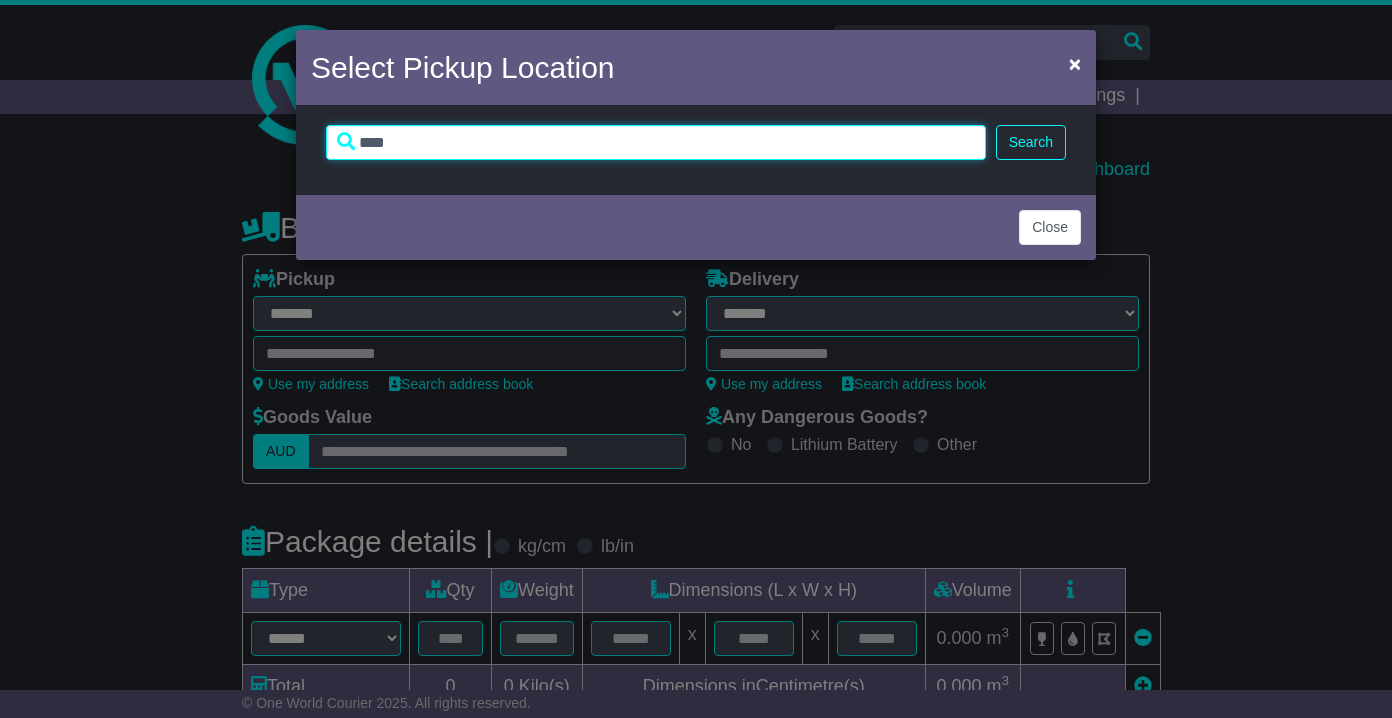 drag, startPoint x: 437, startPoint y: 147, endPoint x: 198, endPoint y: 144, distance: 239.01883 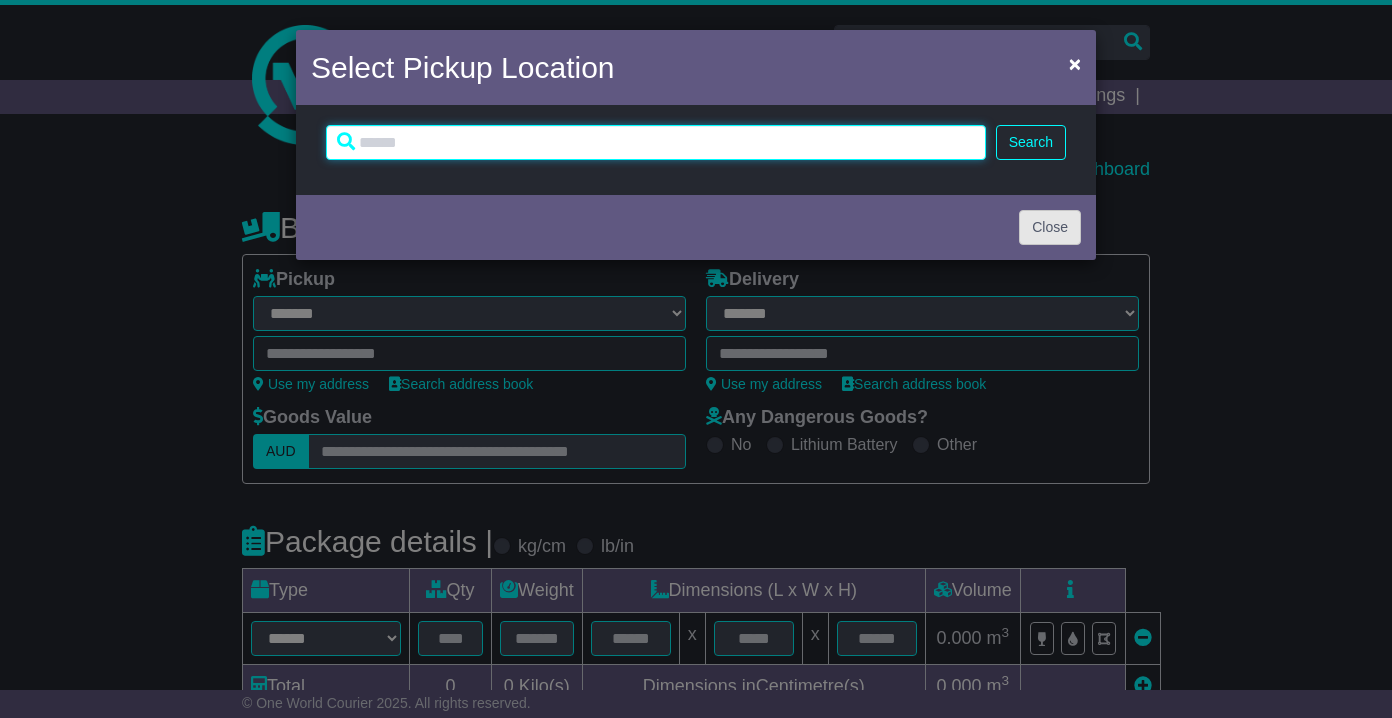 type 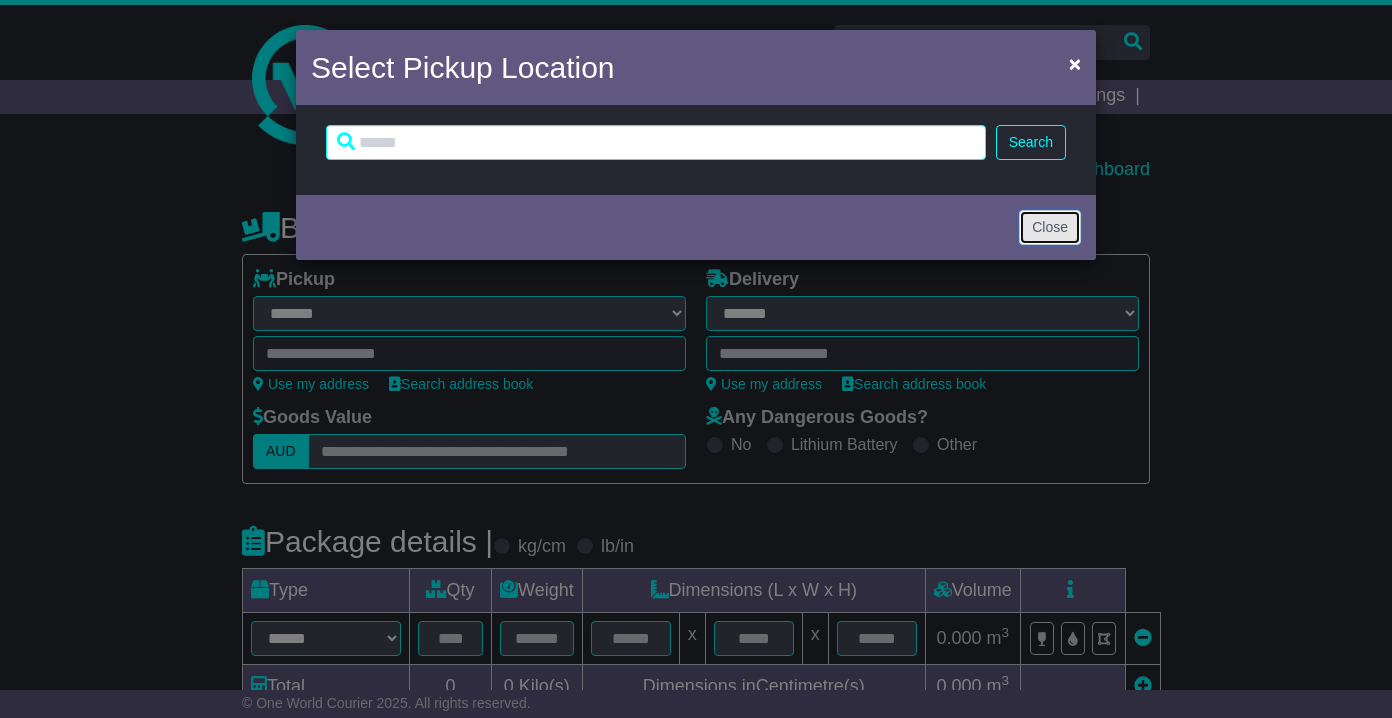 click on "Close" at bounding box center (1050, 227) 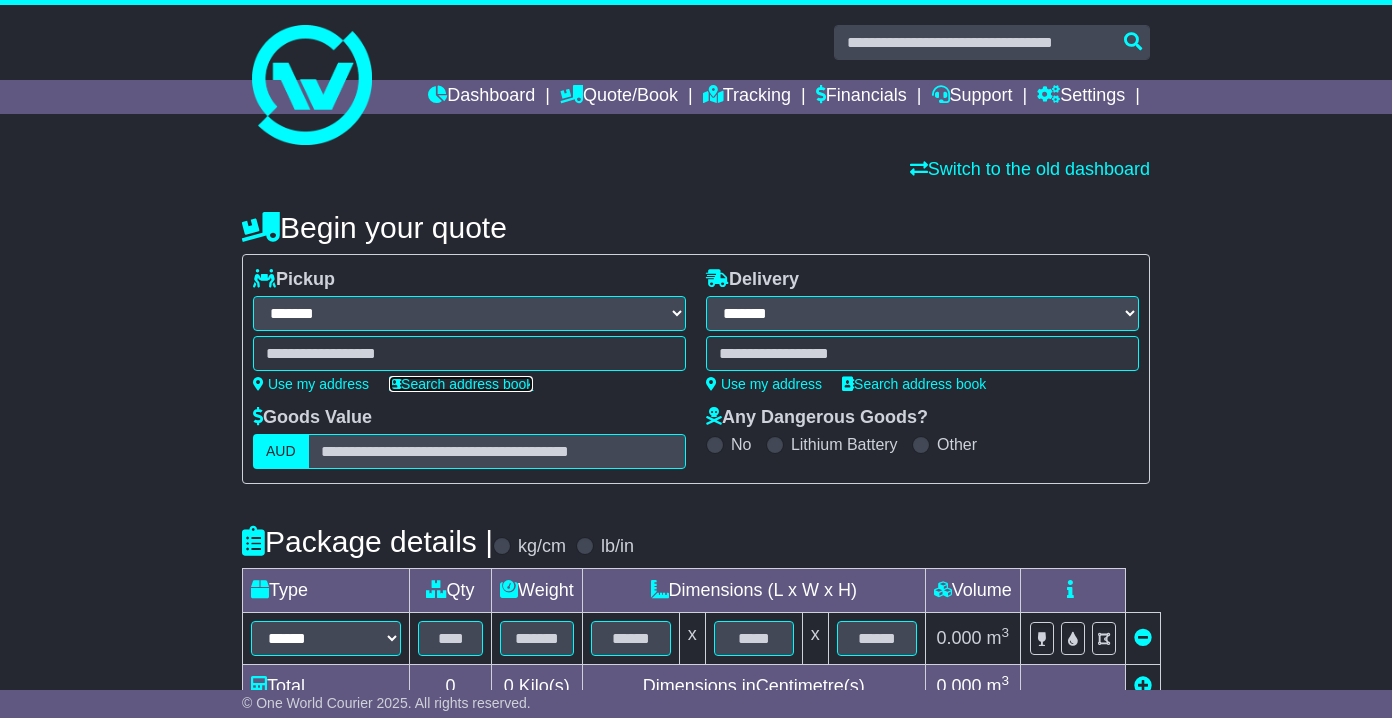 click on "Search address book" at bounding box center [461, 384] 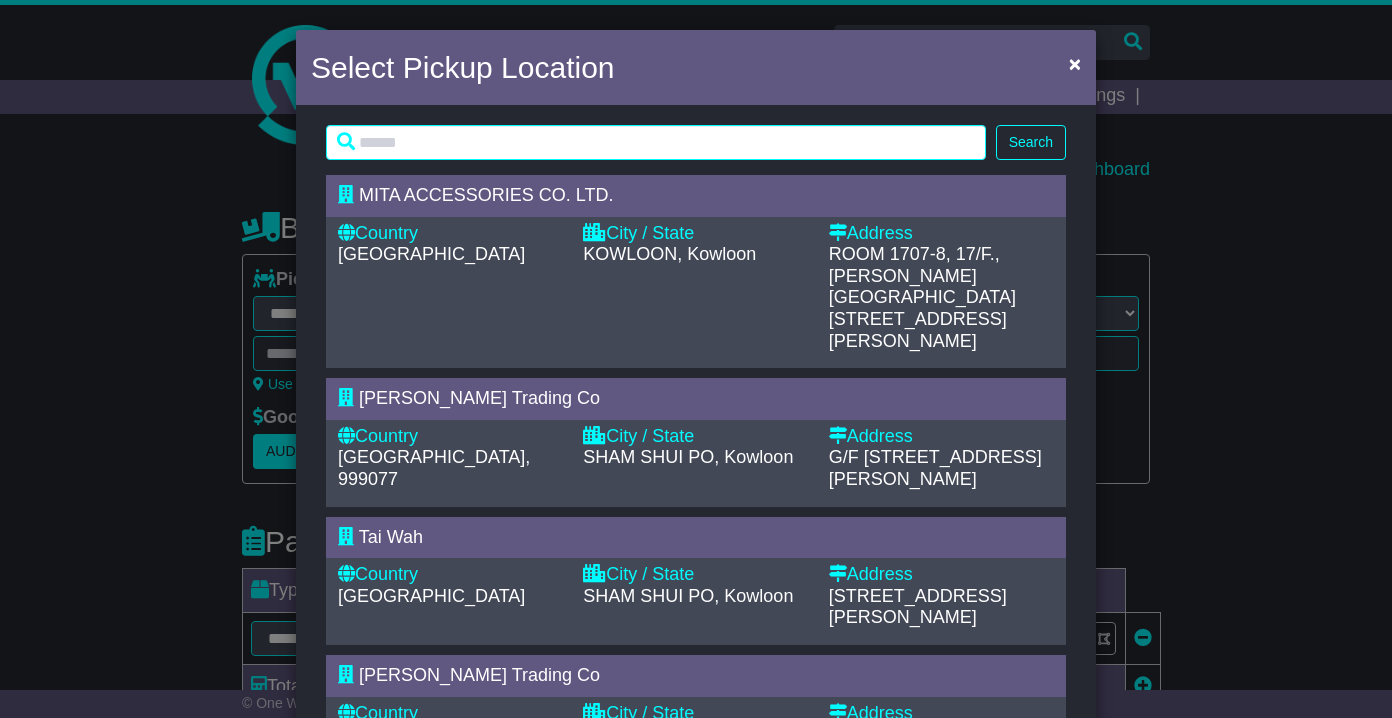 click on "Country" at bounding box center [450, 437] 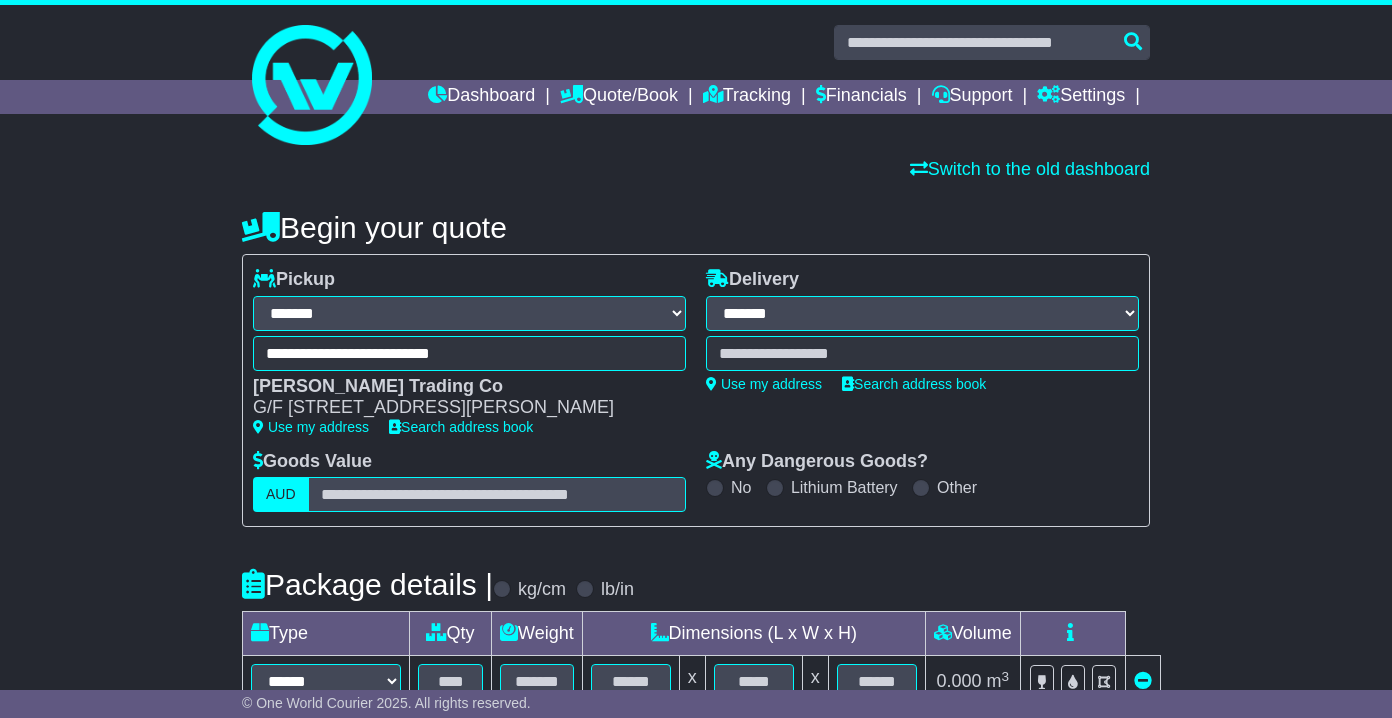 click at bounding box center [922, 353] 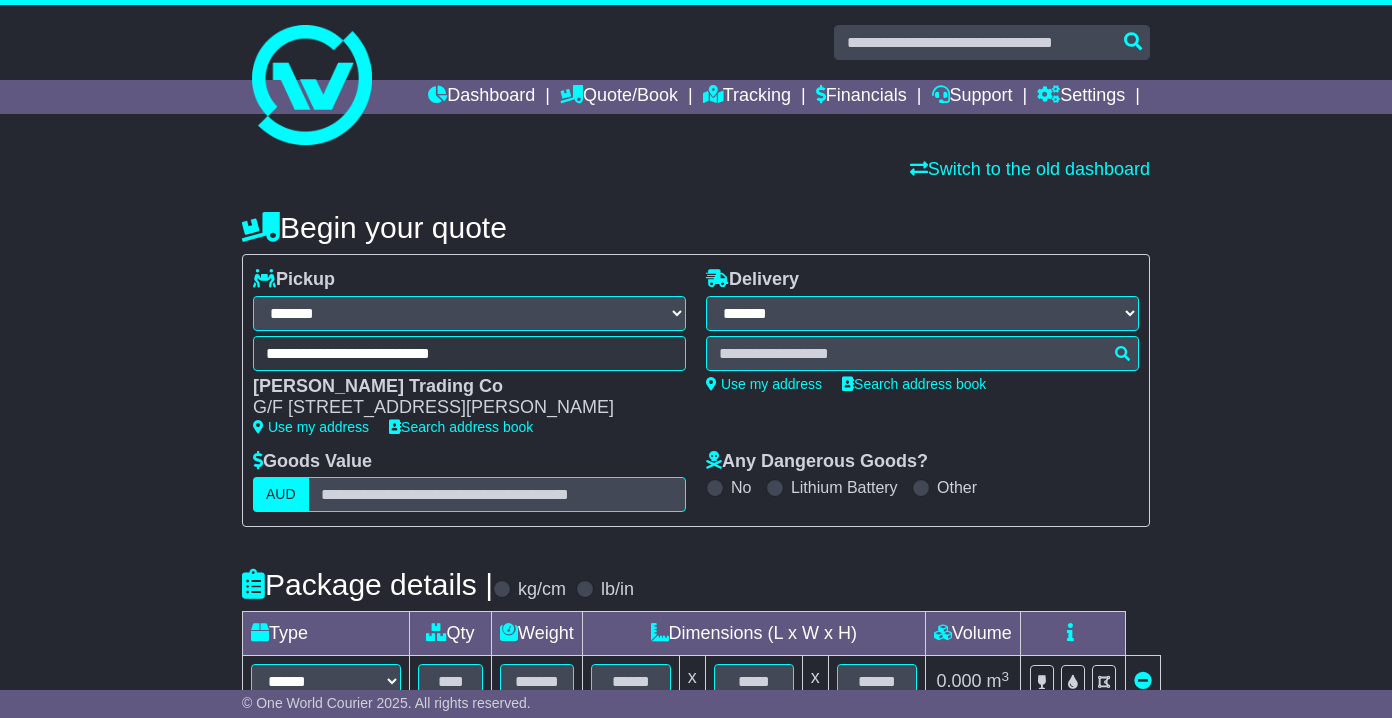 click on "**********" at bounding box center (922, 360) 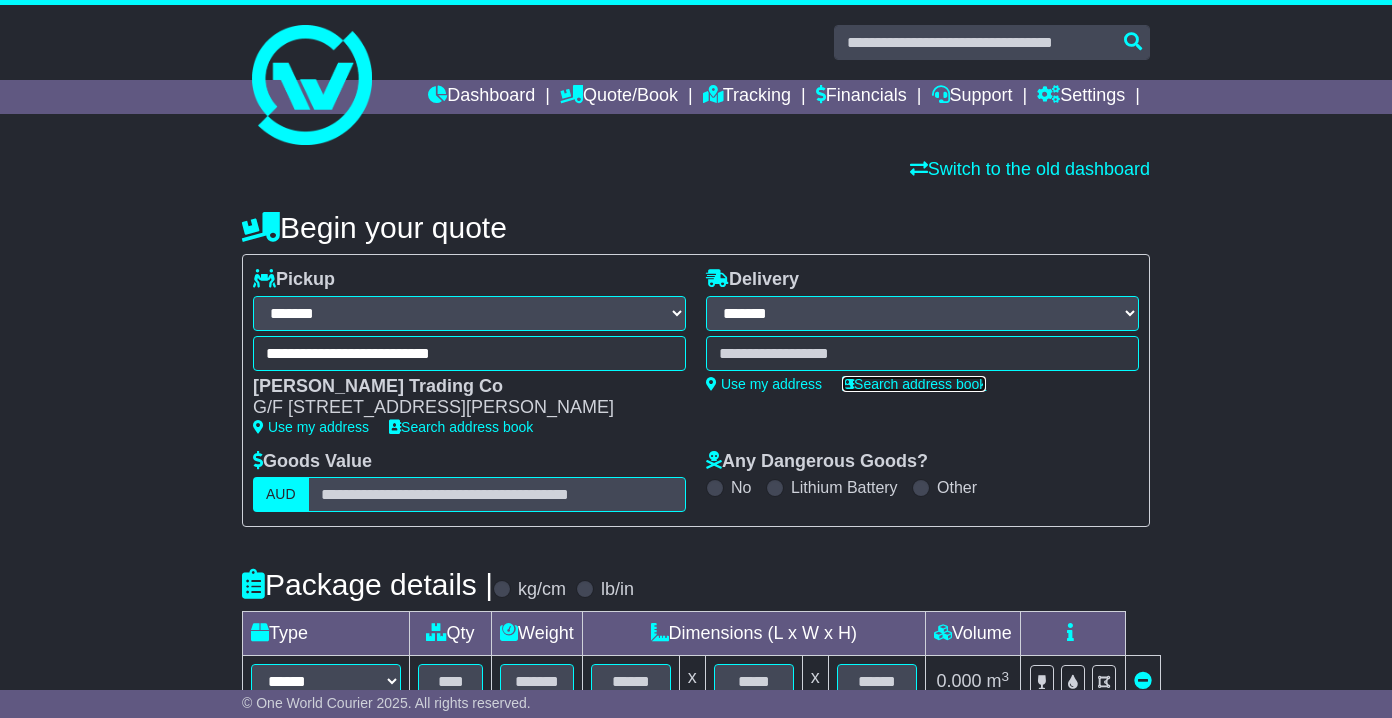 click on "Search address book" at bounding box center (914, 384) 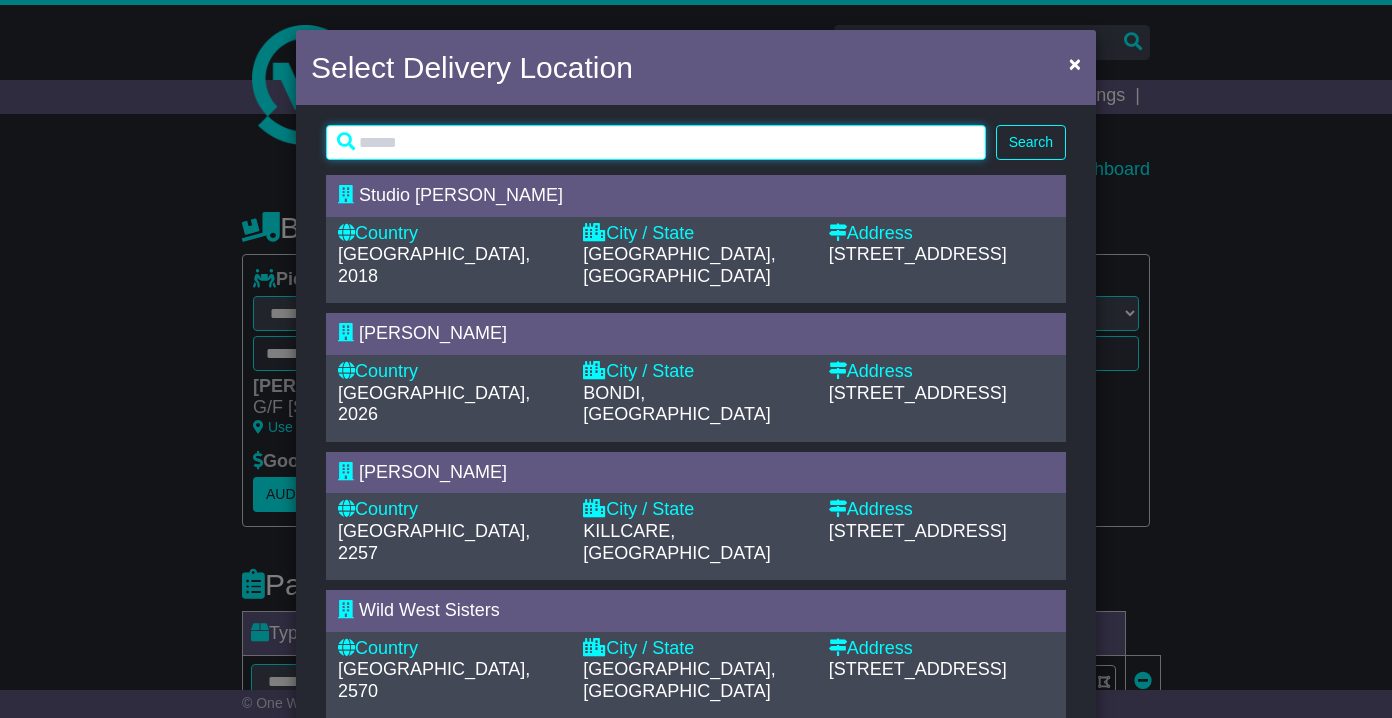 click at bounding box center (656, 142) 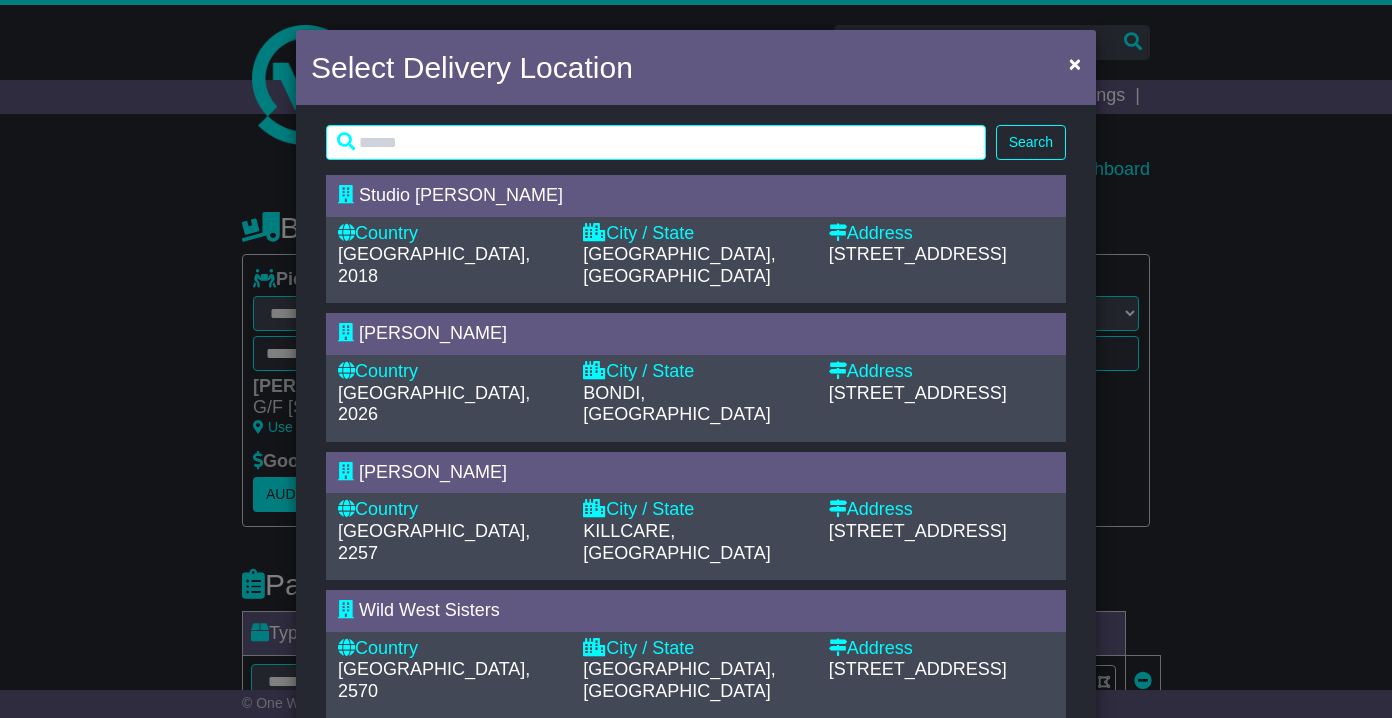 click on "[GEOGRAPHIC_DATA], [GEOGRAPHIC_DATA]" at bounding box center (679, 265) 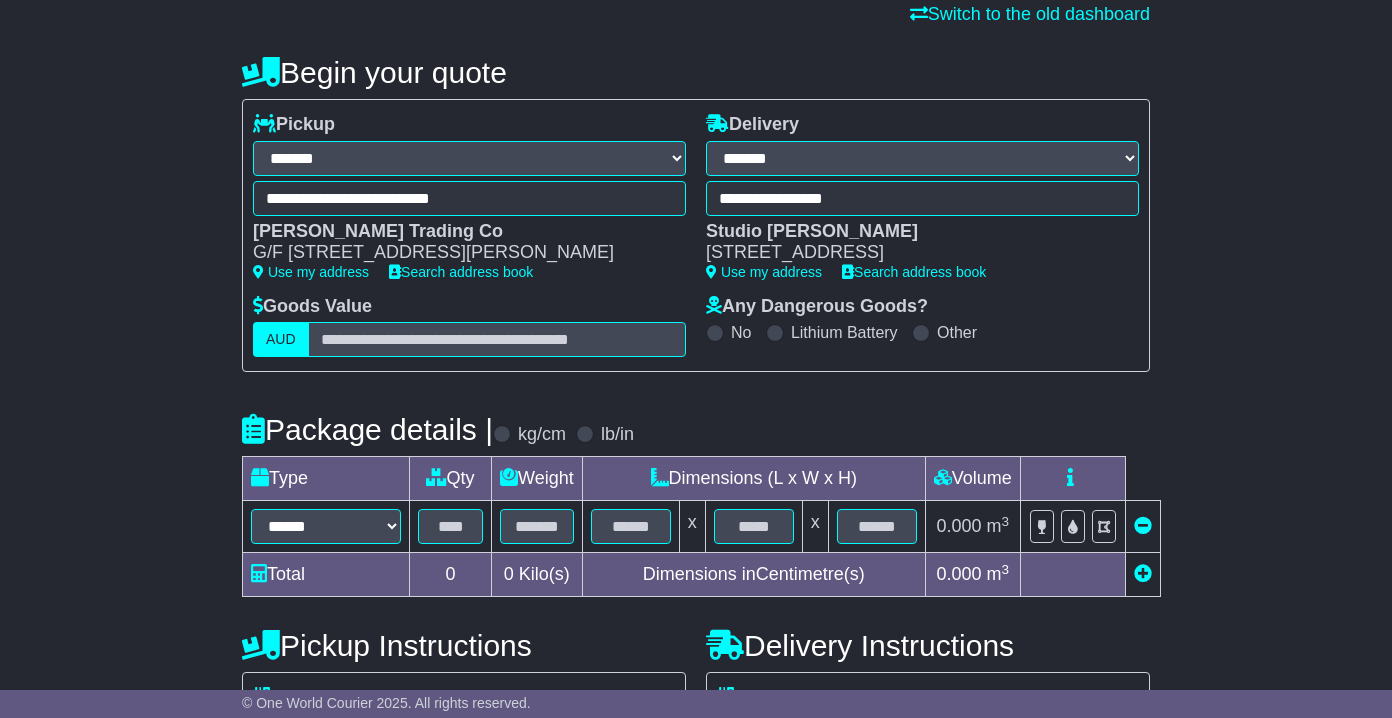 scroll, scrollTop: 174, scrollLeft: 0, axis: vertical 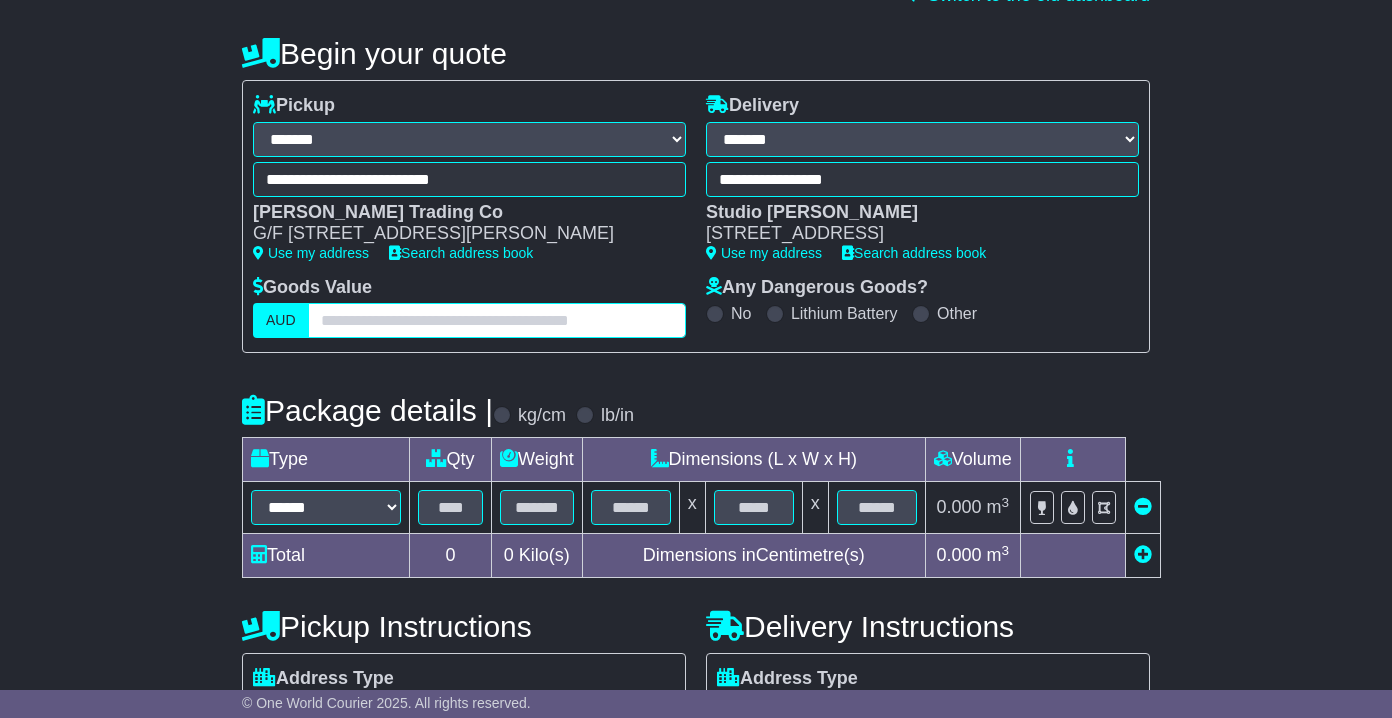 click at bounding box center [497, 320] 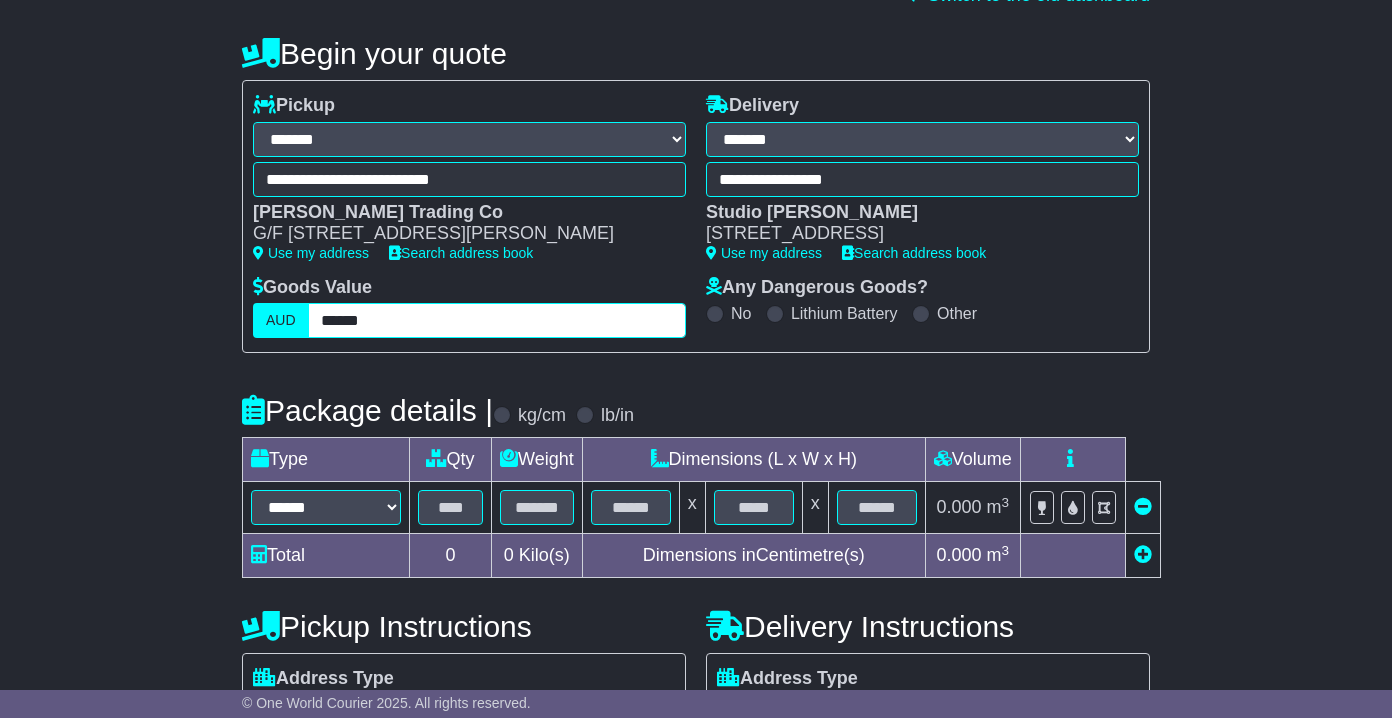 type on "******" 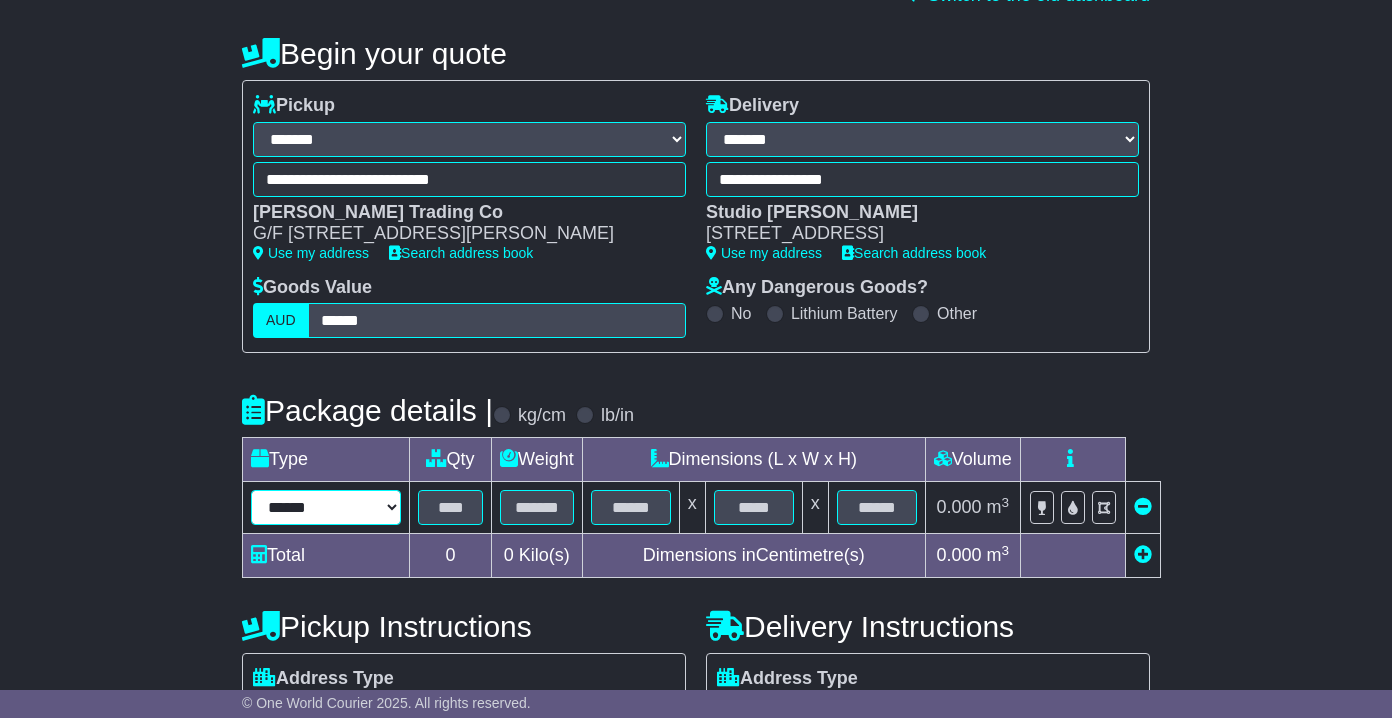 click on "****** ****** *** ******** ***** **** **** ****** *** *******" at bounding box center (326, 507) 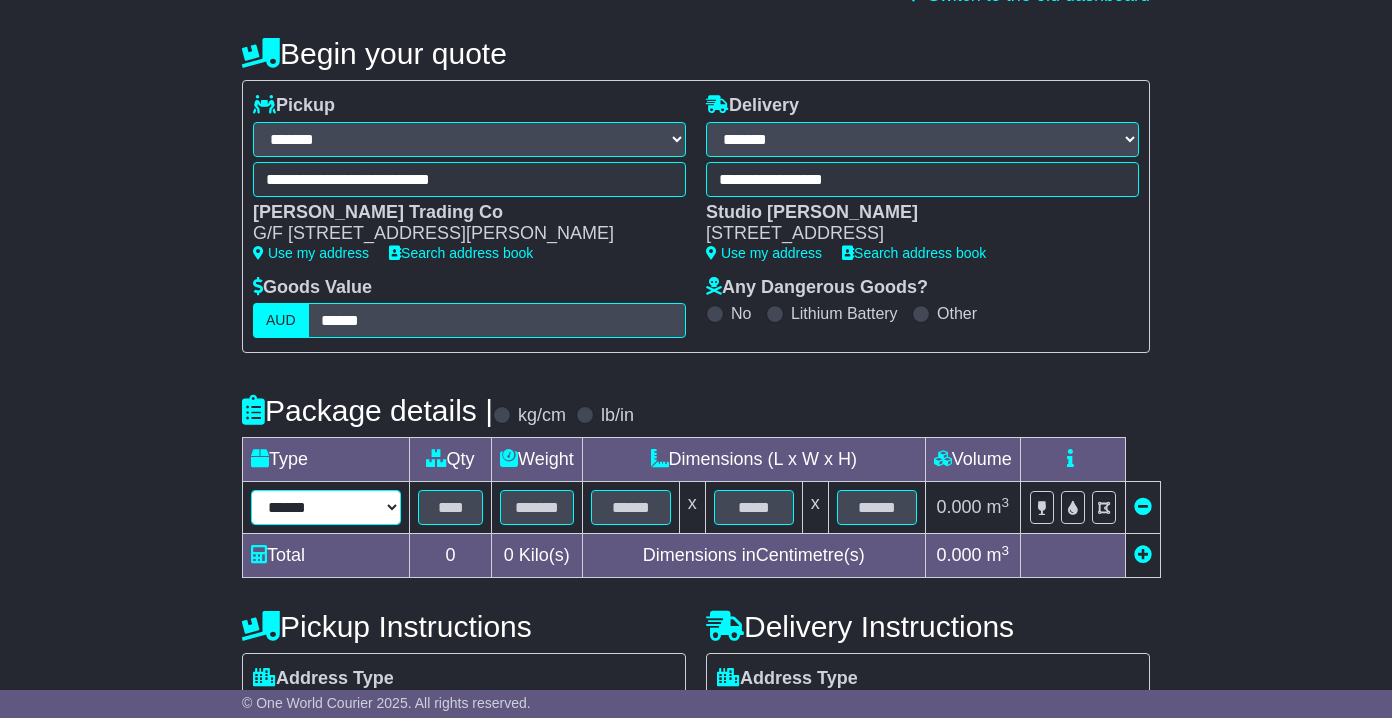 select on "***" 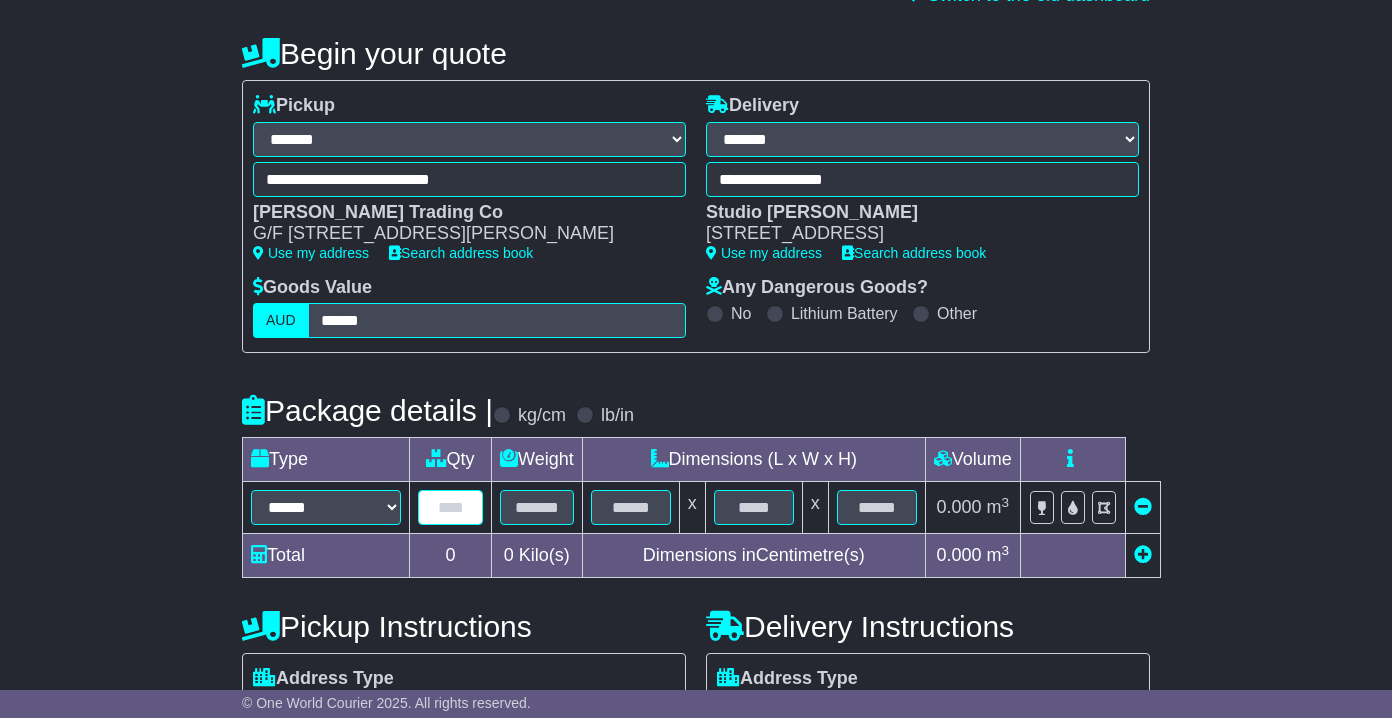 click at bounding box center [450, 507] 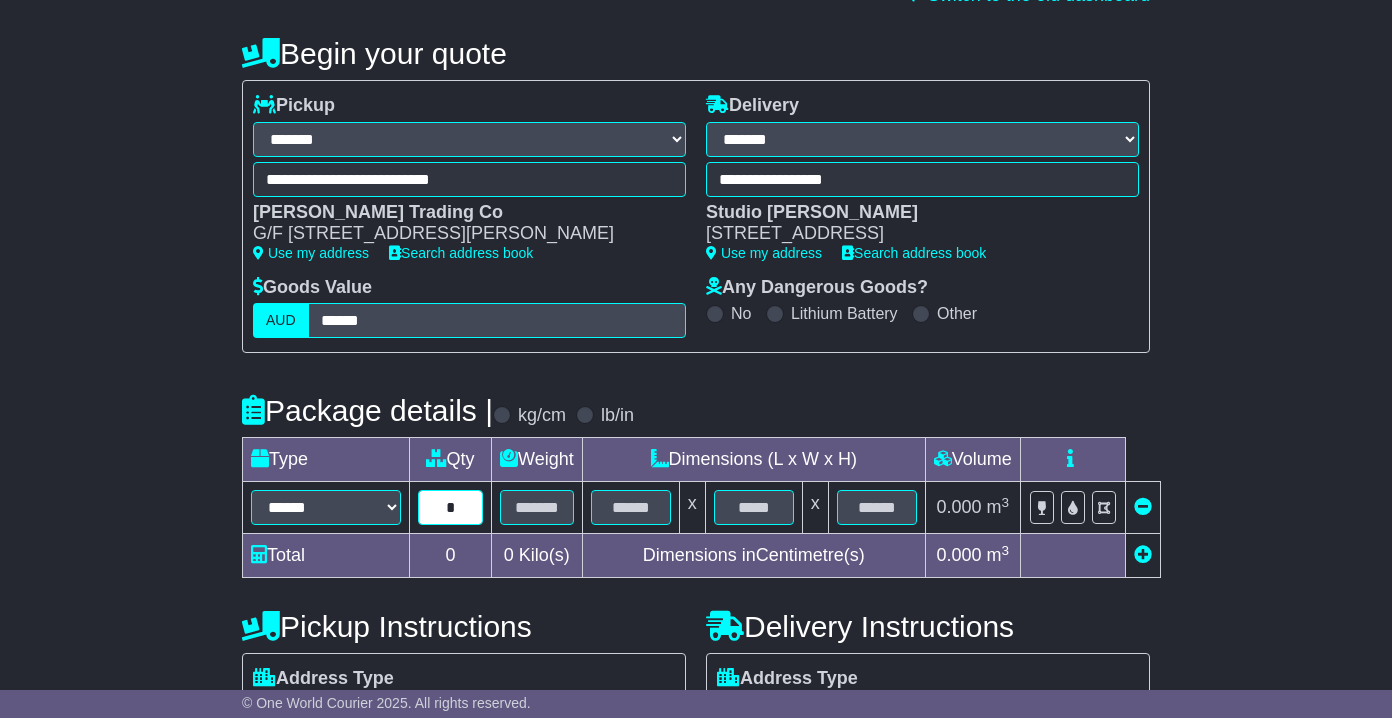 type on "*" 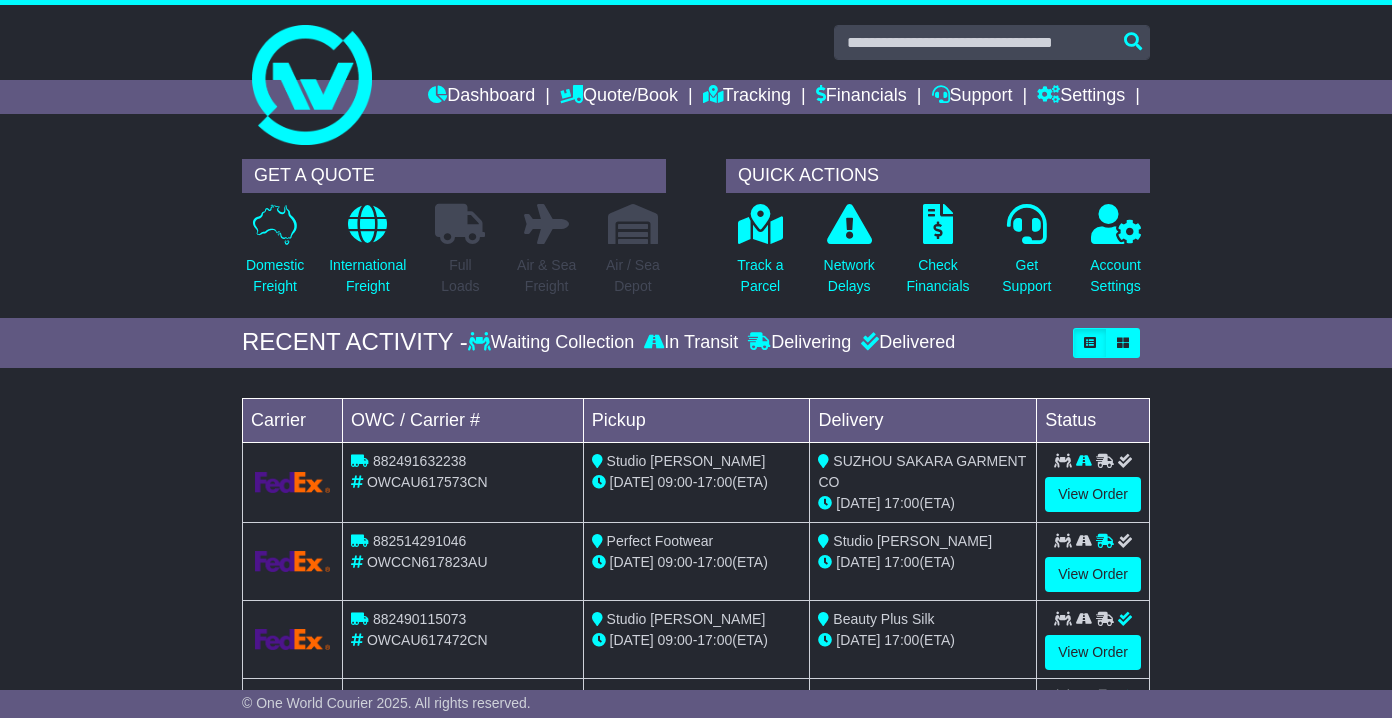scroll, scrollTop: 0, scrollLeft: 0, axis: both 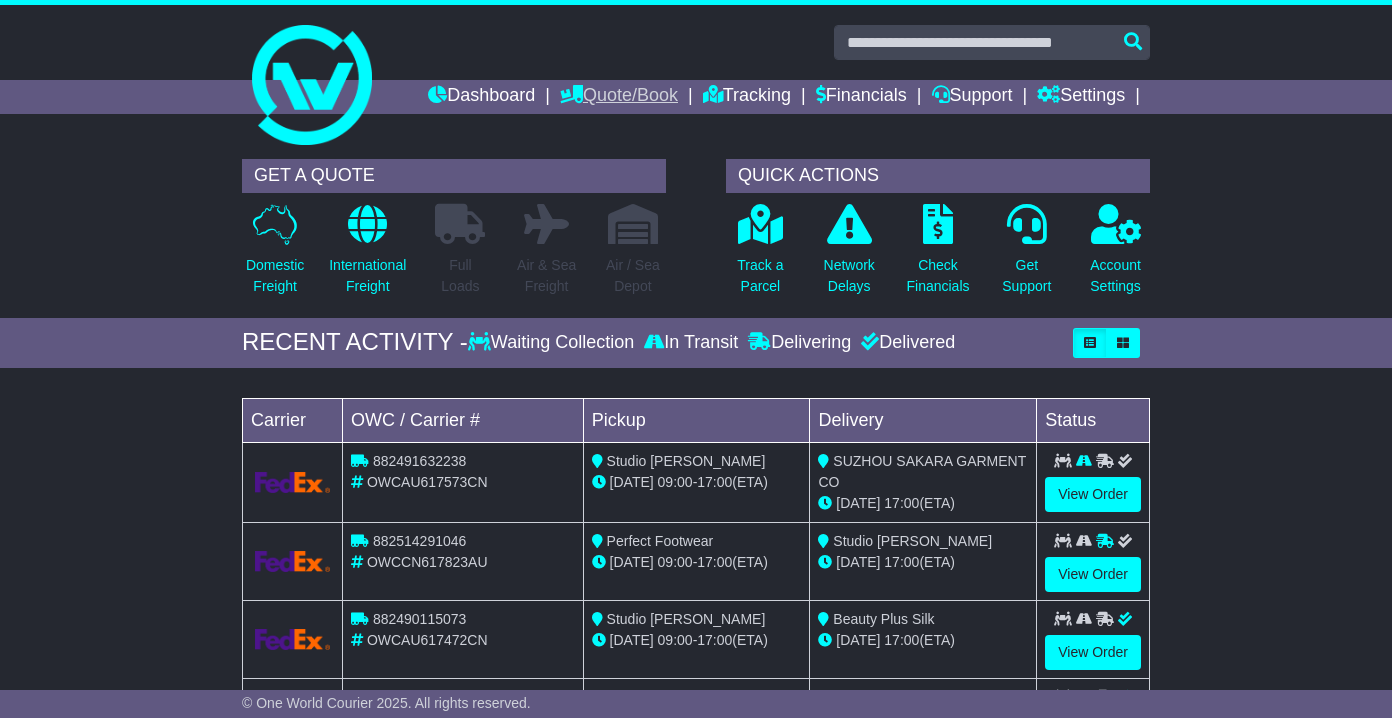 click on "Quote/Book" at bounding box center (619, 97) 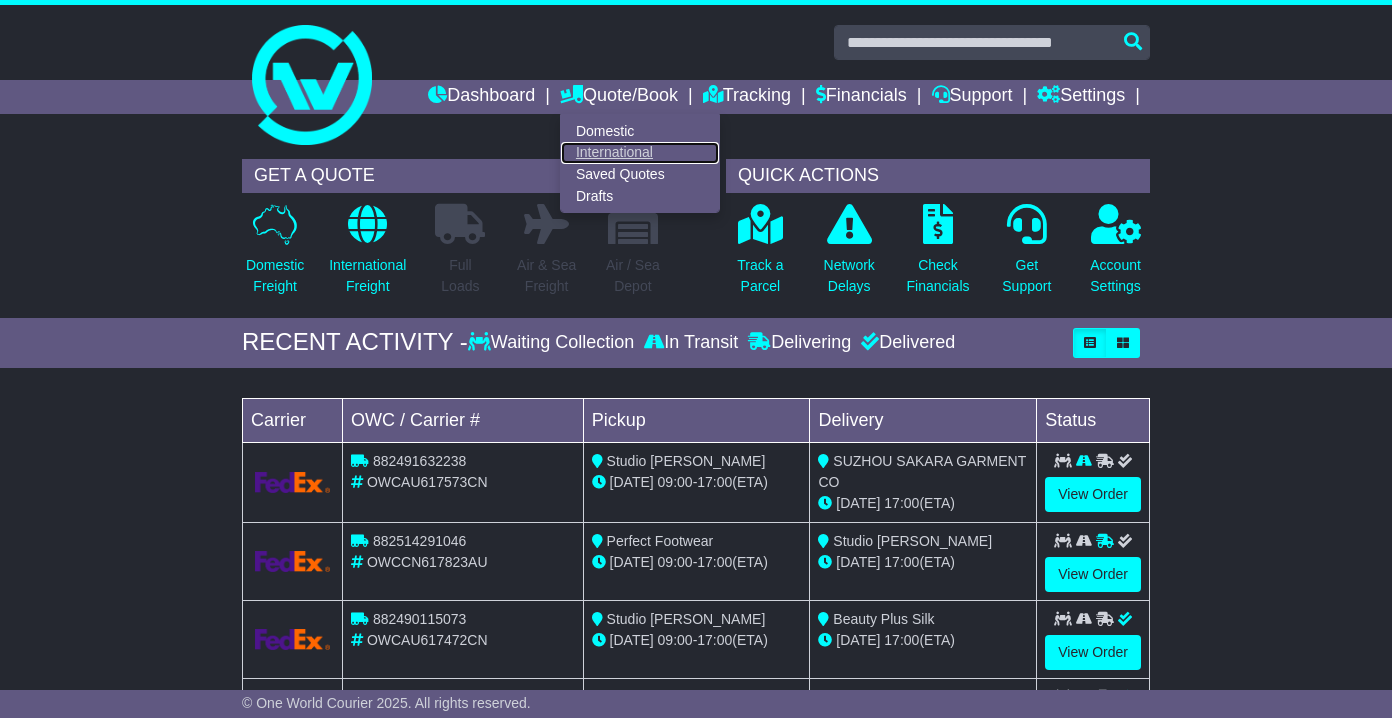 click on "International" at bounding box center (640, 153) 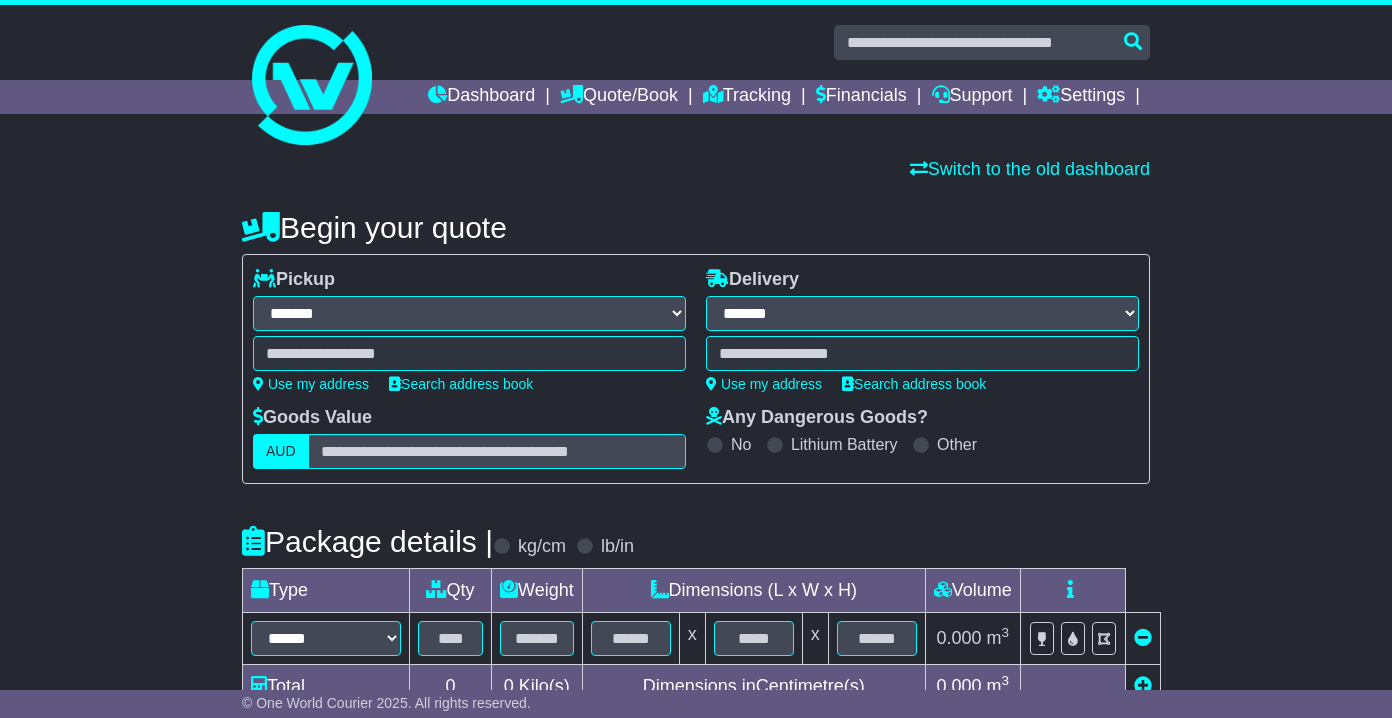 select on "**" 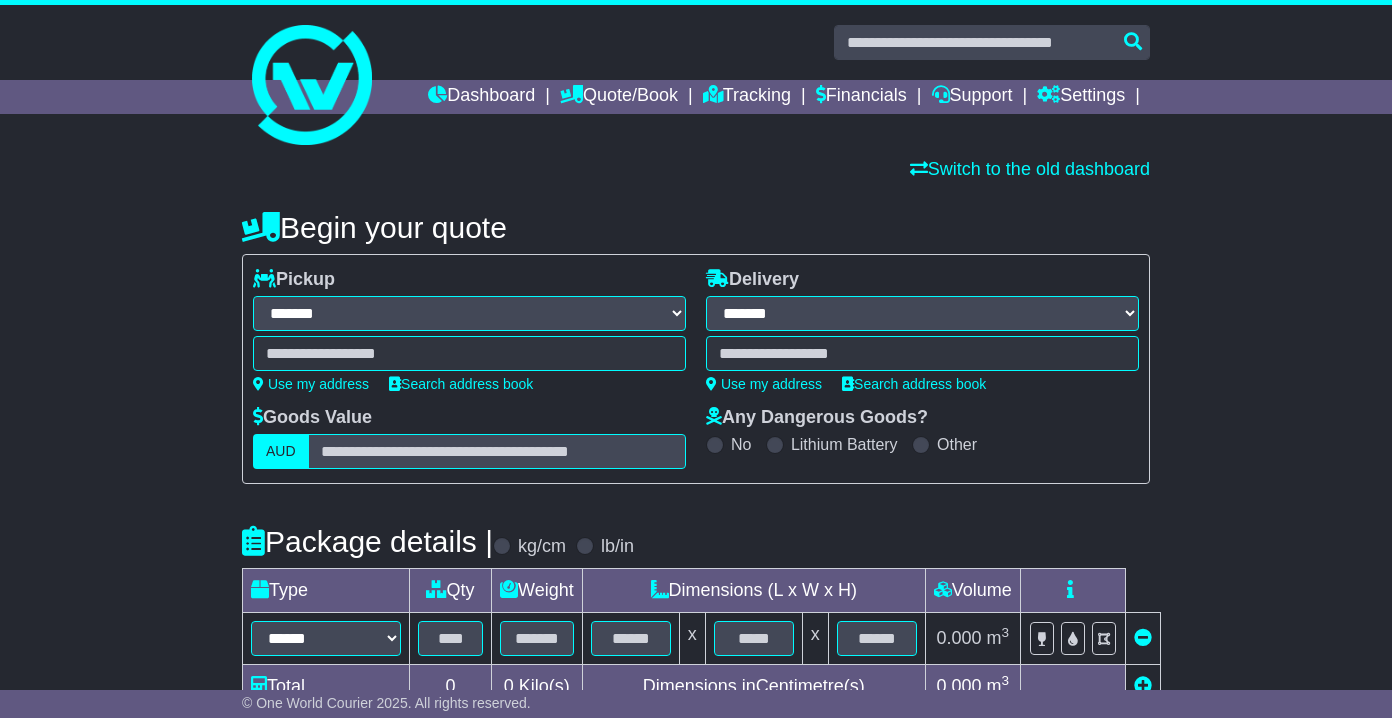 scroll, scrollTop: 0, scrollLeft: 0, axis: both 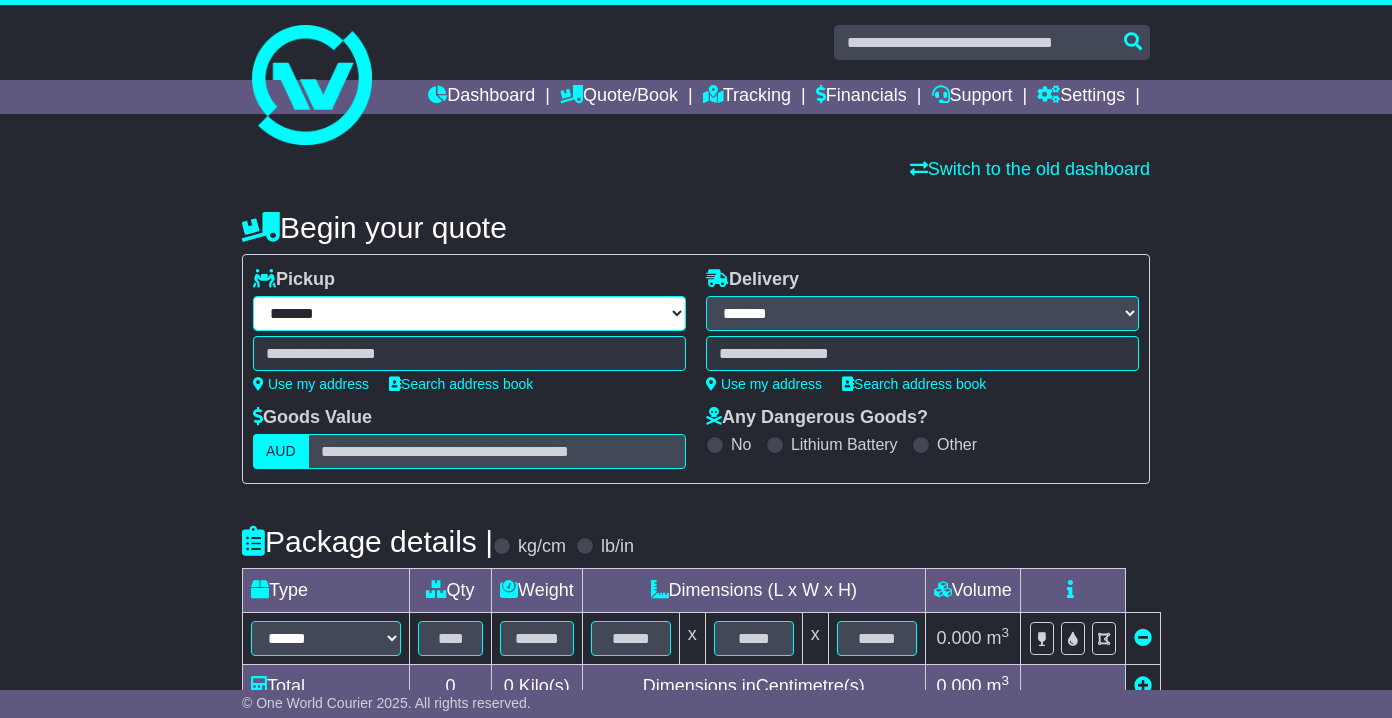 click on "**********" at bounding box center [469, 313] 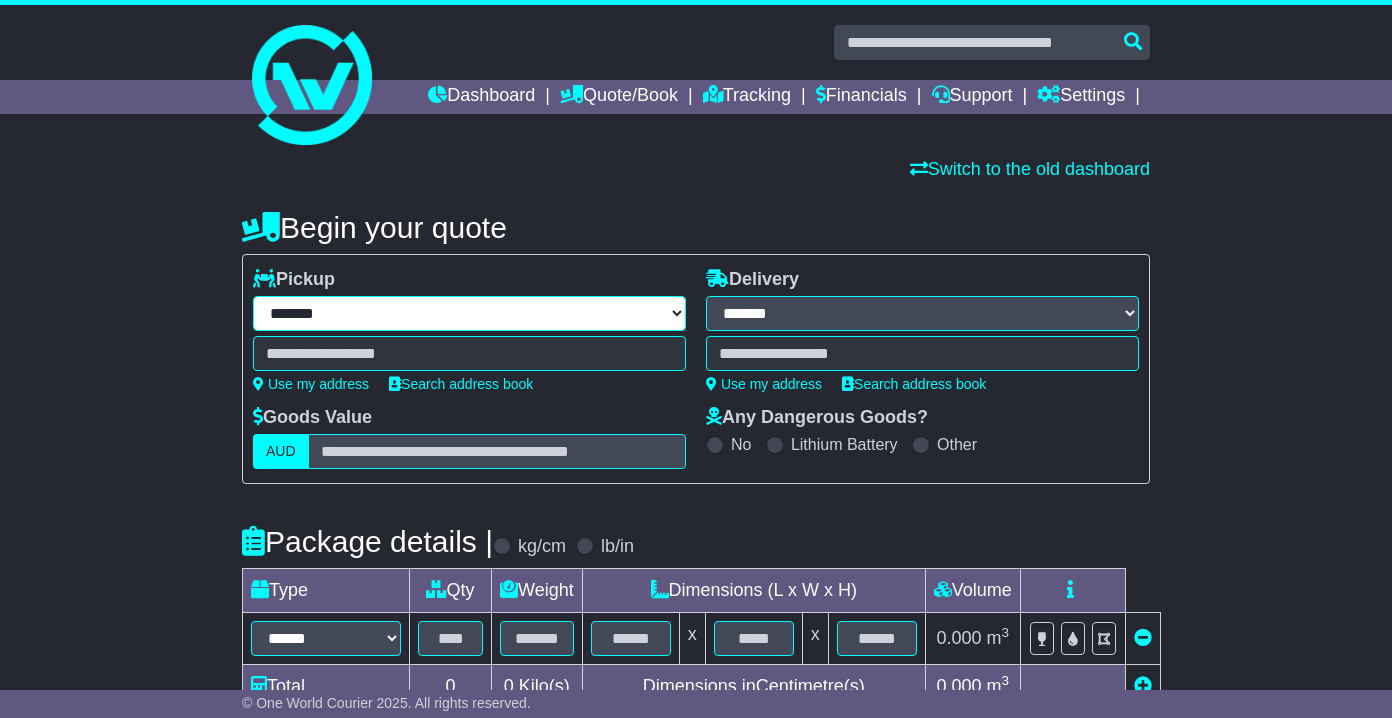select on "**" 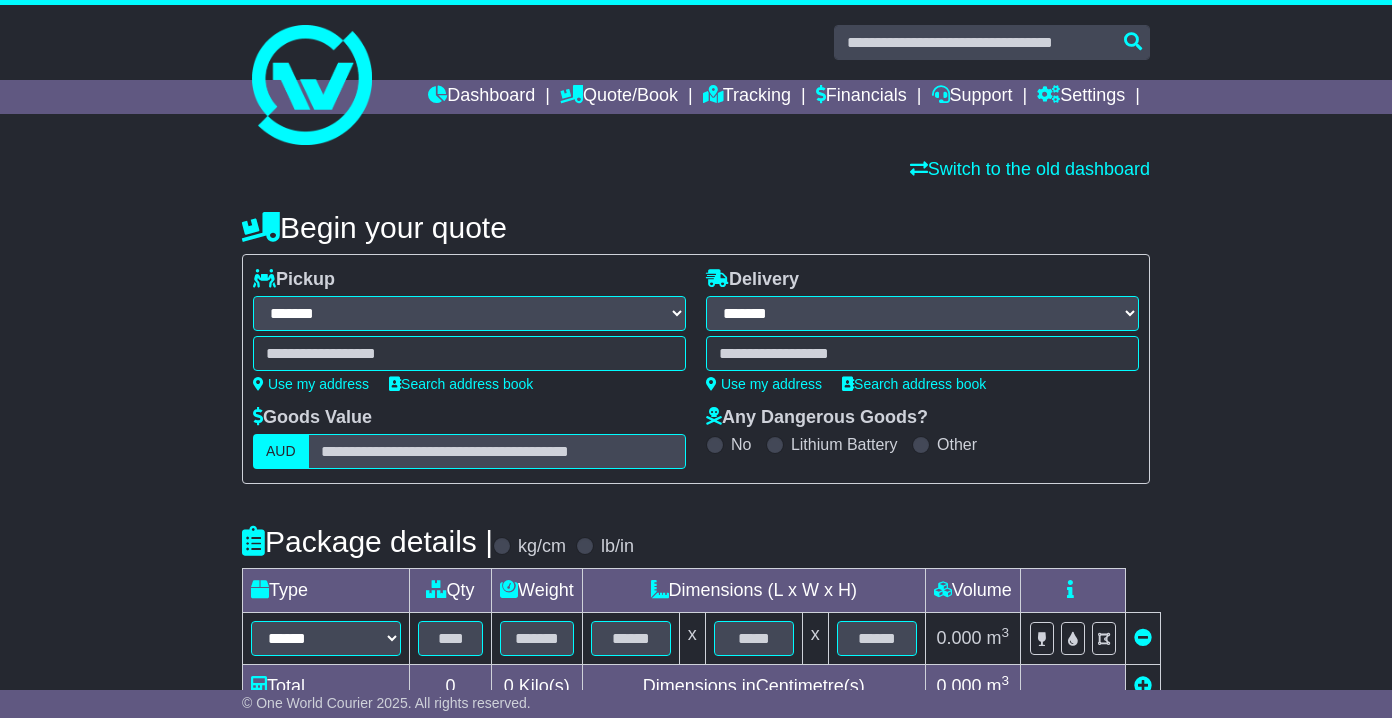 click on "**********" at bounding box center [469, 313] 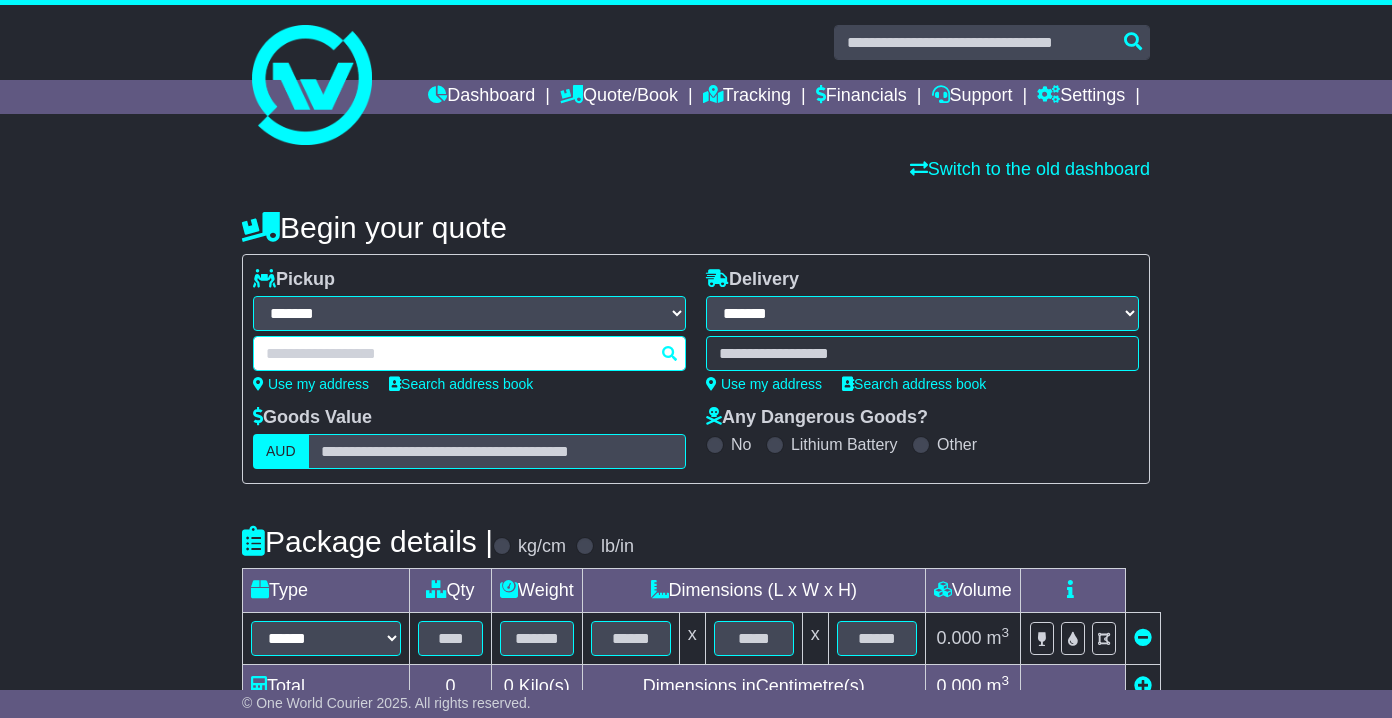 click on "**********" at bounding box center (469, 313) 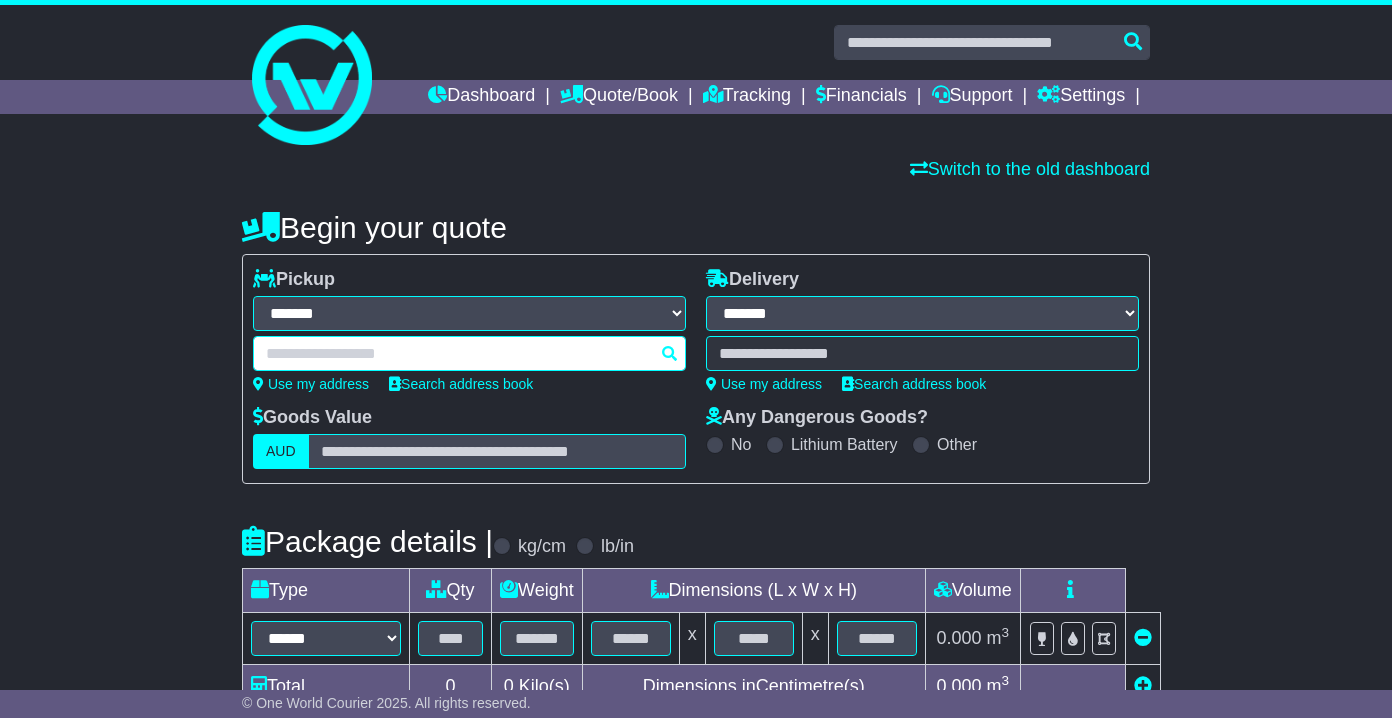 click on "**********" at bounding box center [469, 313] 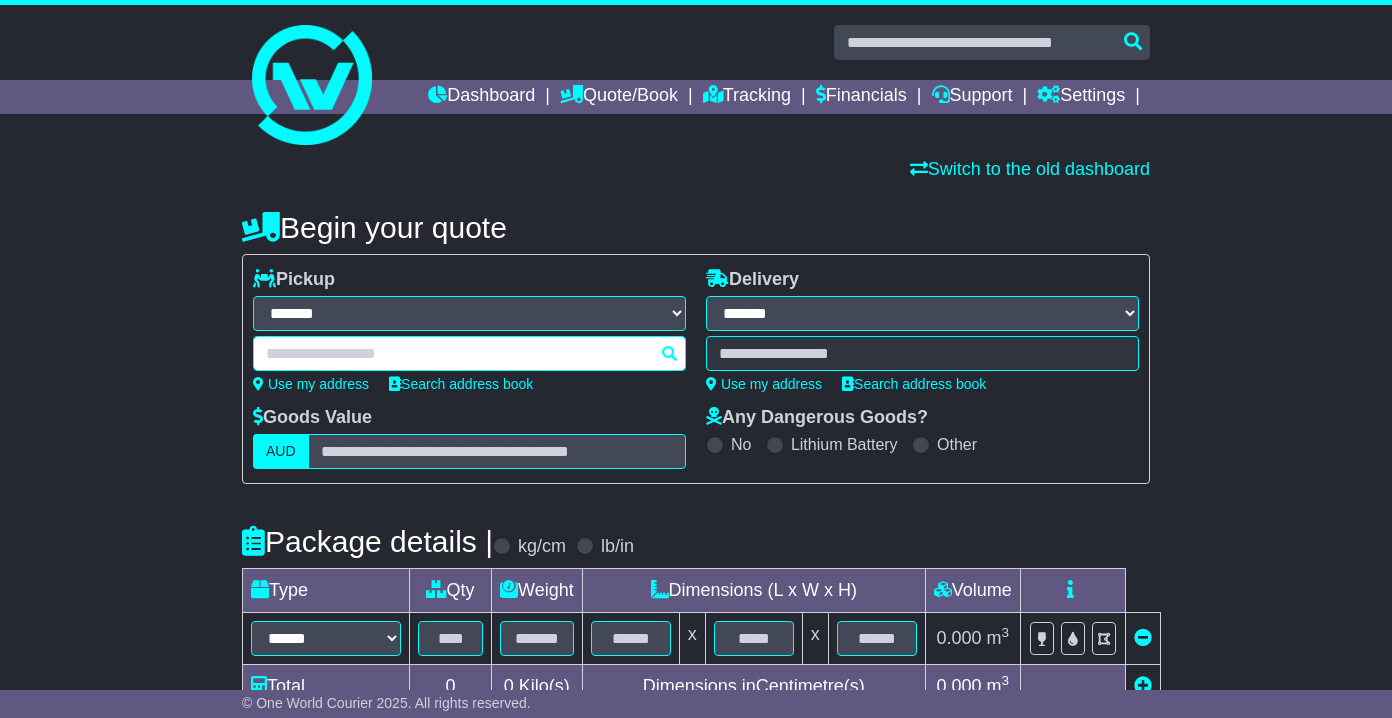 click on "**********" at bounding box center (469, 313) 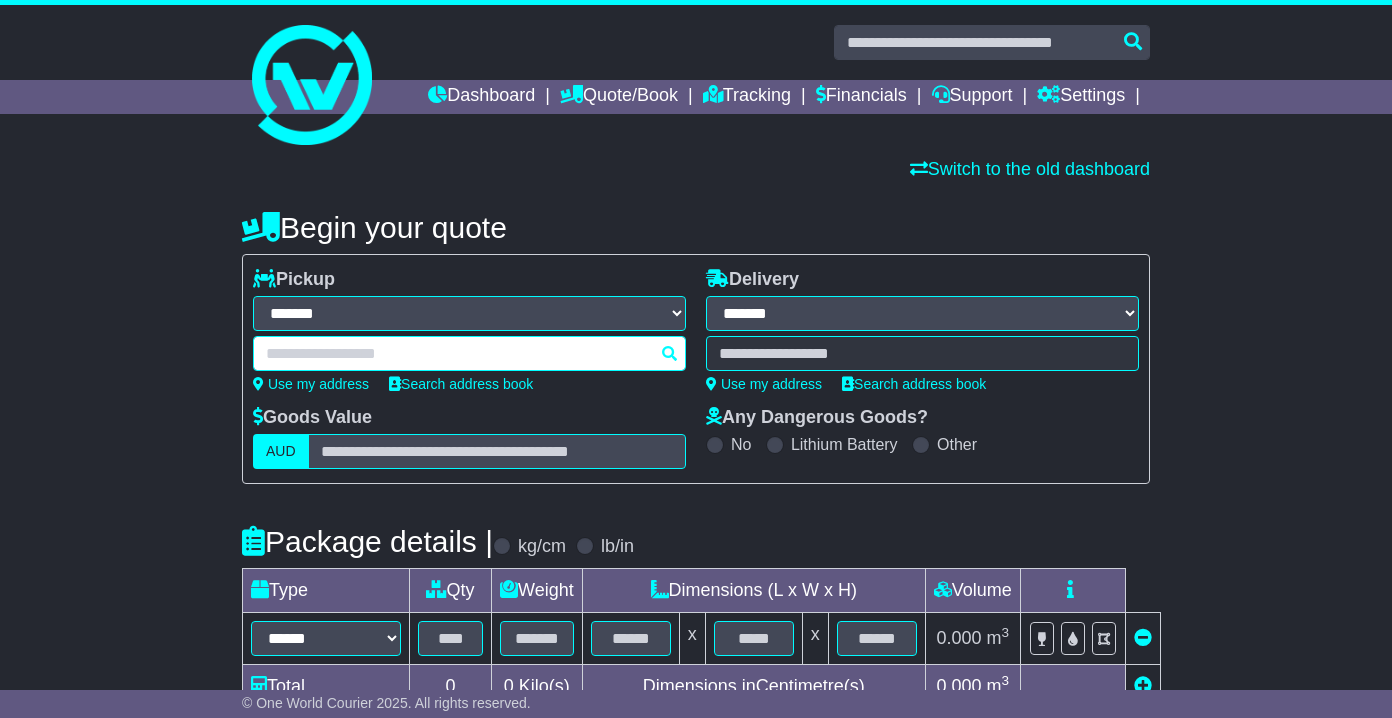 click on "**********" at bounding box center (469, 313) 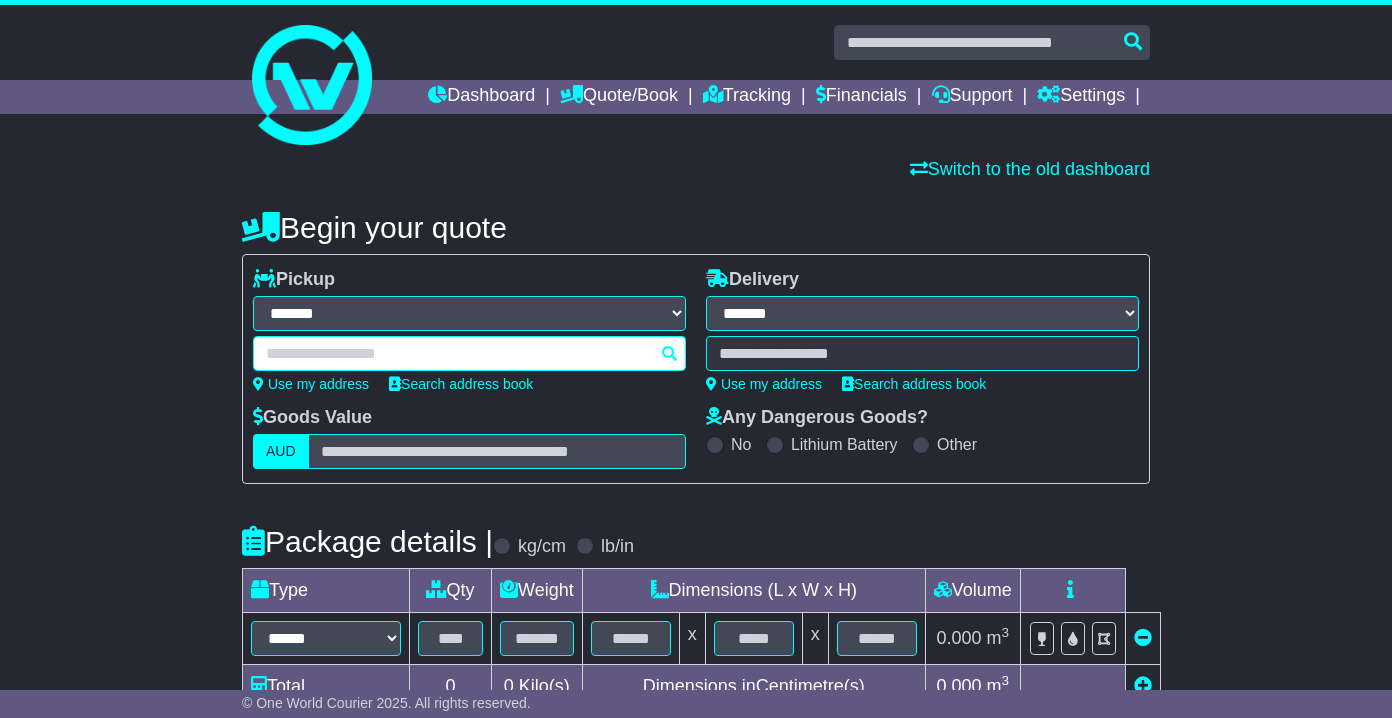 click on "**********" at bounding box center [469, 313] 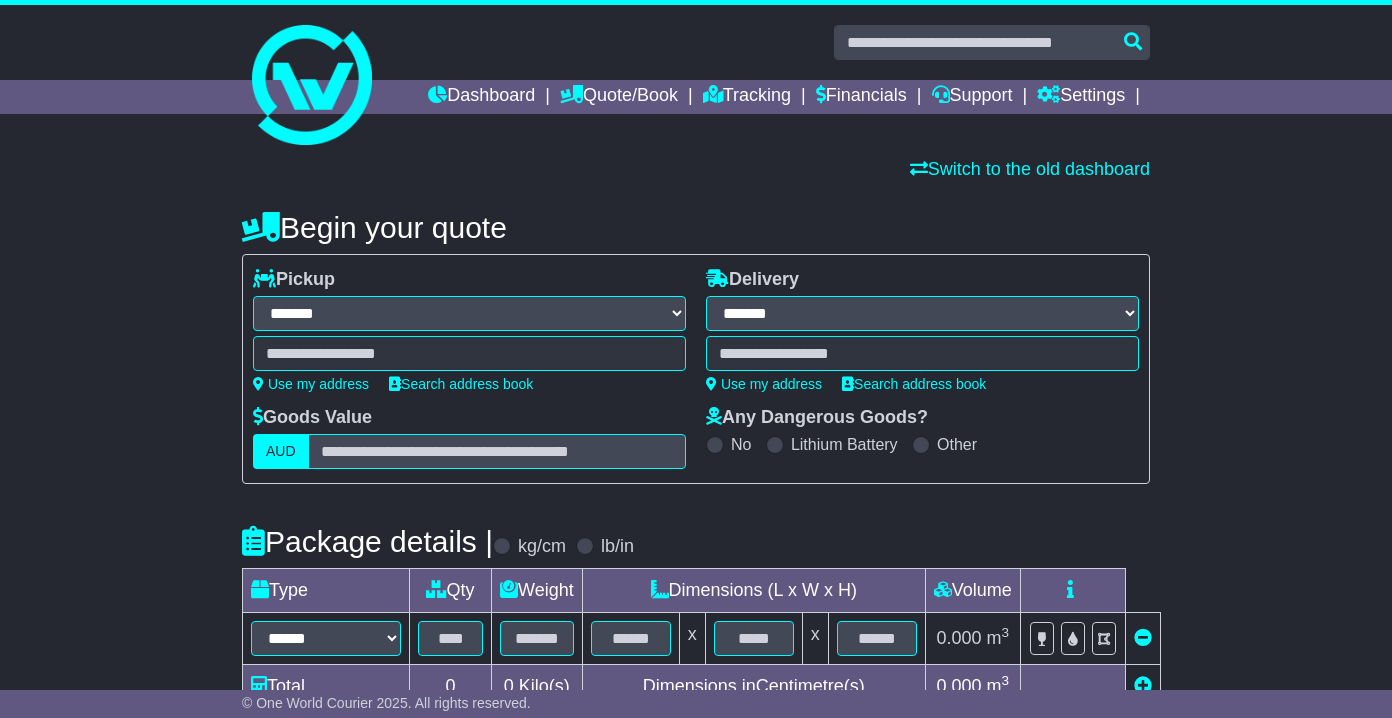 click on "**********" at bounding box center [469, 333] 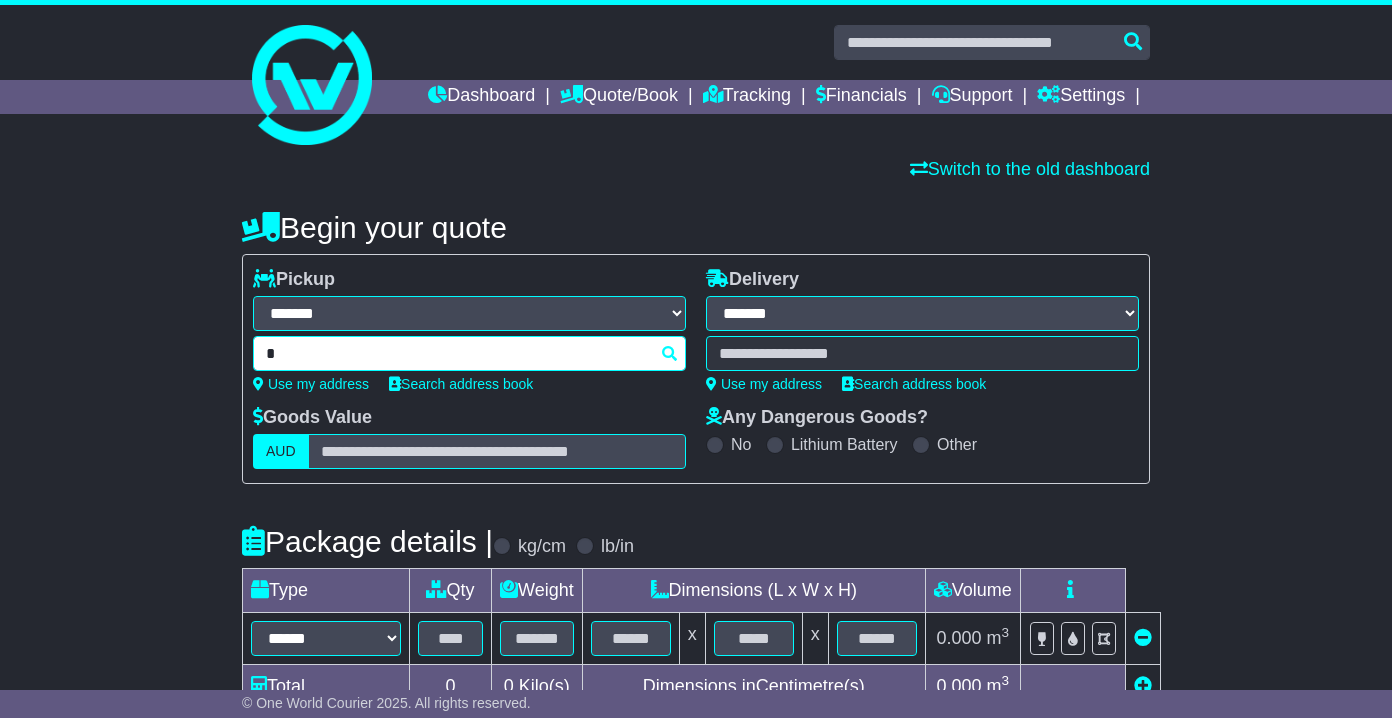click on "**********" at bounding box center (469, 313) 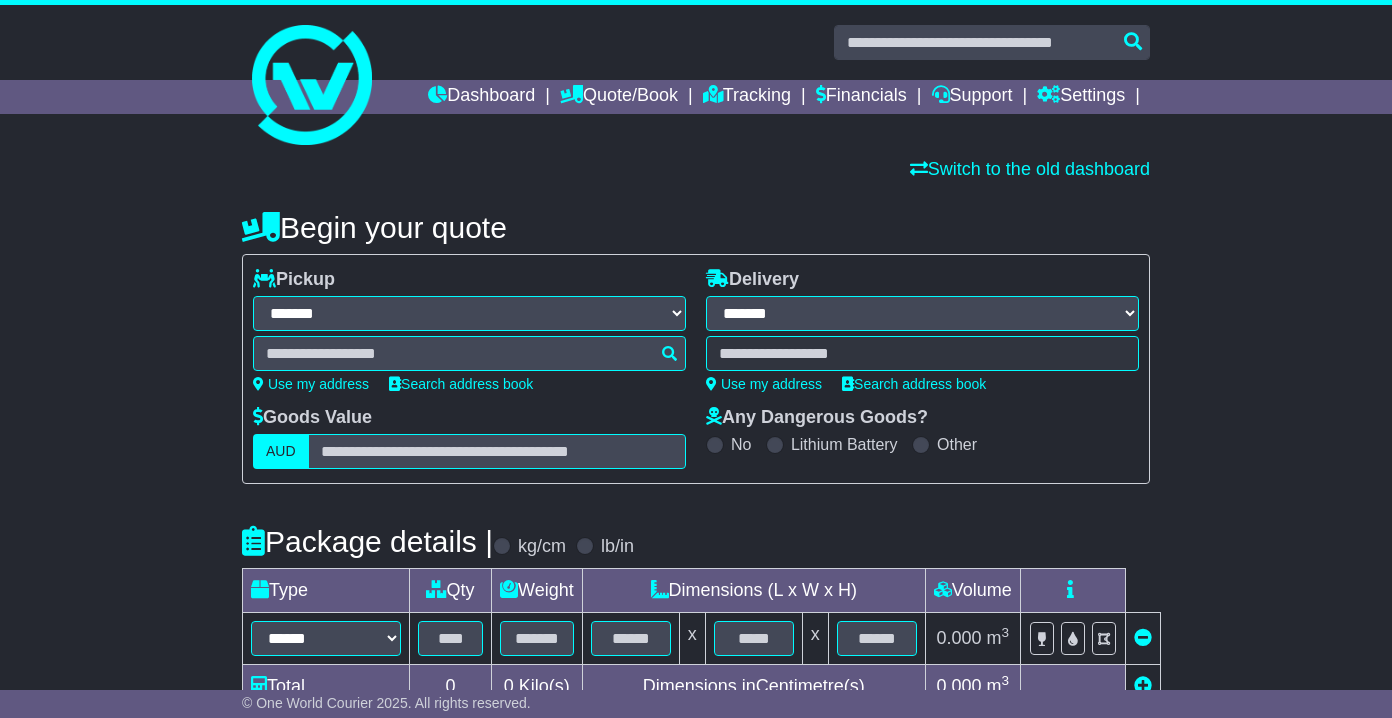 click on "**********" at bounding box center [696, 624] 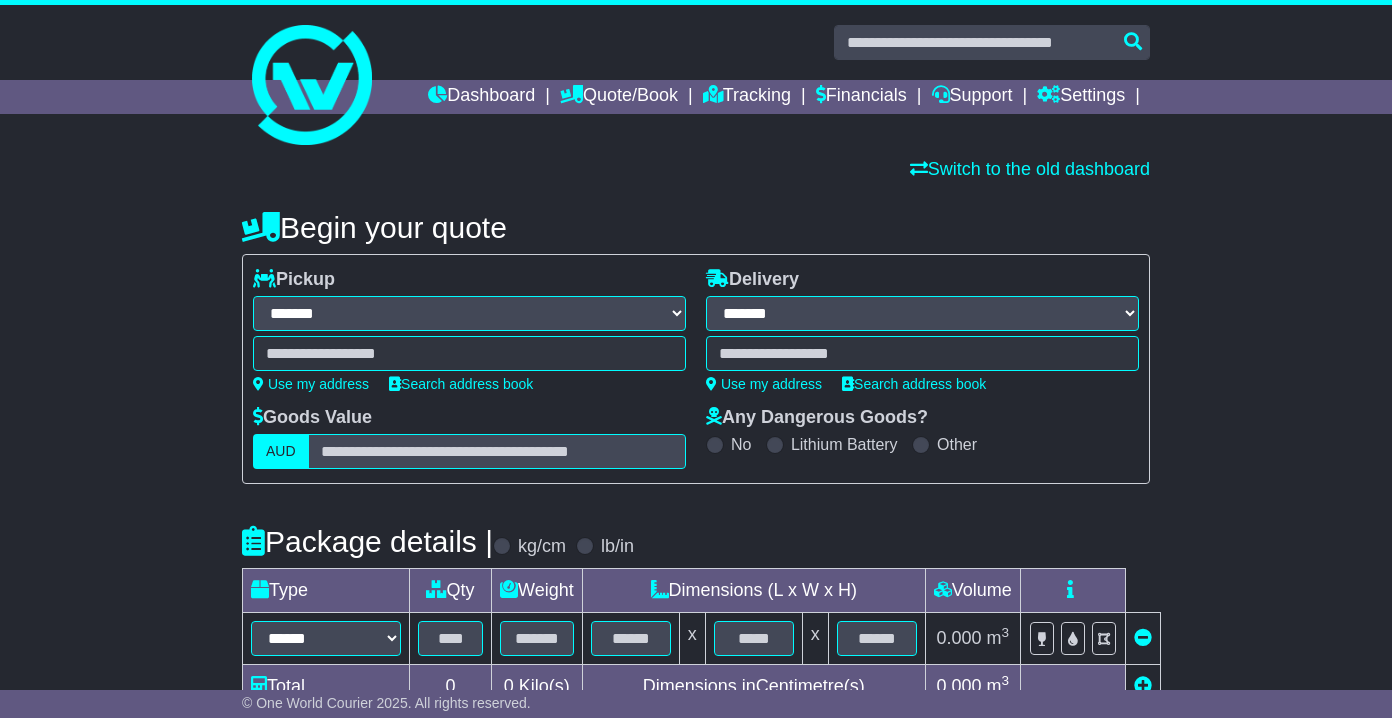 click on "**********" at bounding box center [469, 313] 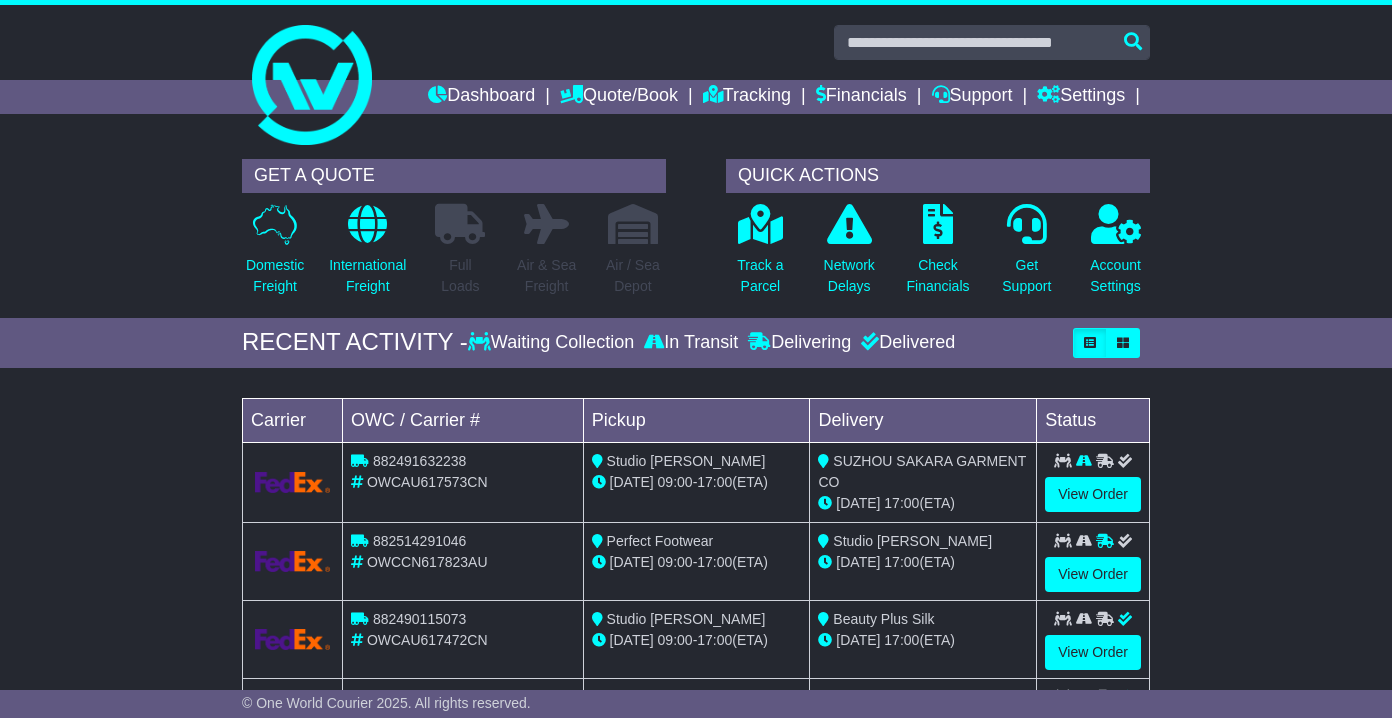 scroll, scrollTop: 0, scrollLeft: 0, axis: both 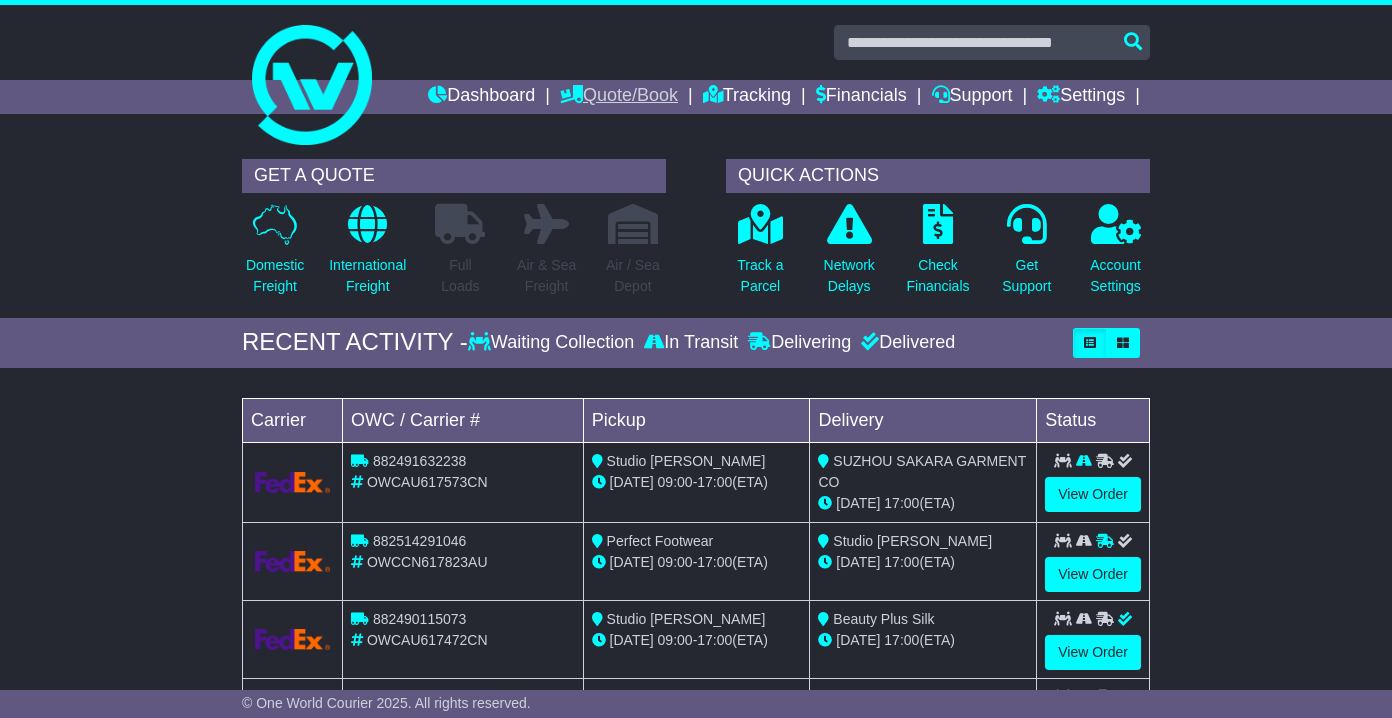 click on "Quote/Book" at bounding box center (619, 97) 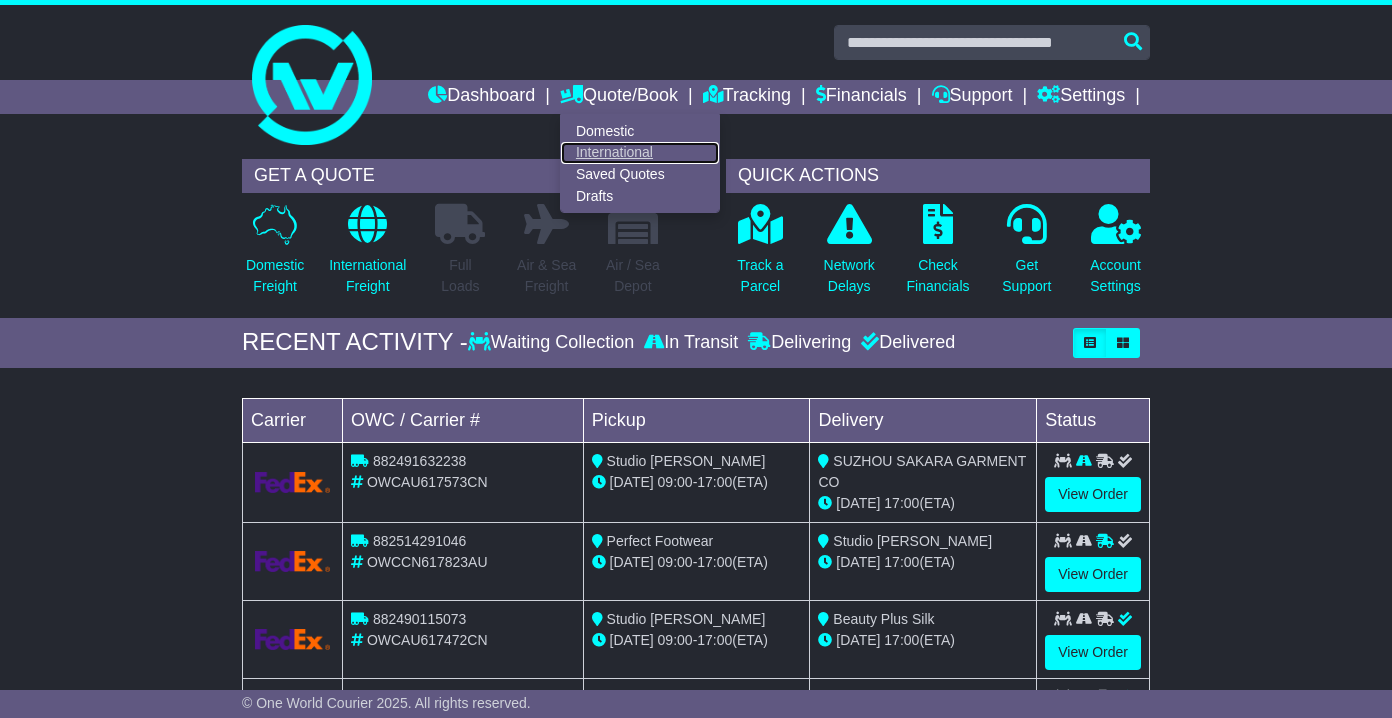click on "International" at bounding box center (640, 153) 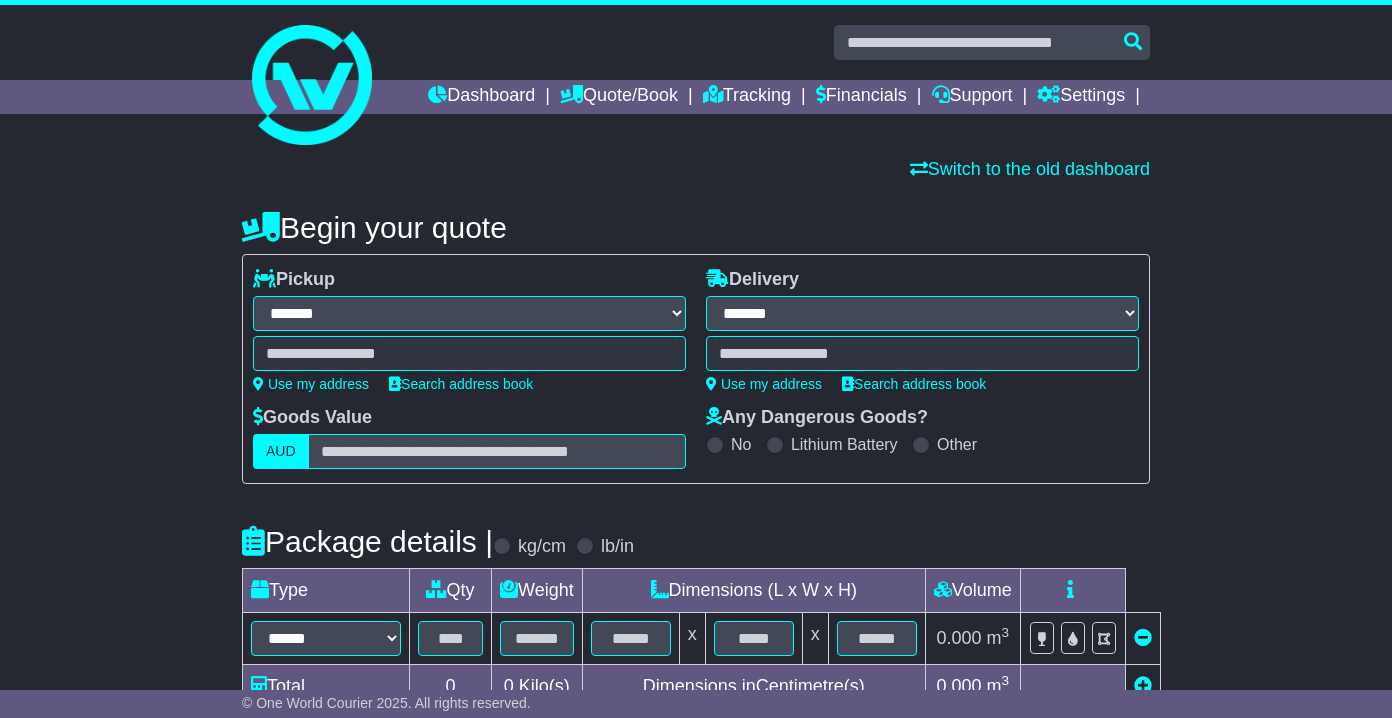 select on "**" 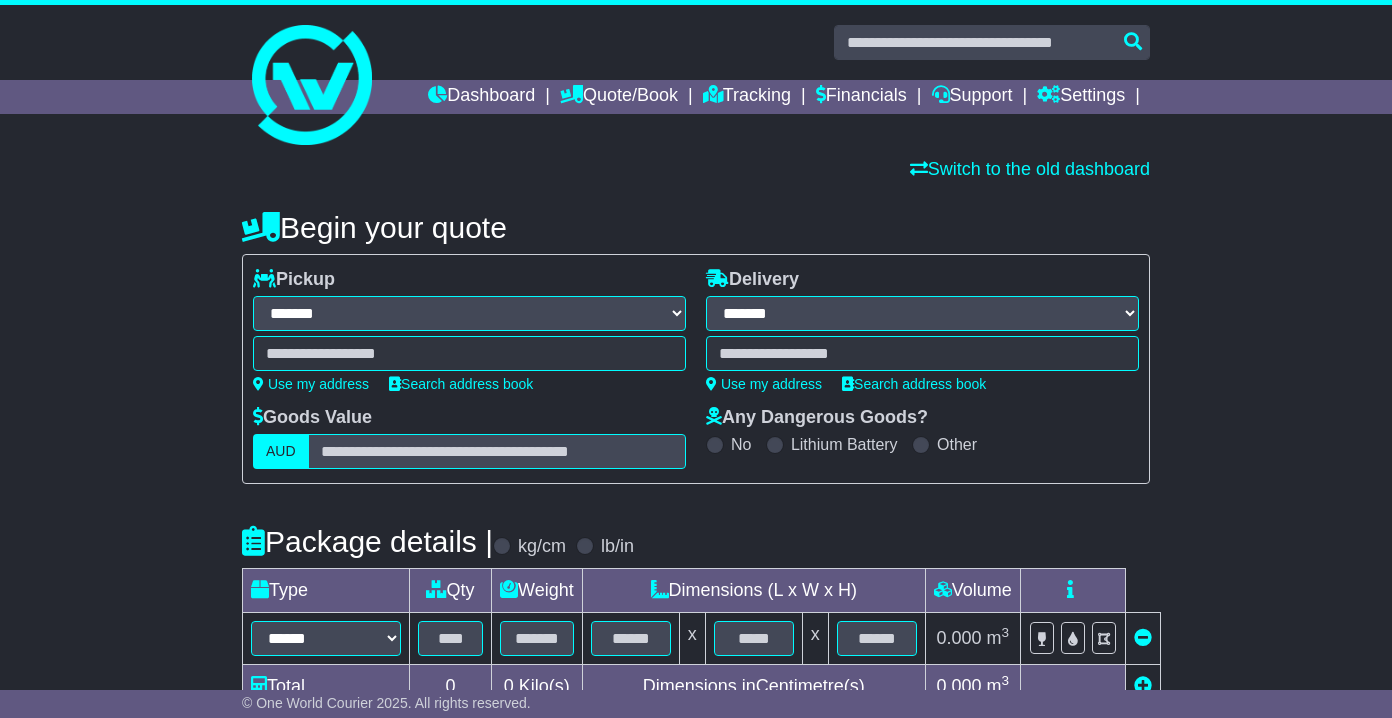 scroll, scrollTop: 0, scrollLeft: 0, axis: both 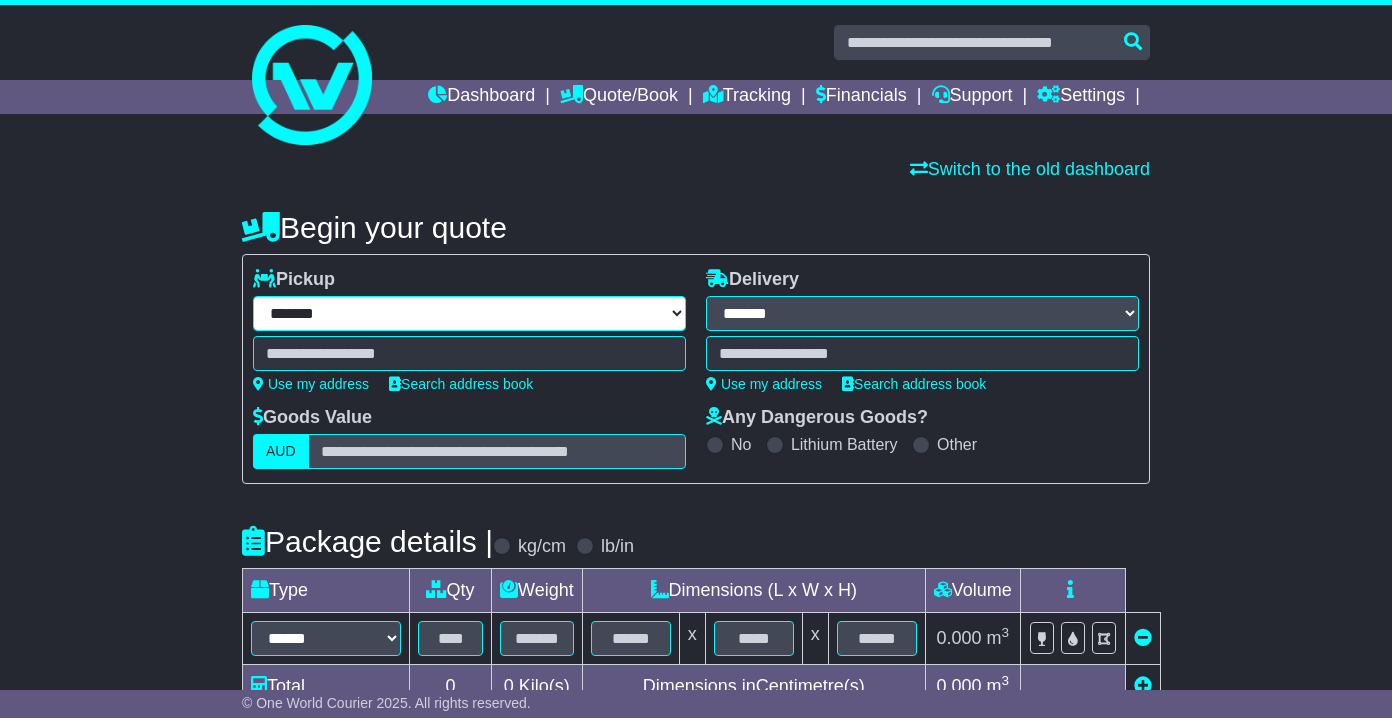 click on "**********" at bounding box center (469, 313) 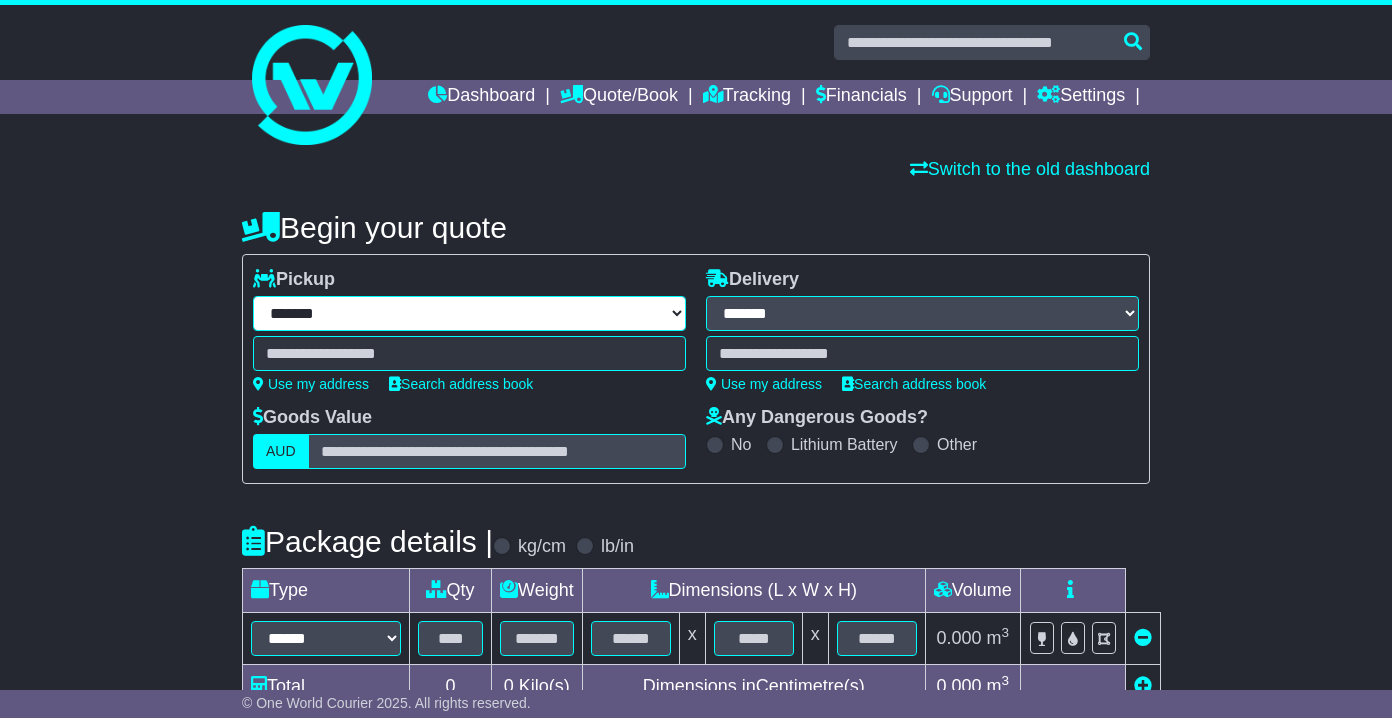 select on "**" 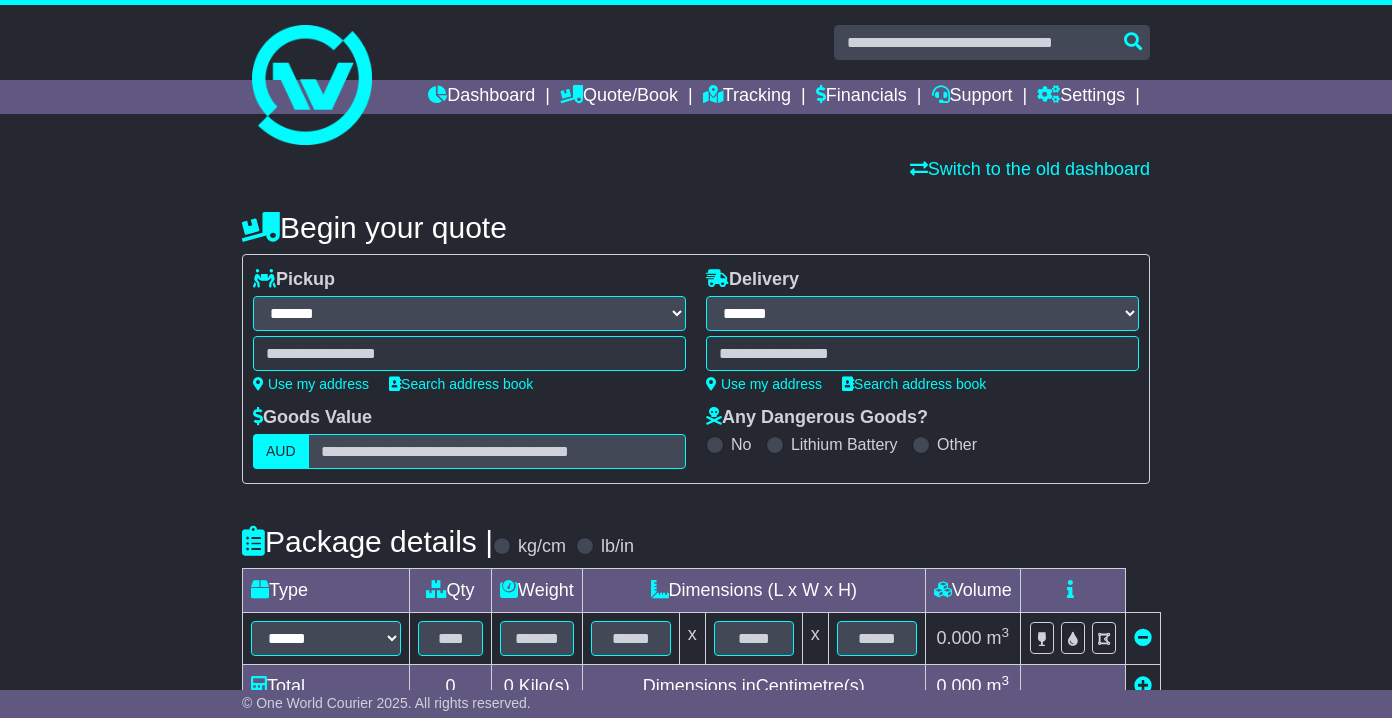 click at bounding box center [469, 353] 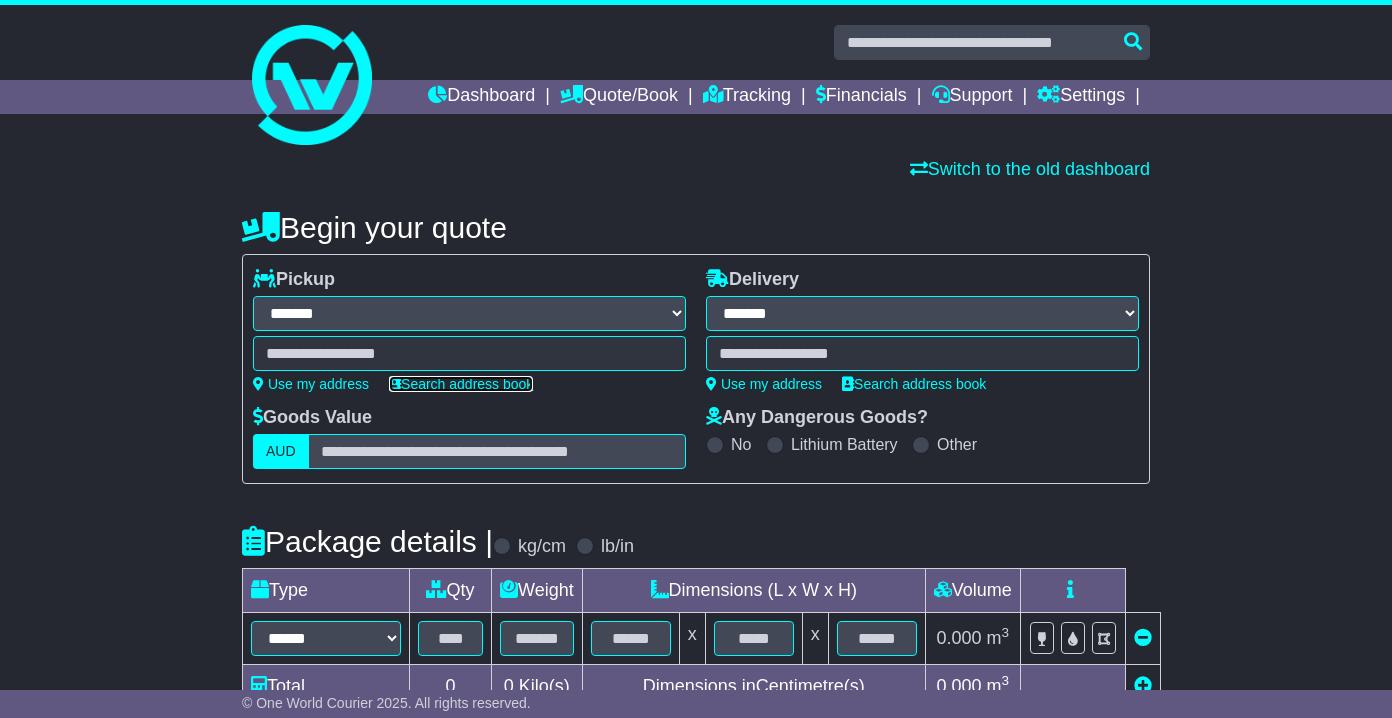 click on "Search address book" at bounding box center (461, 384) 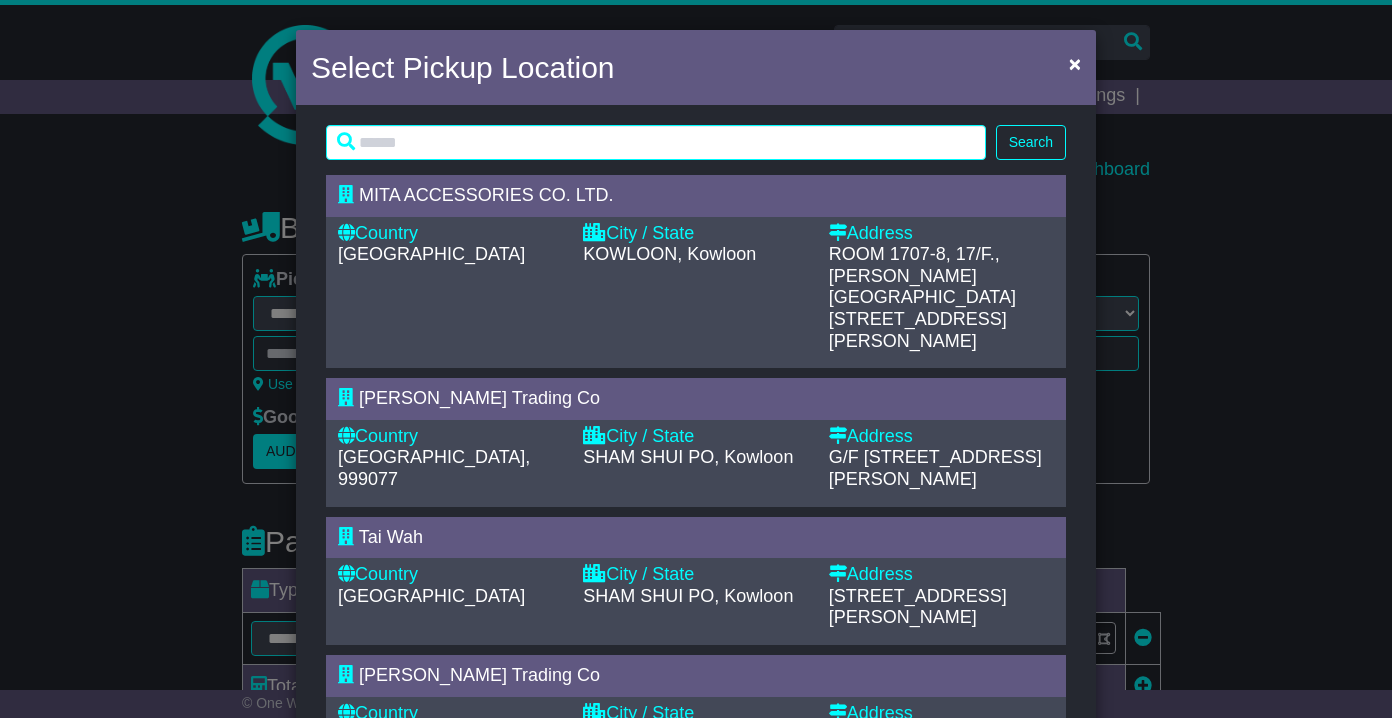 click on "SHAM SHUI PO, Kowloon" at bounding box center (688, 457) 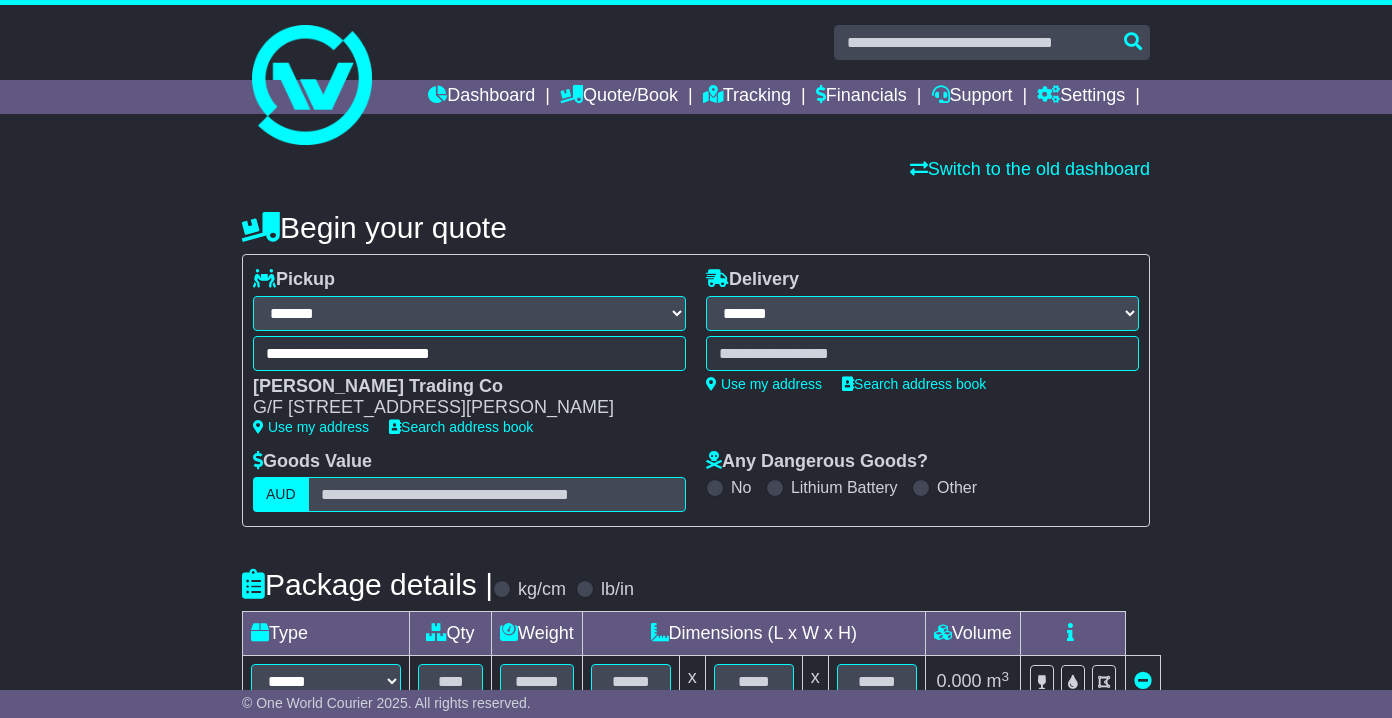 click on "**********" at bounding box center [922, 330] 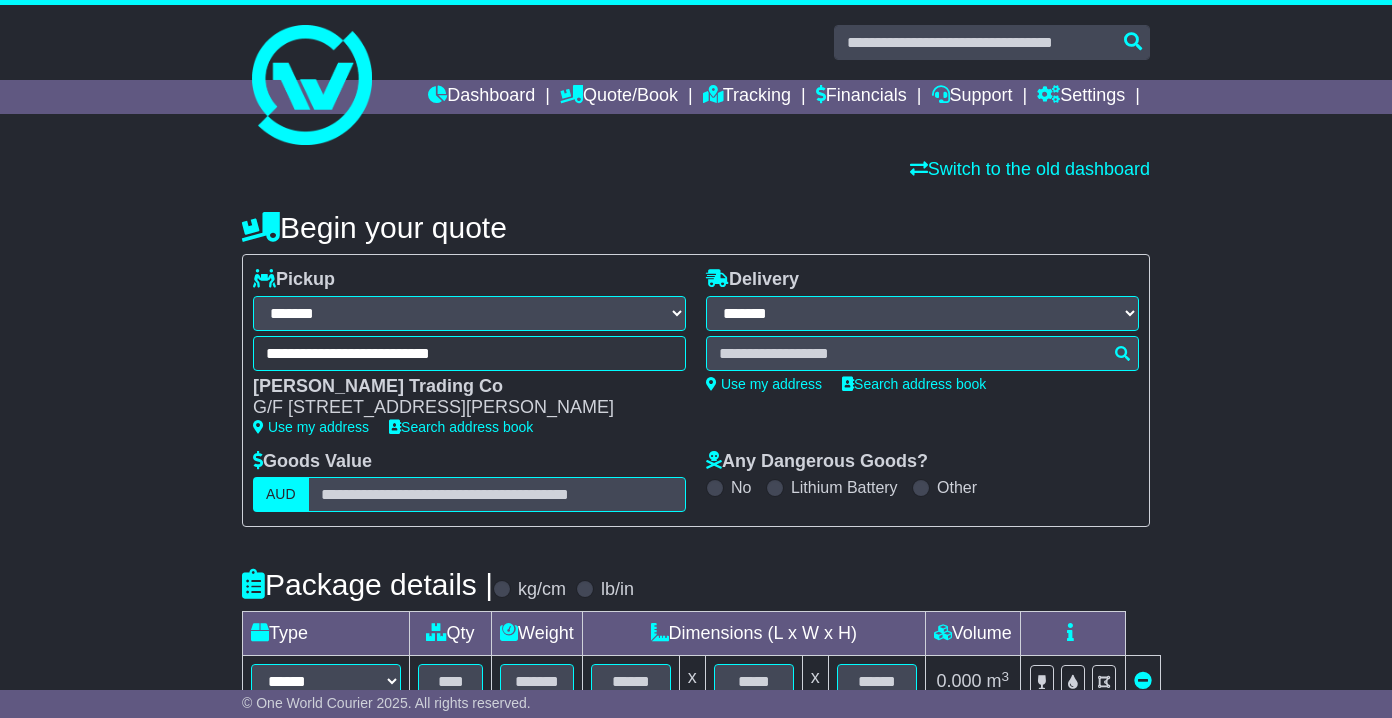 click on "**********" at bounding box center [922, 360] 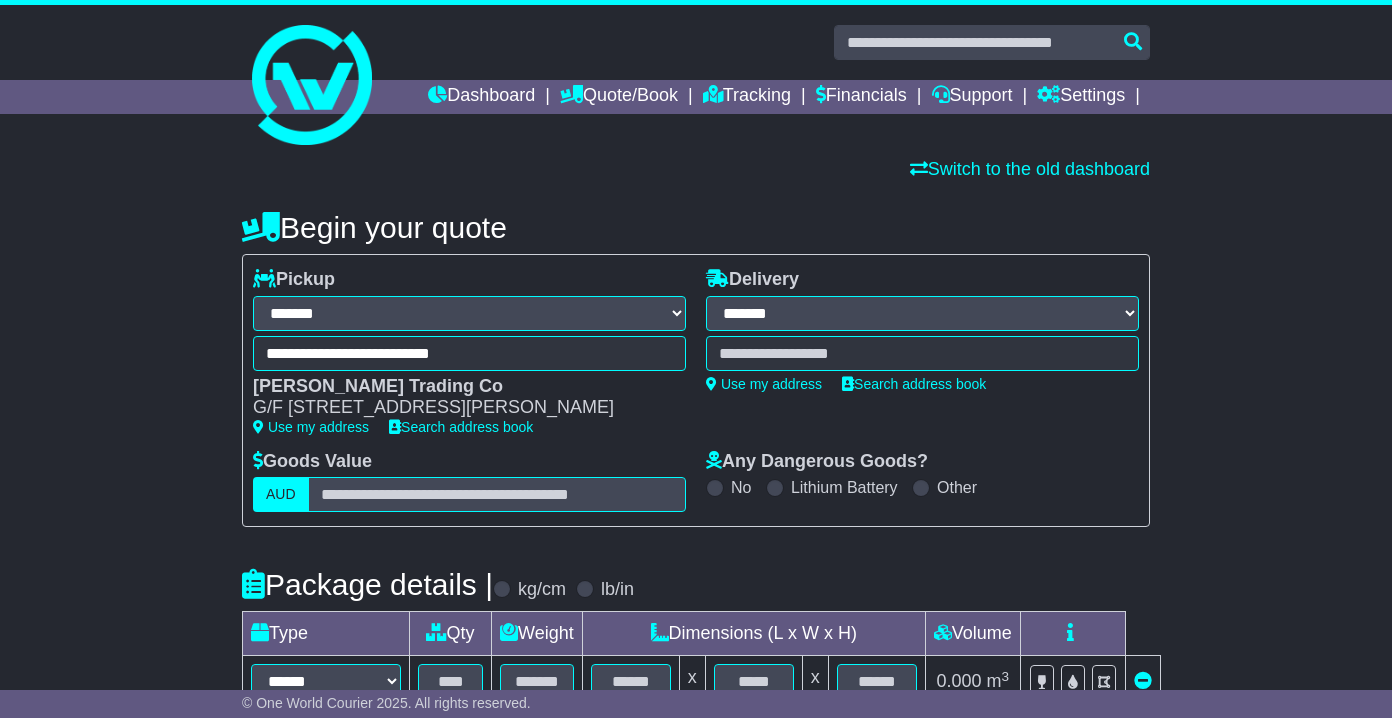 click on "Search address book" at bounding box center (914, 384) 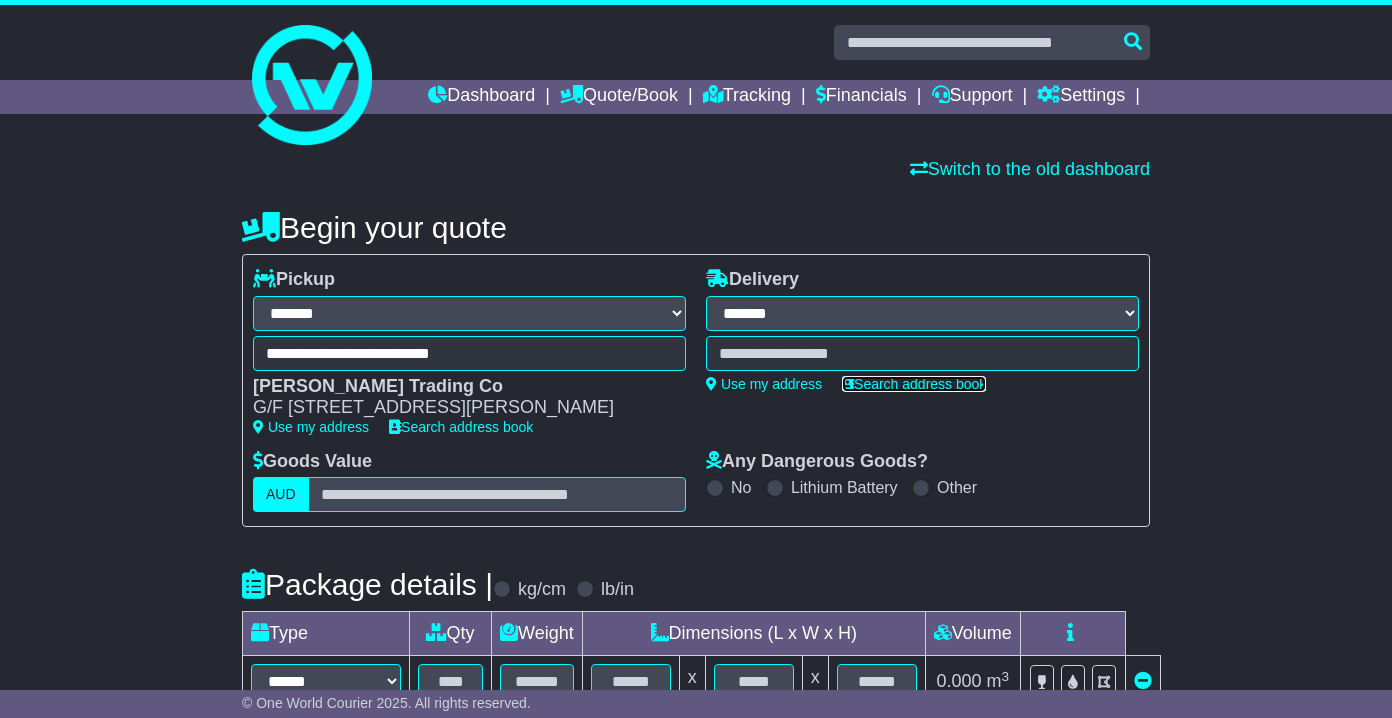click on "Search address book" at bounding box center (914, 384) 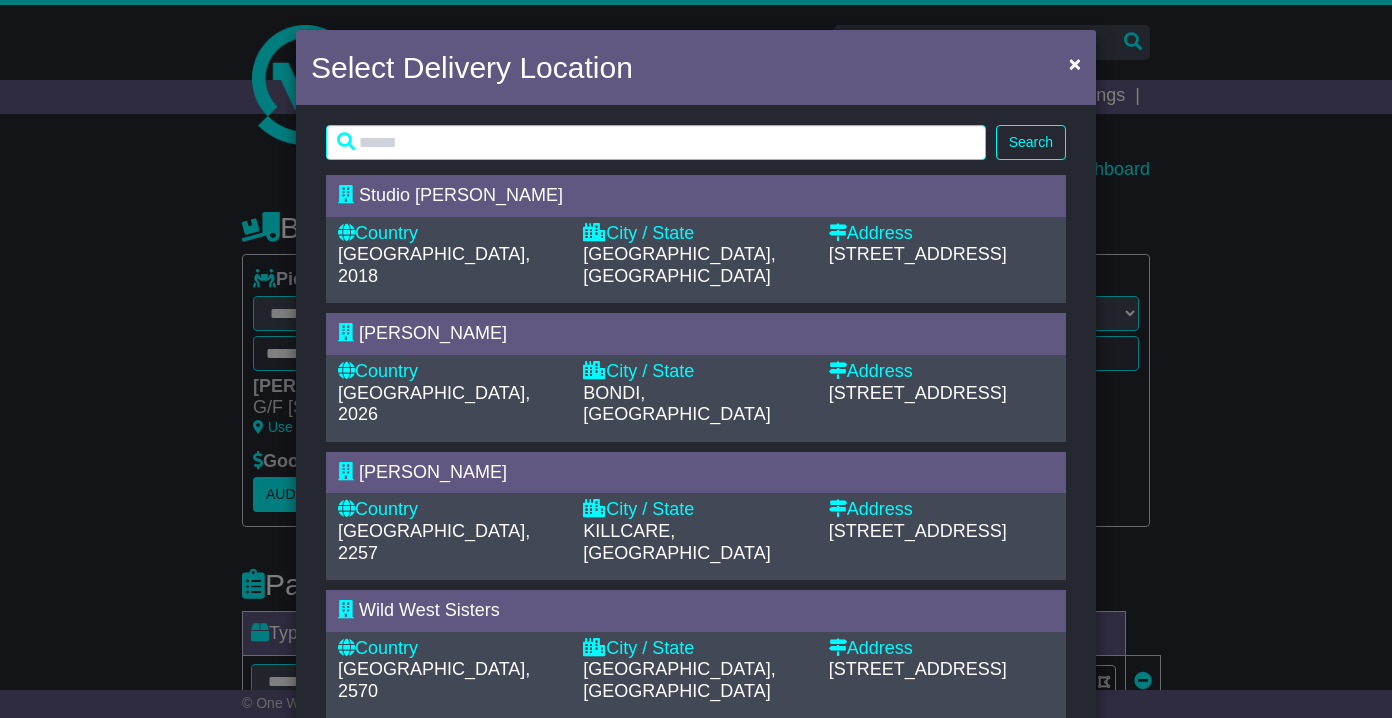 click on "[GEOGRAPHIC_DATA], [GEOGRAPHIC_DATA]" at bounding box center [679, 265] 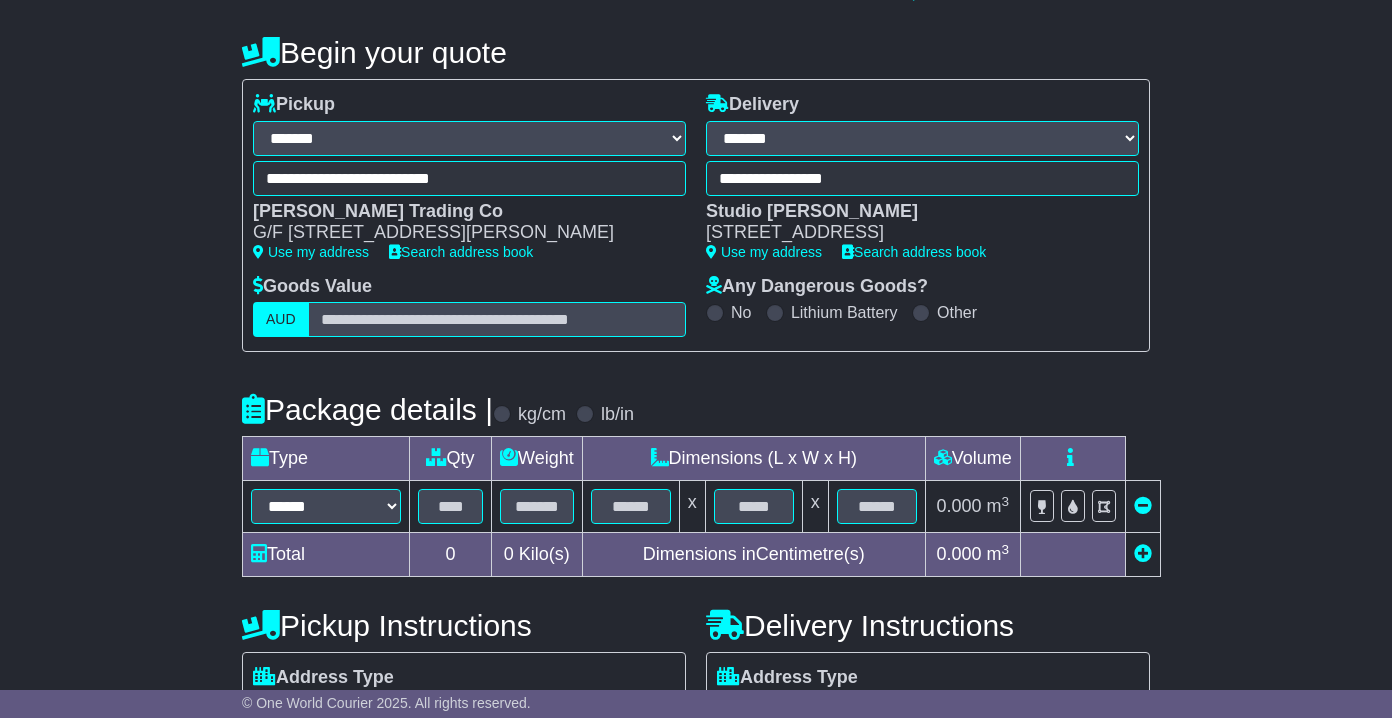 scroll, scrollTop: 180, scrollLeft: 0, axis: vertical 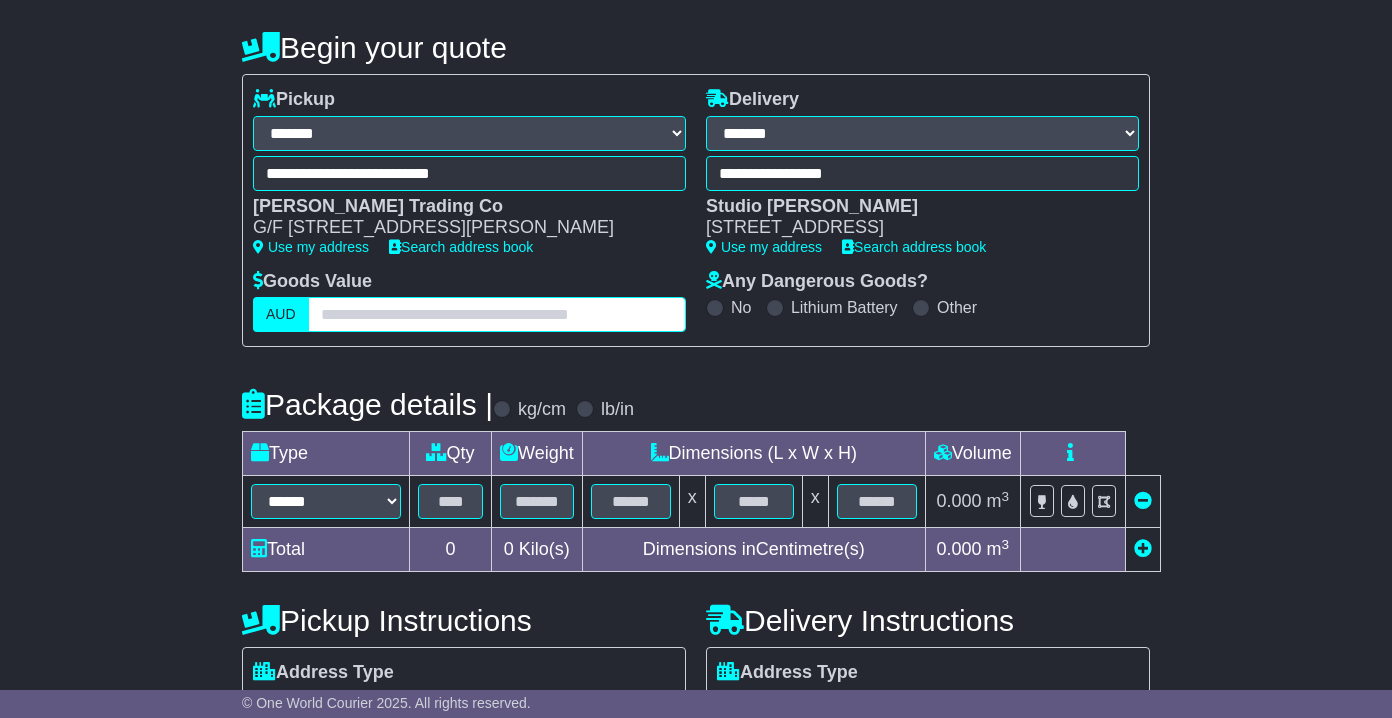 click at bounding box center [497, 314] 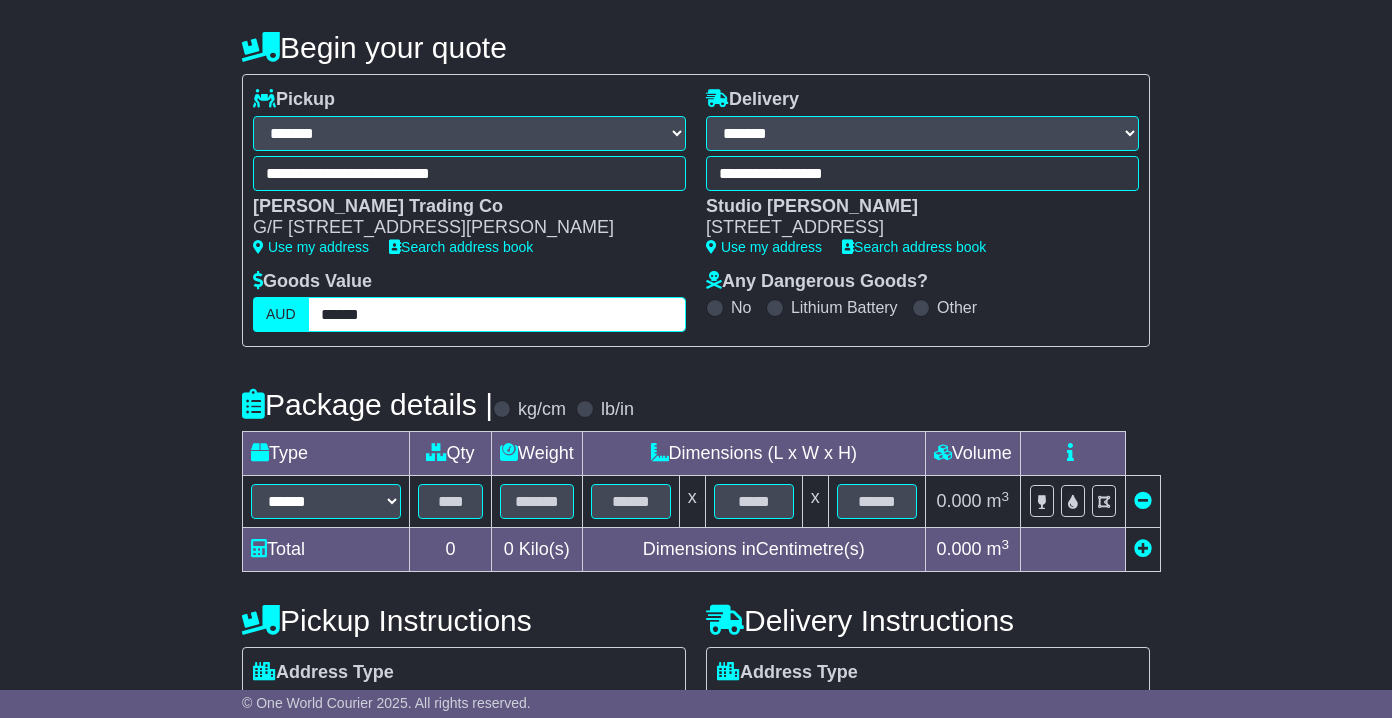 type on "******" 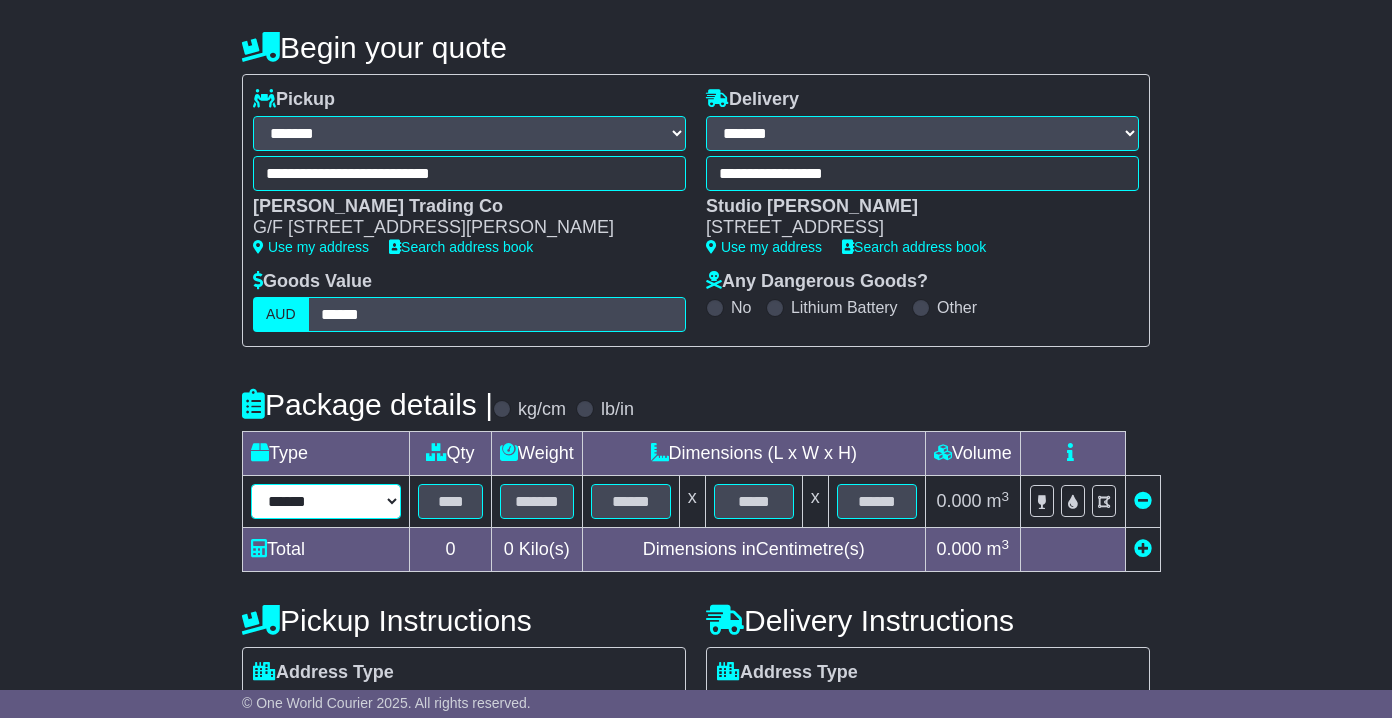 click on "****** ****** *** ******** ***** **** **** ****** *** *******" at bounding box center (326, 501) 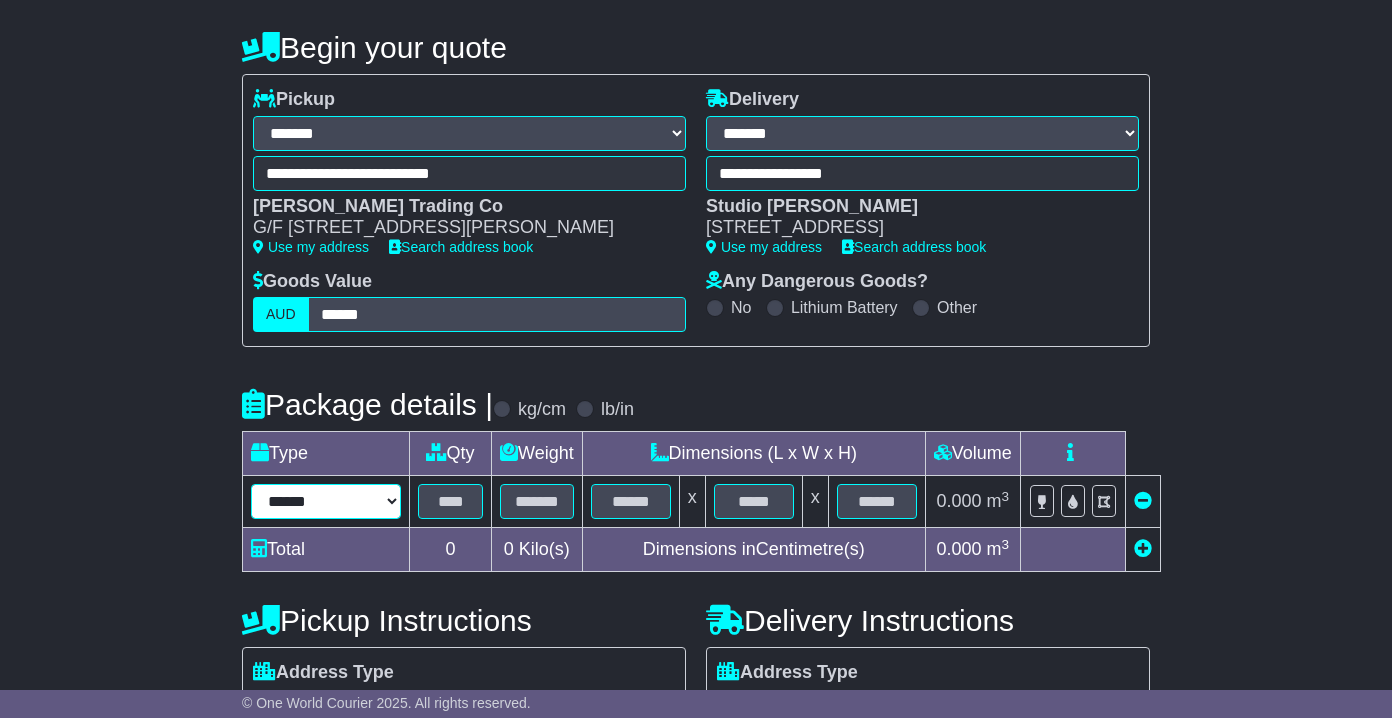 select on "***" 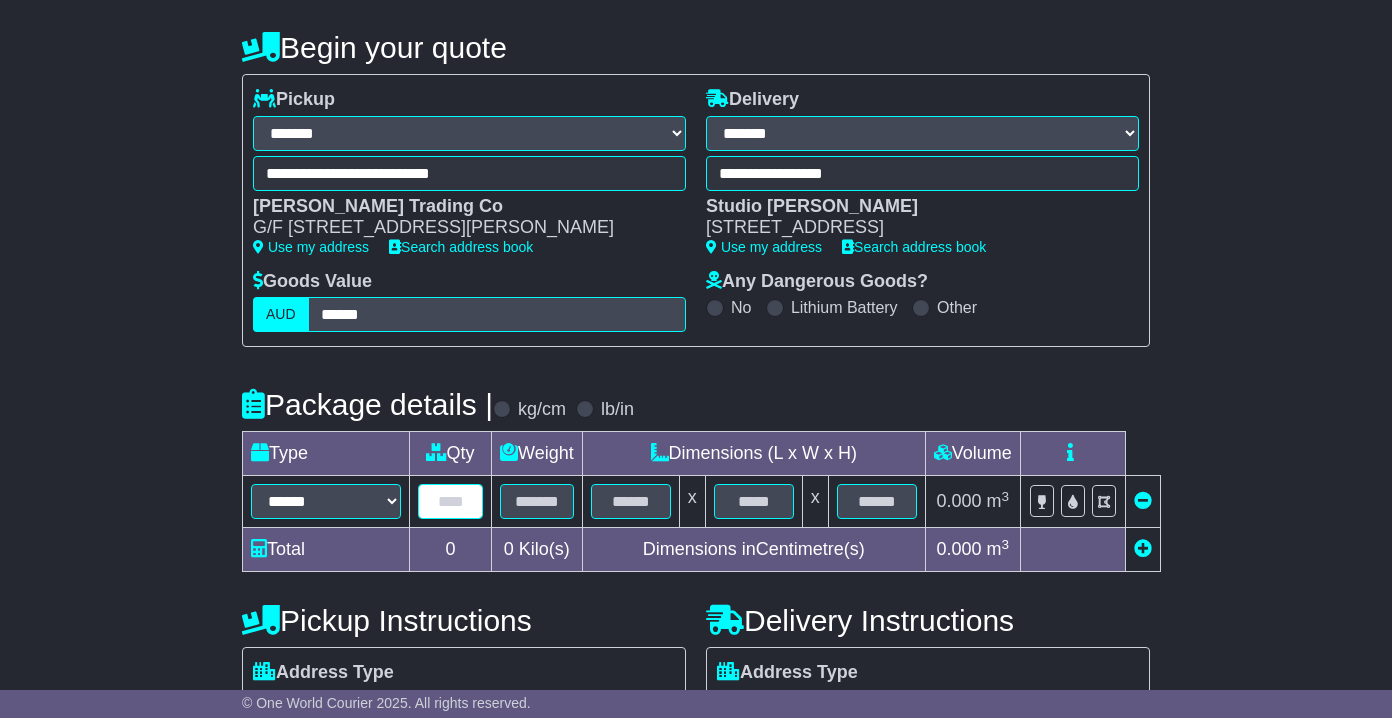 click at bounding box center (450, 501) 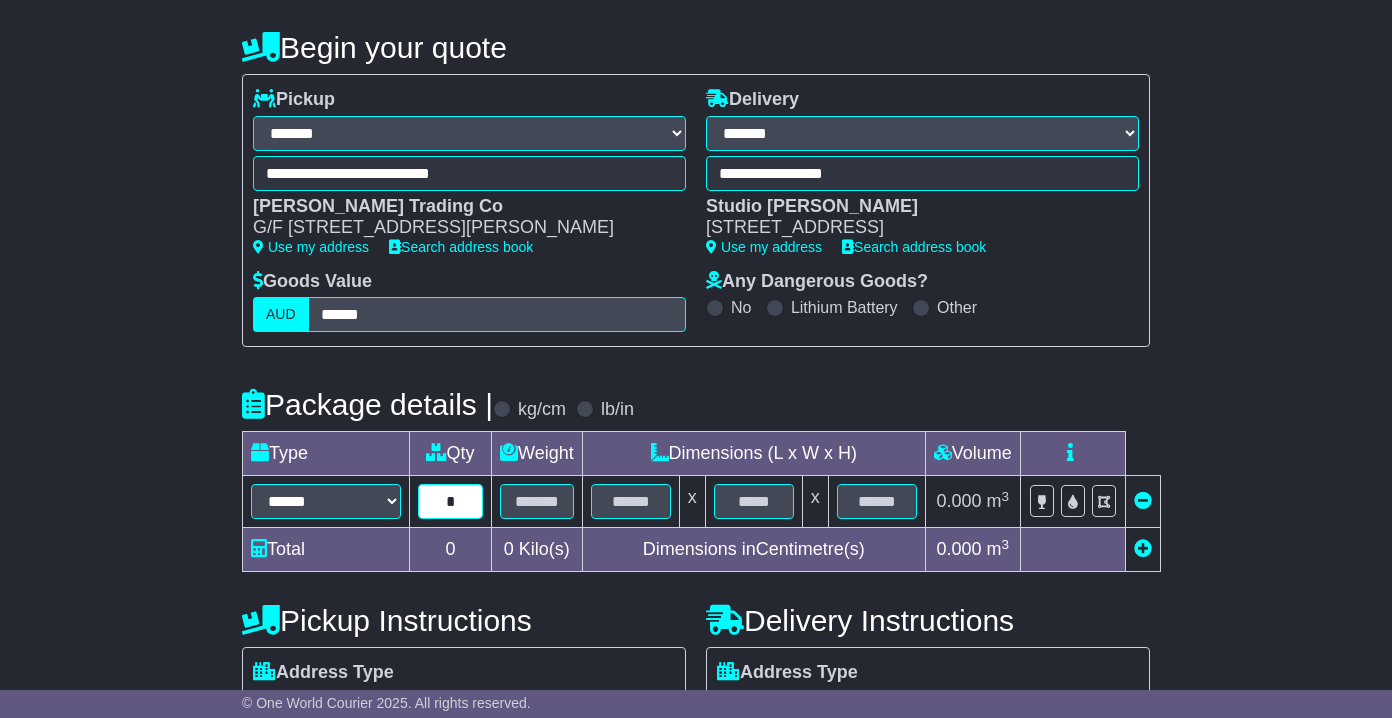type on "*" 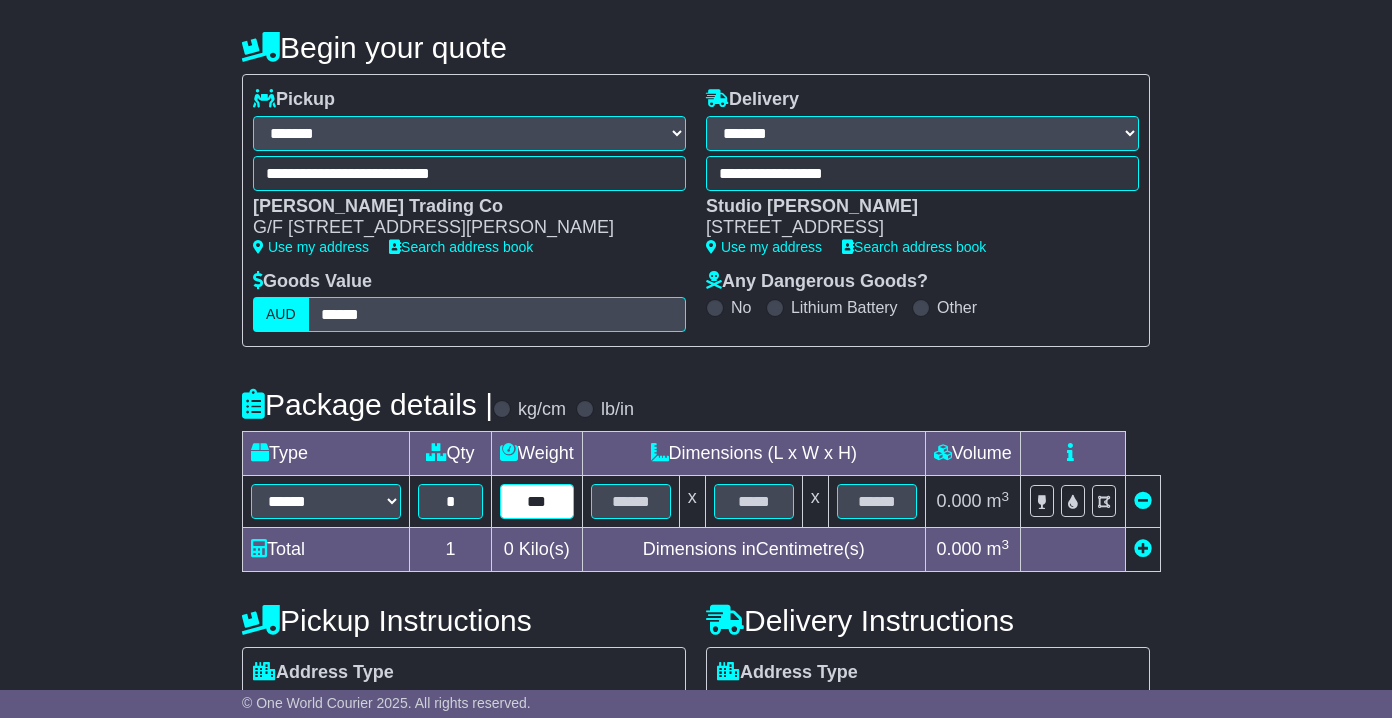 type on "***" 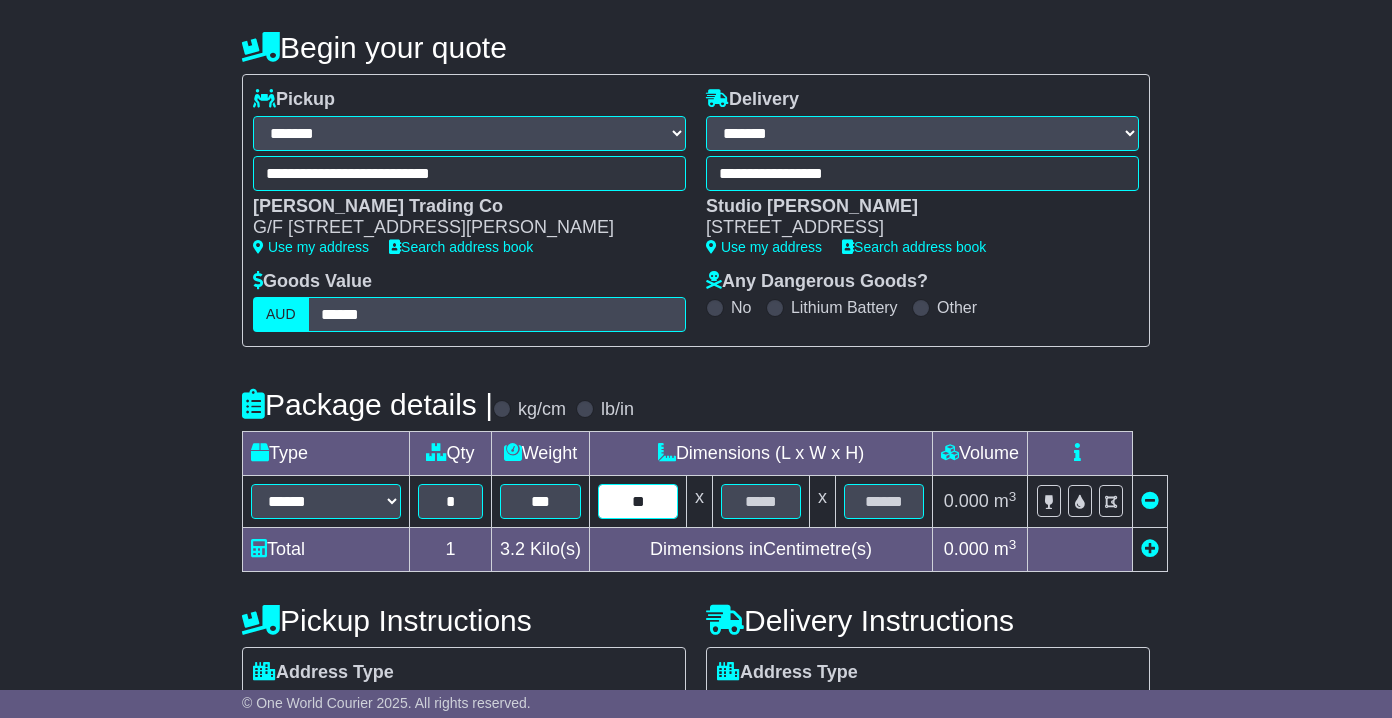 type on "**" 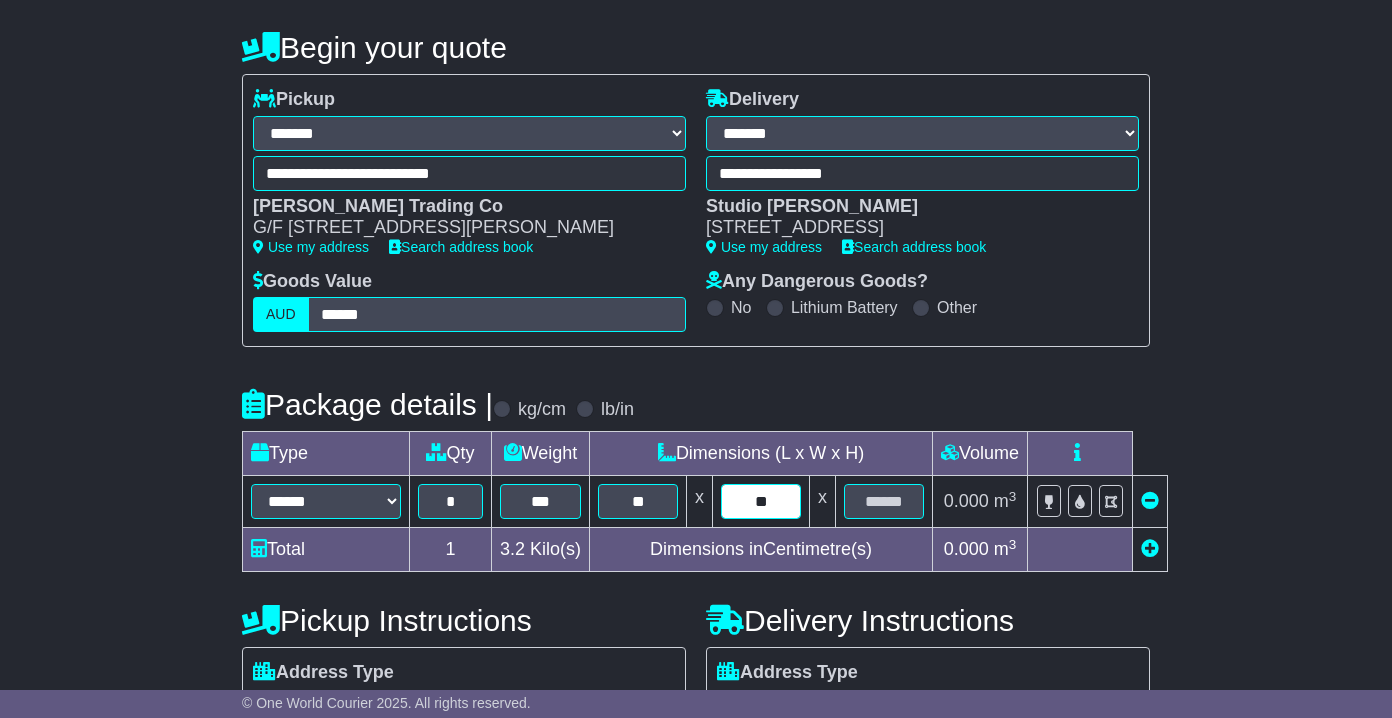 type on "**" 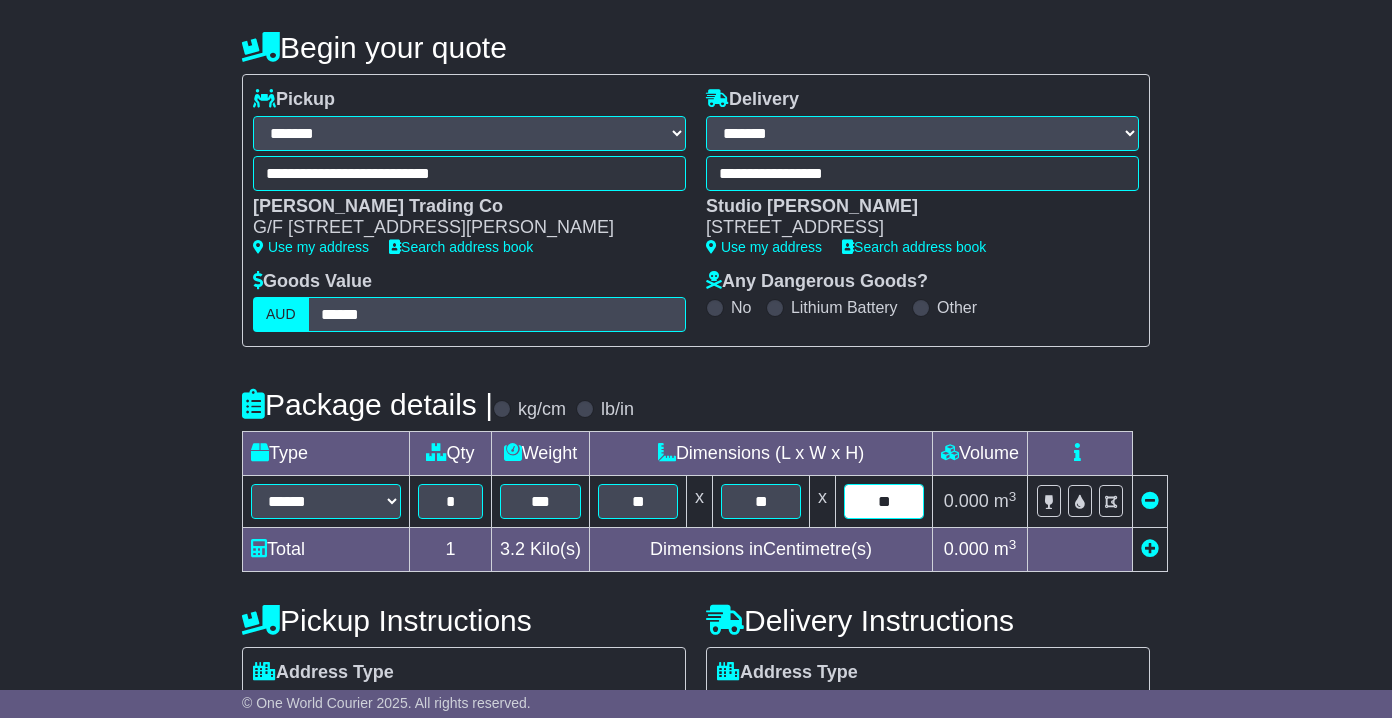 type on "**" 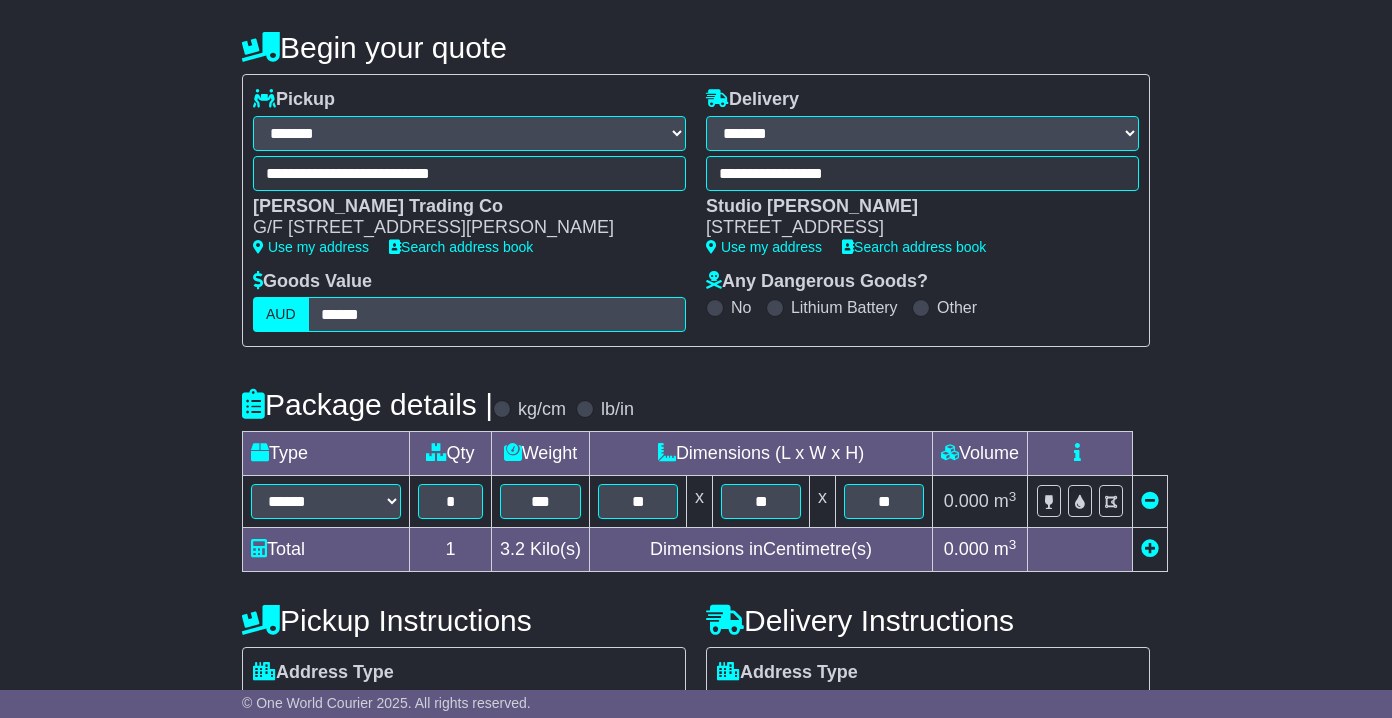 click on "**********" at bounding box center (696, 574) 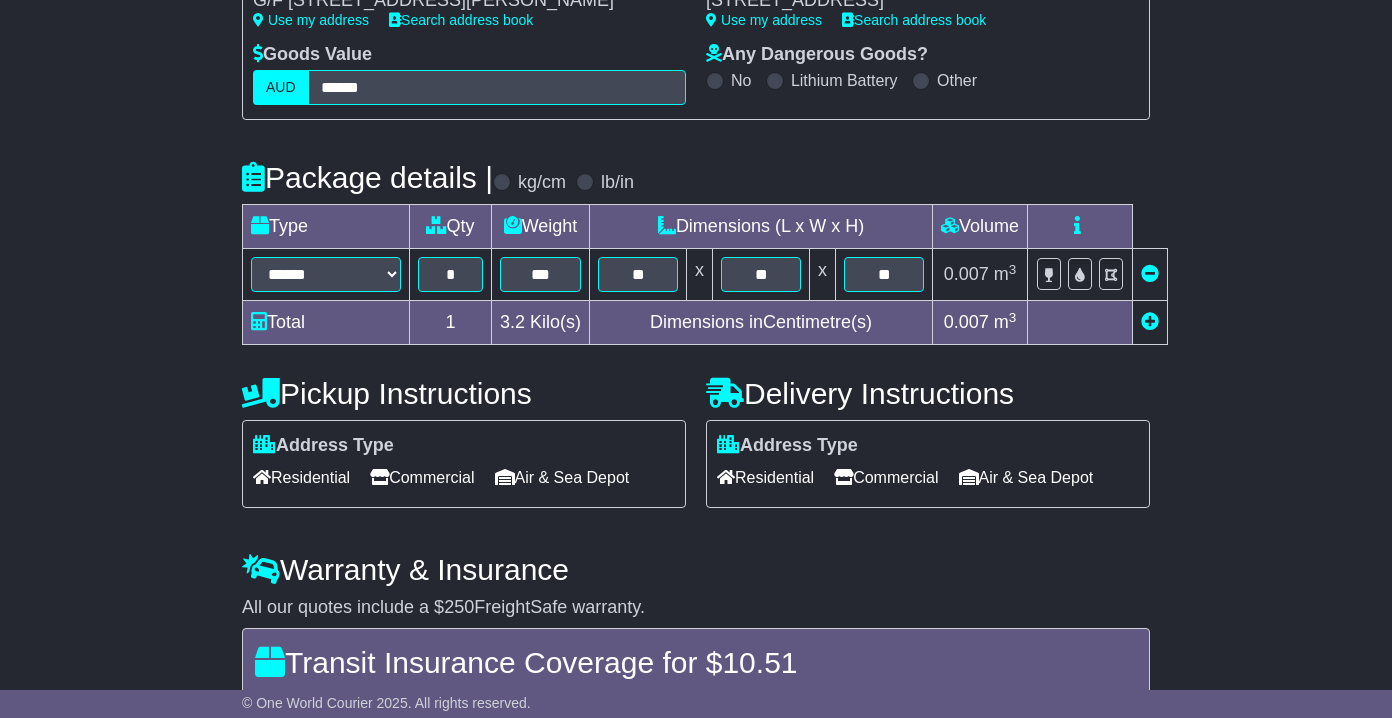 scroll, scrollTop: 410, scrollLeft: 0, axis: vertical 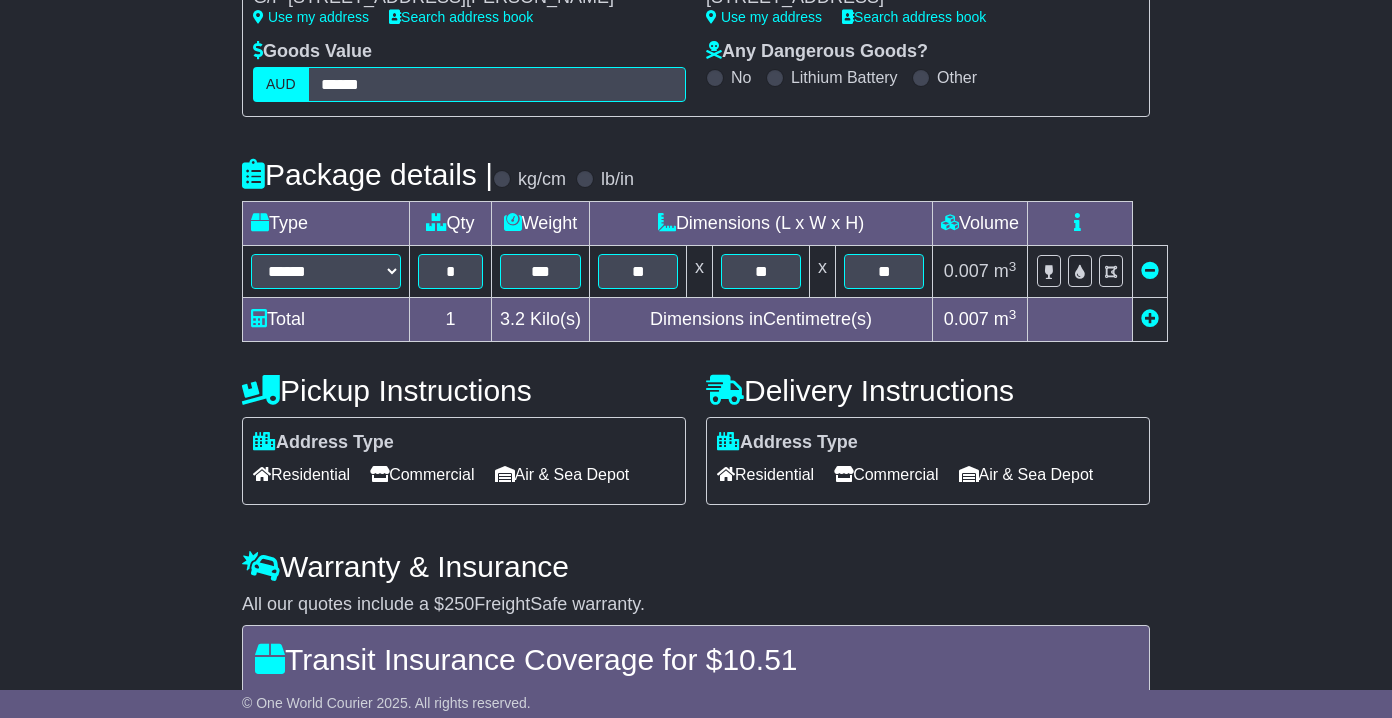 click at bounding box center (1150, 318) 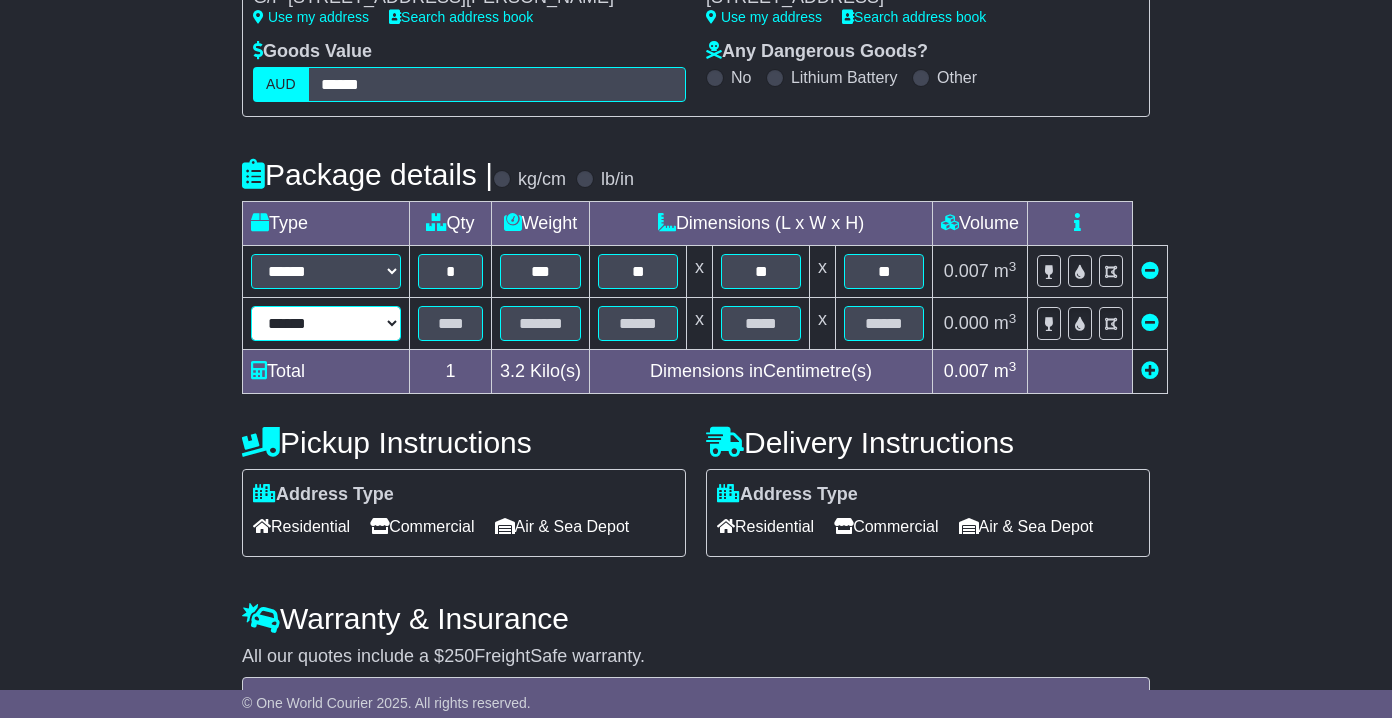 click on "****** ****** *** ******** ***** **** **** ****** *** *******" at bounding box center (326, 323) 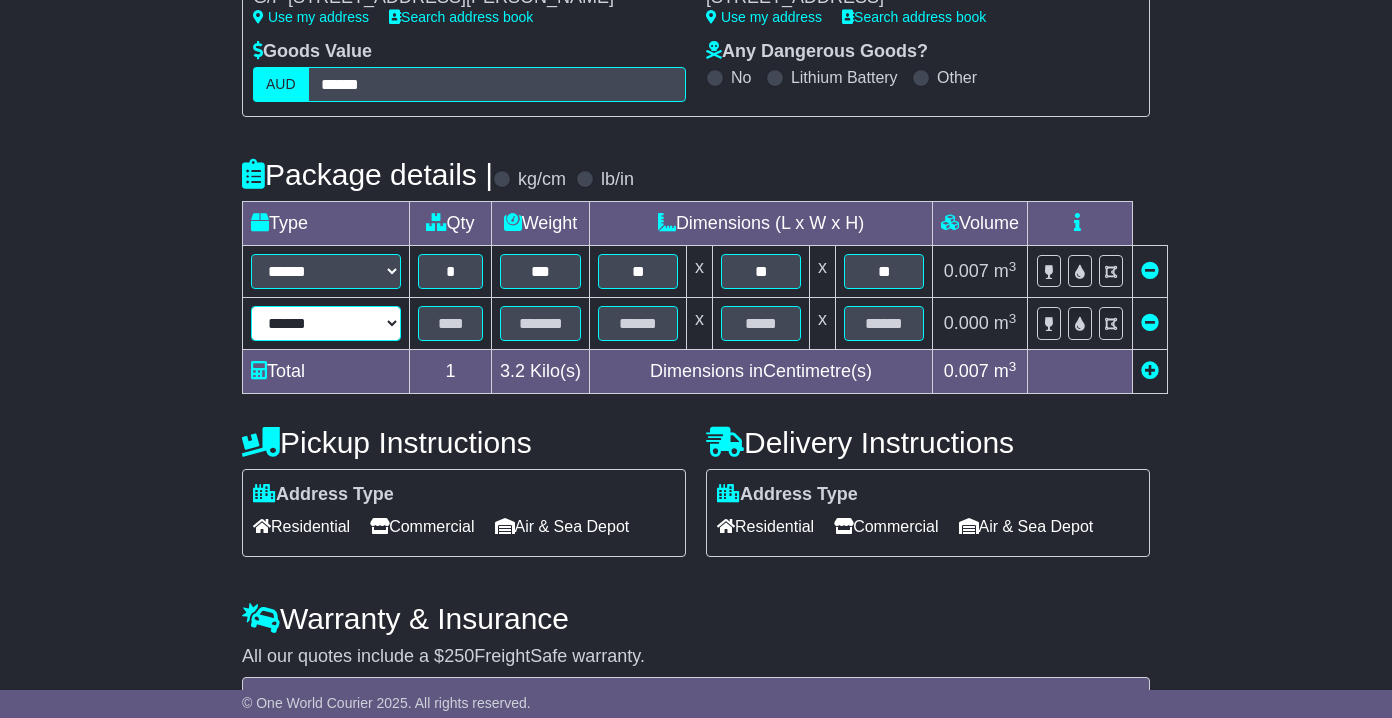 select on "***" 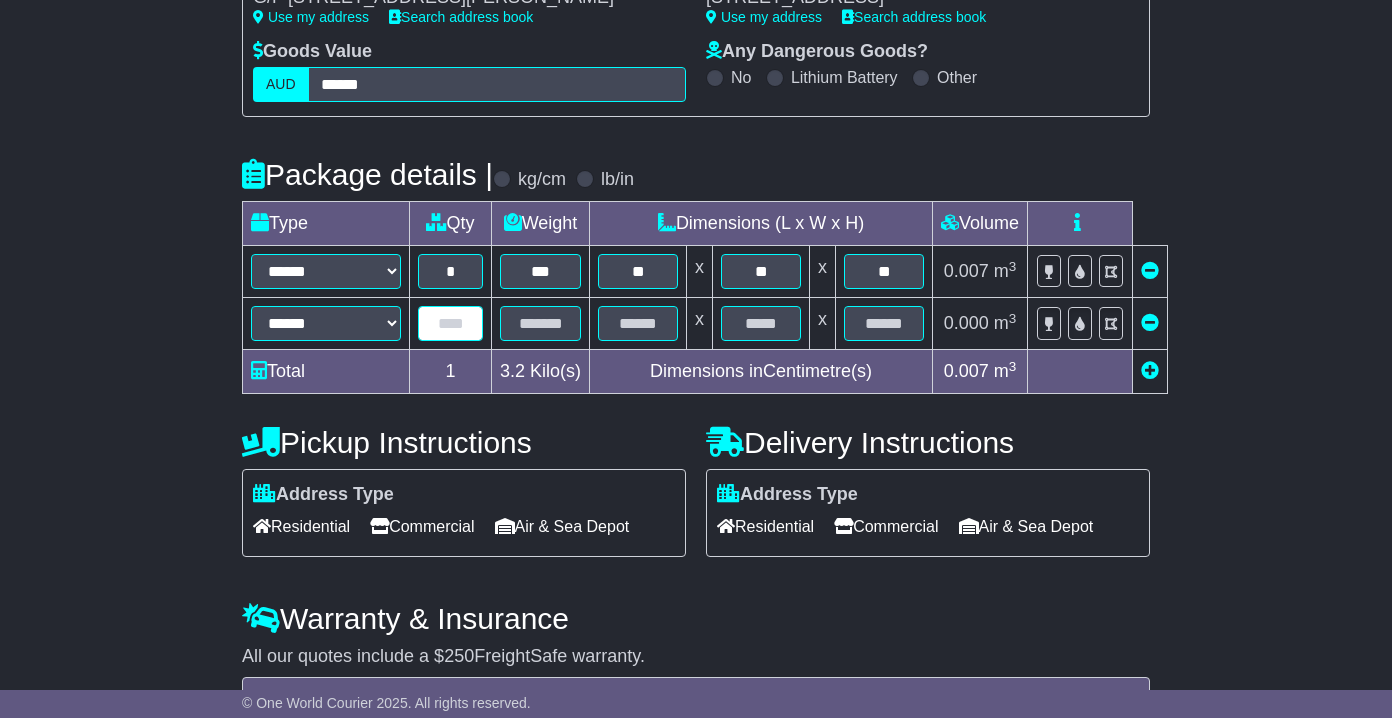 click at bounding box center [450, 323] 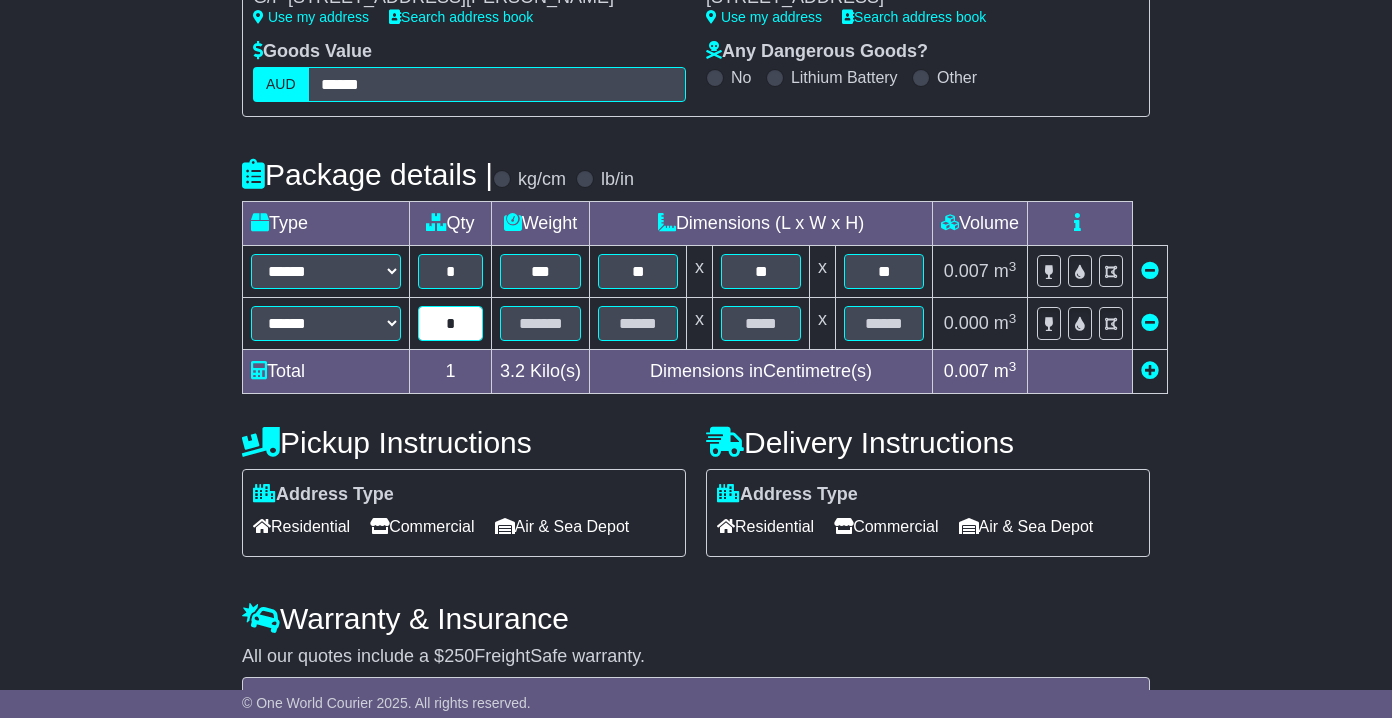 type on "*" 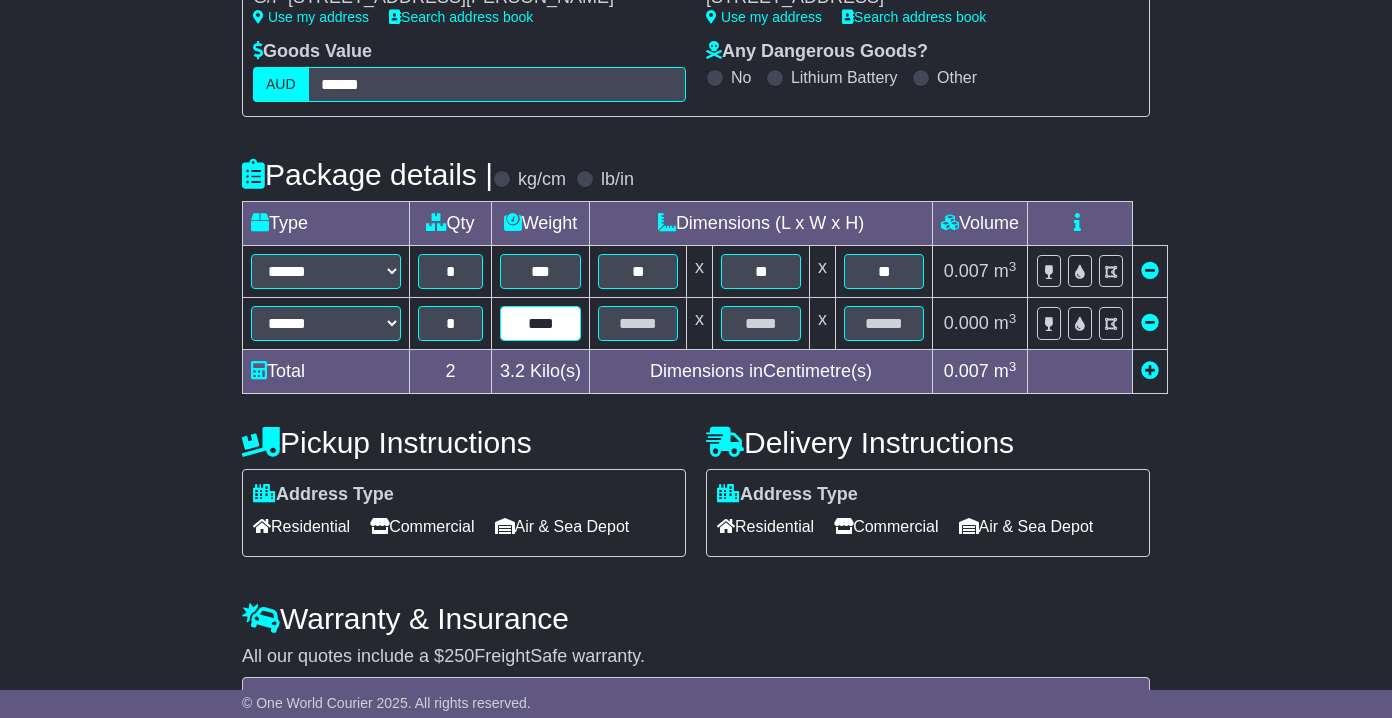 type on "****" 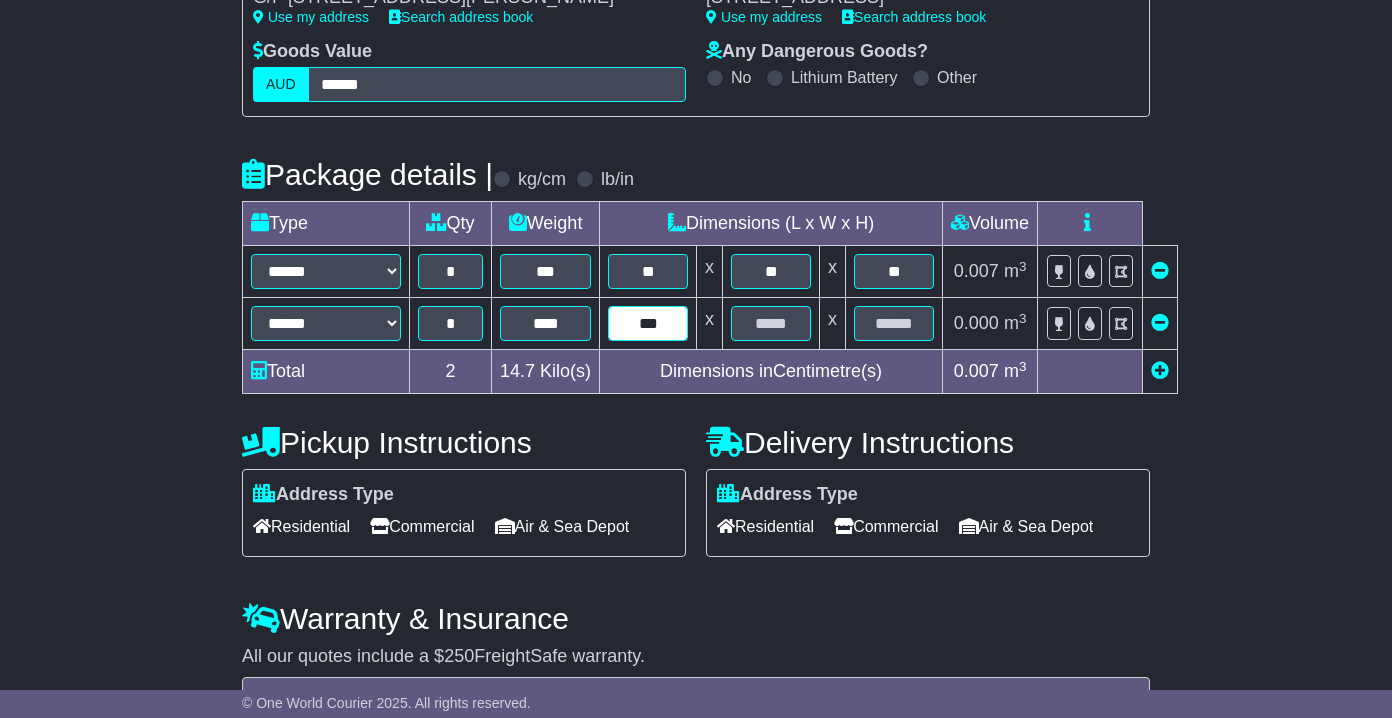 click on "***" at bounding box center [648, 323] 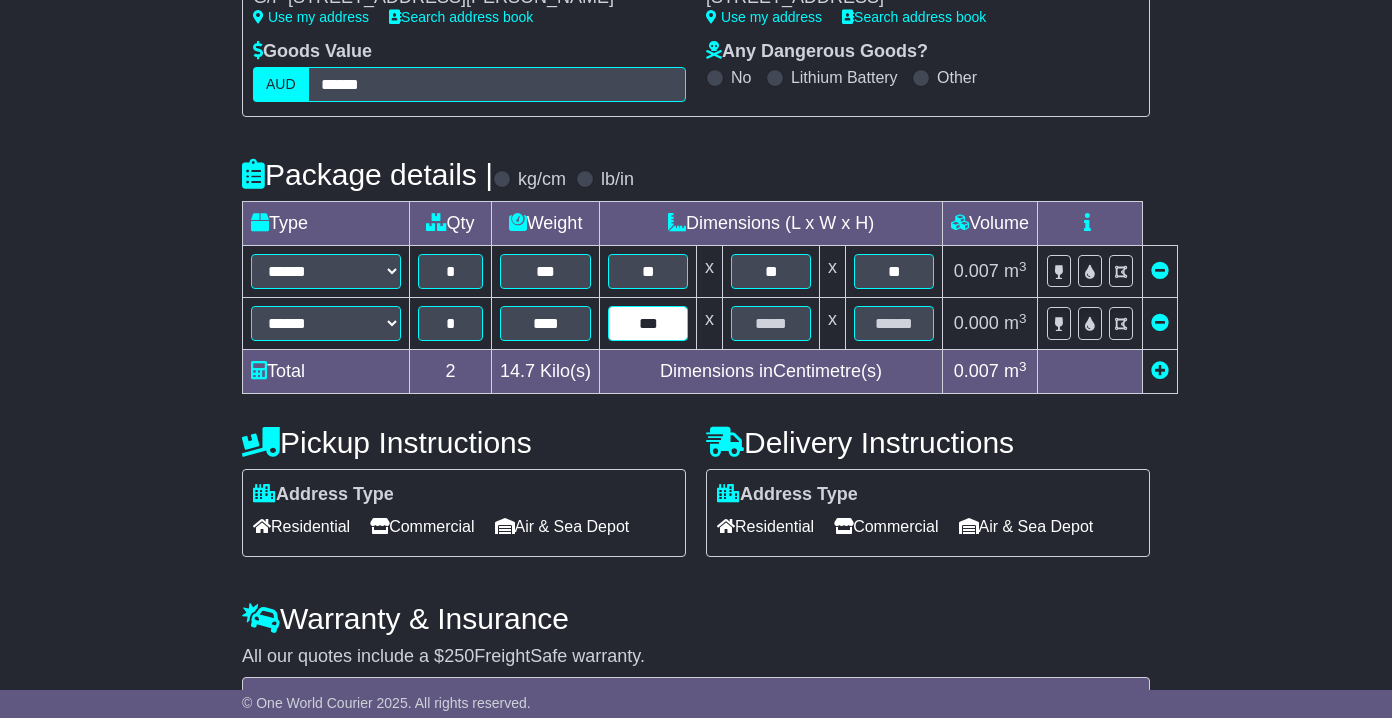 type on "***" 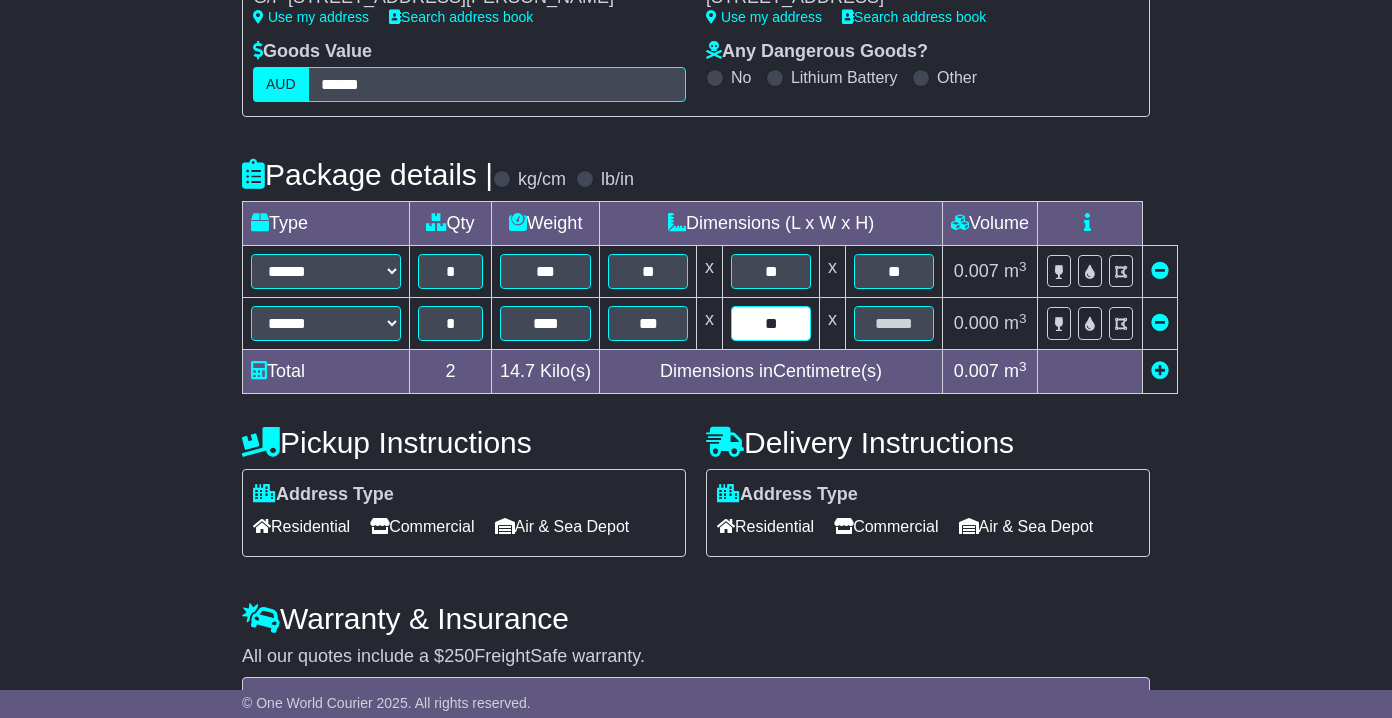 type on "**" 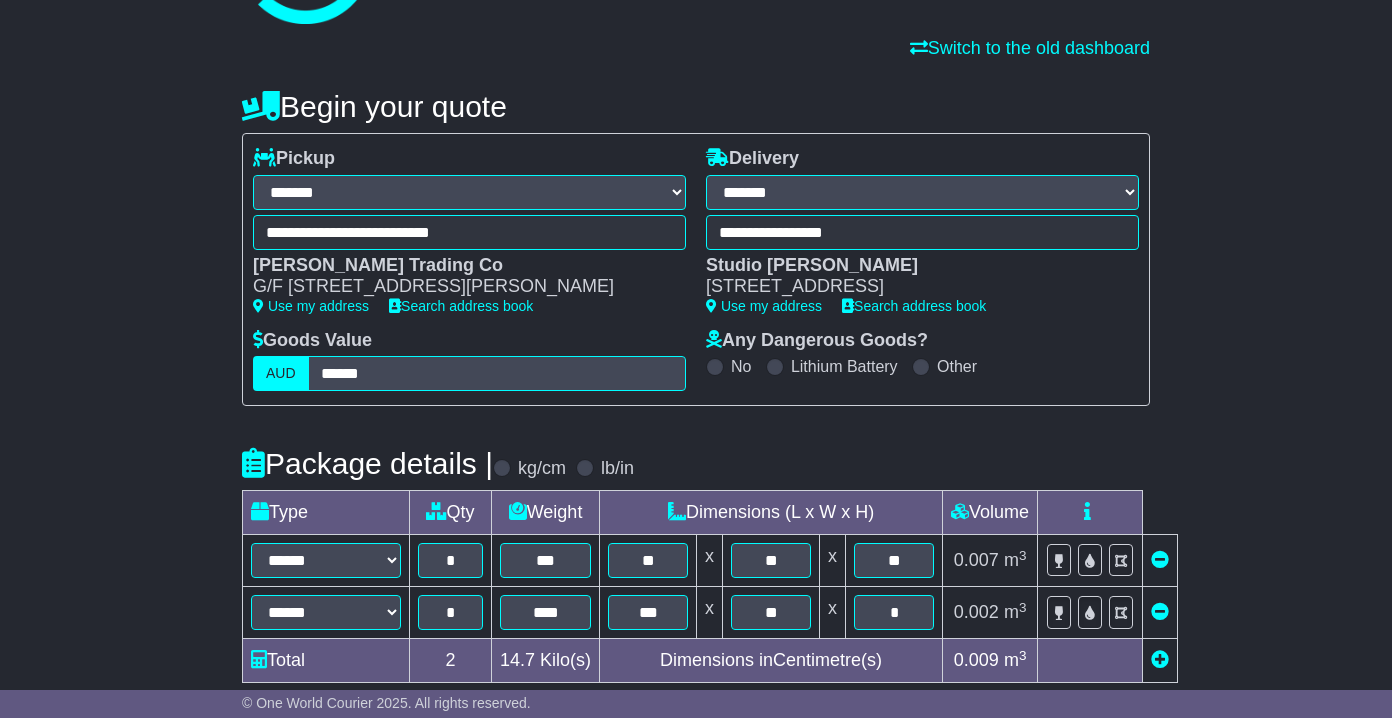 scroll, scrollTop: 152, scrollLeft: 0, axis: vertical 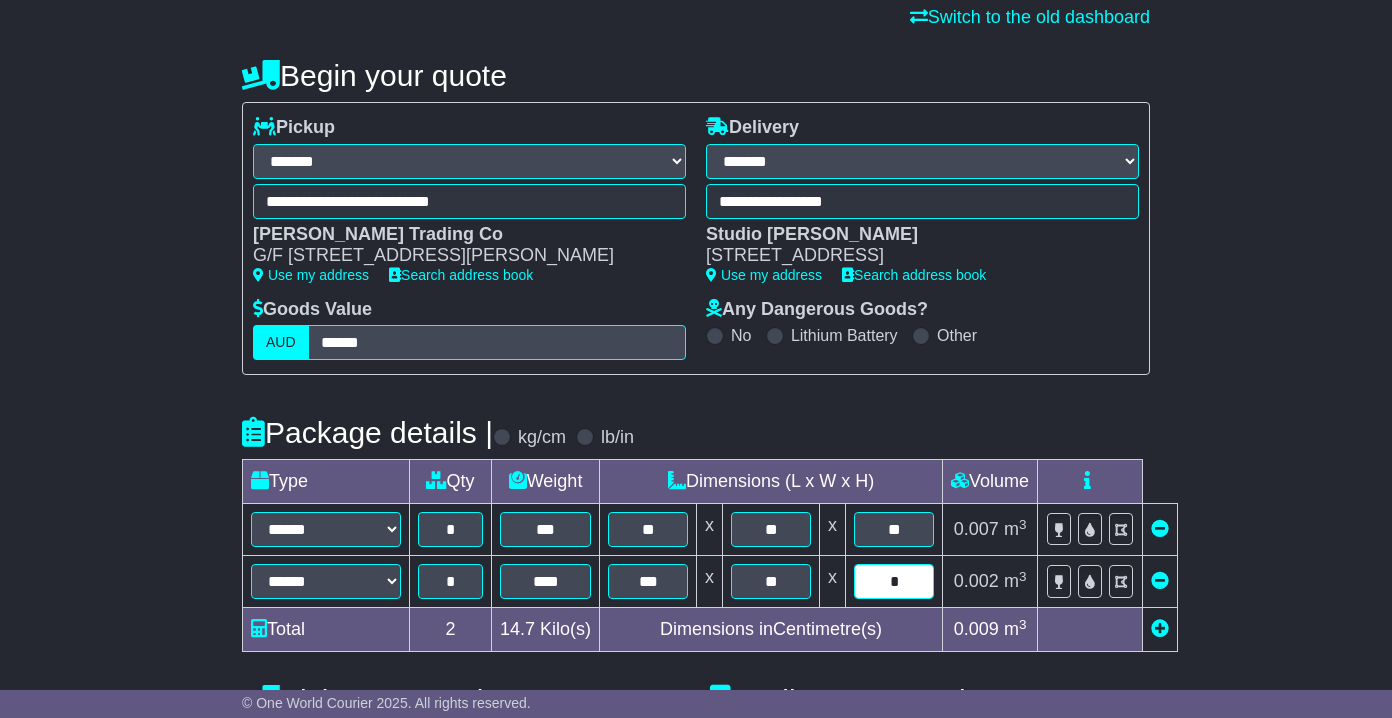click on "*" at bounding box center (894, 581) 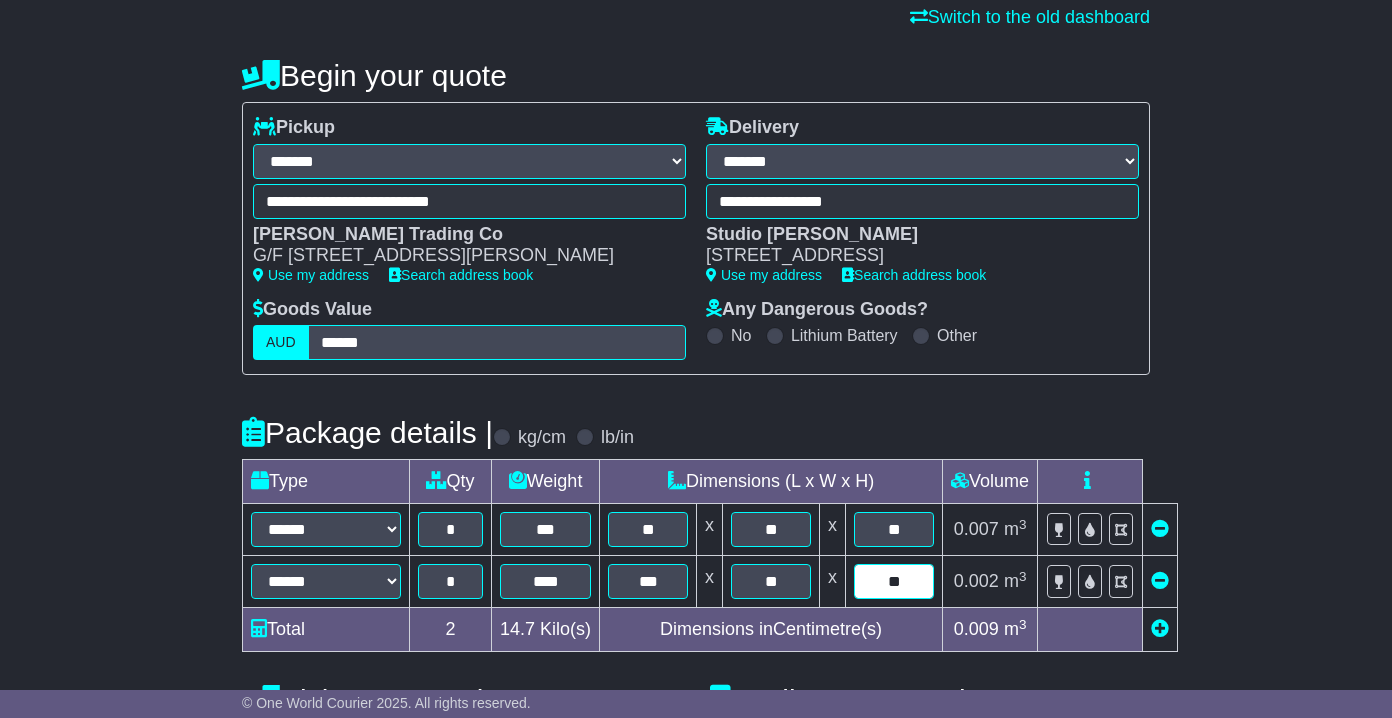 type on "**" 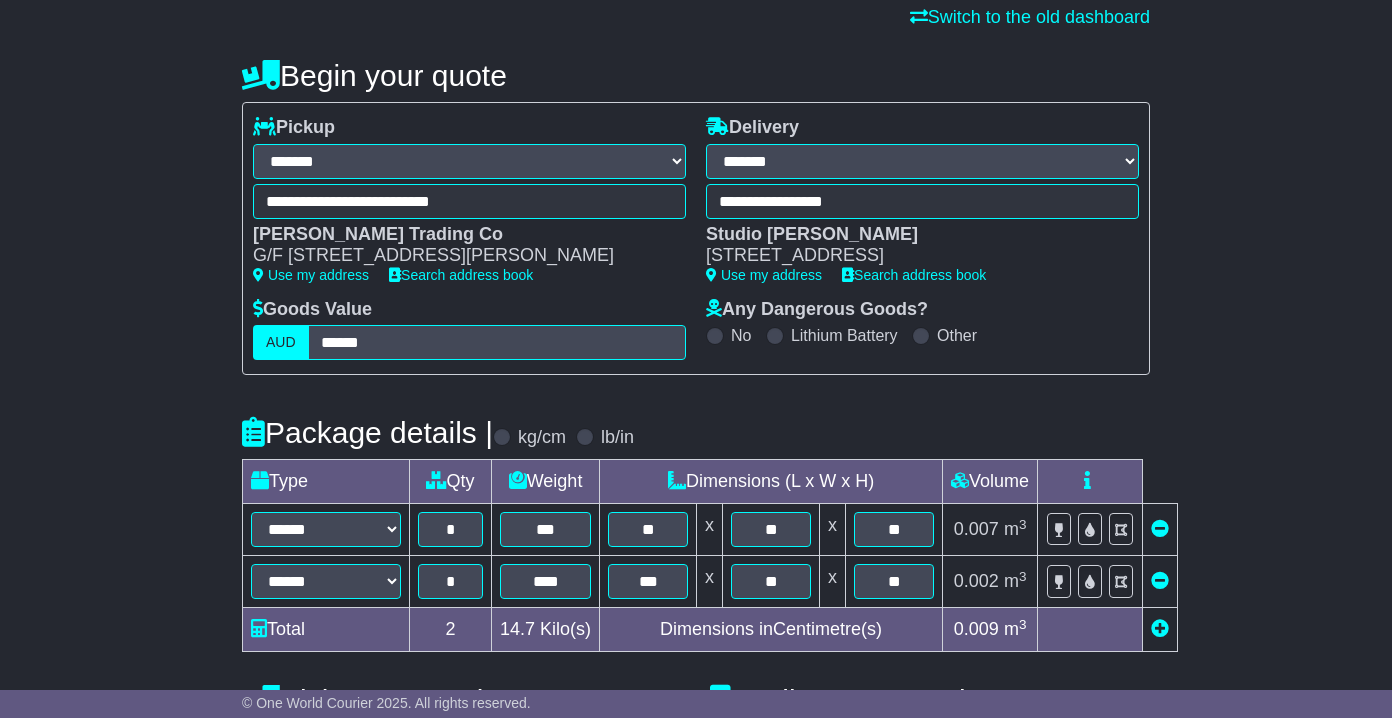 click at bounding box center (1160, 630) 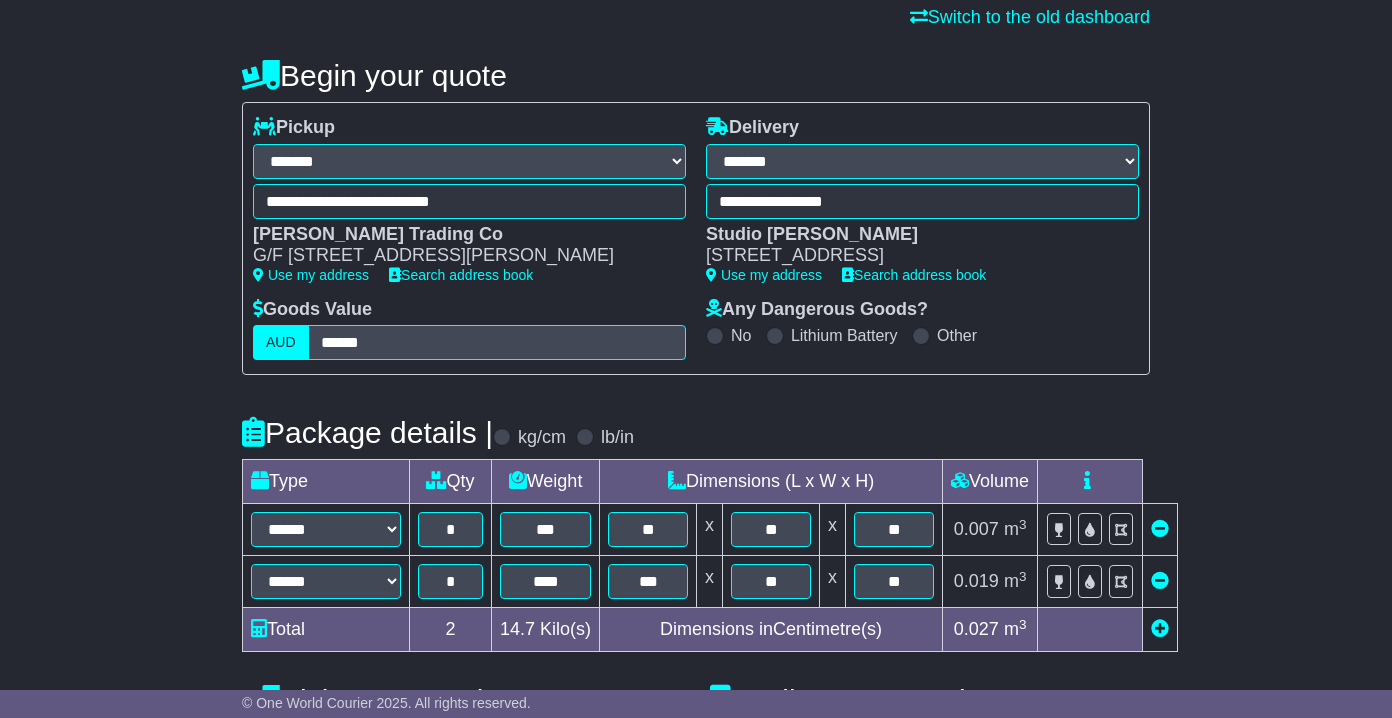 click at bounding box center [1160, 628] 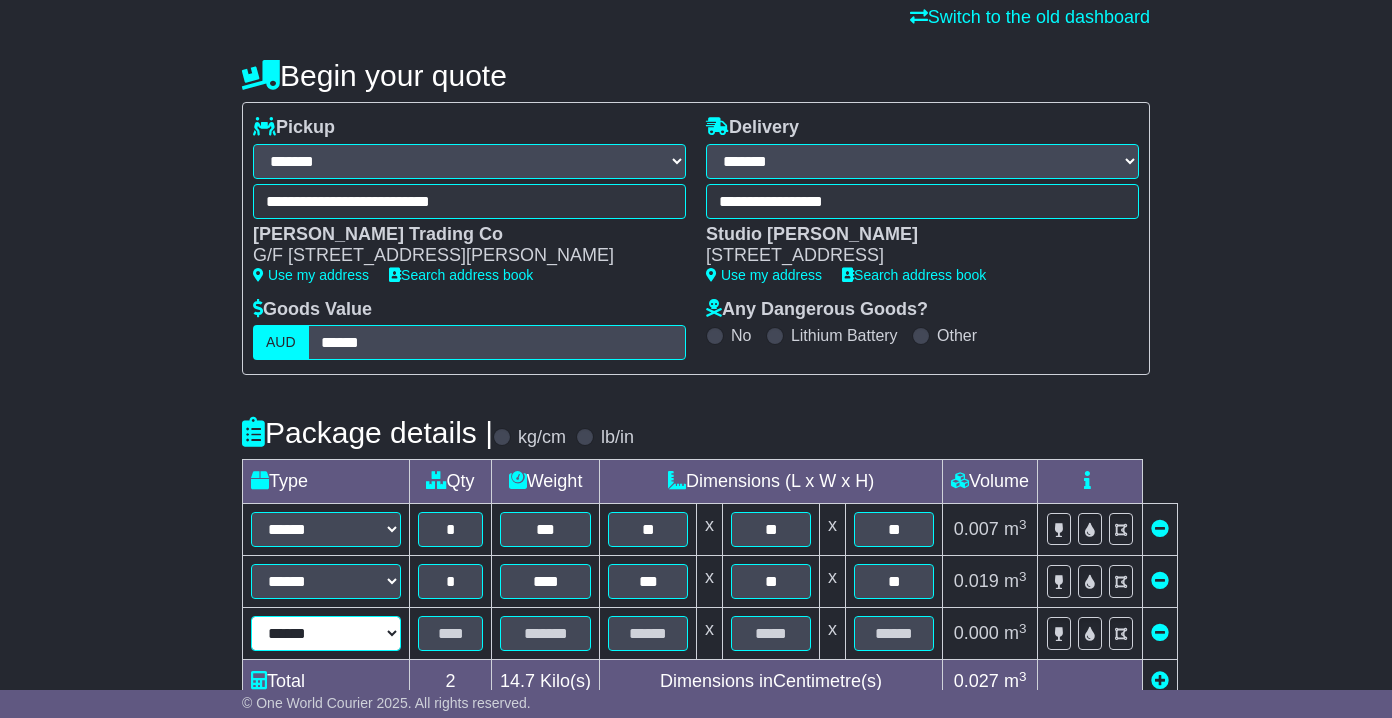 click on "****** ****** *** ******** ***** **** **** ****** *** *******" at bounding box center [326, 633] 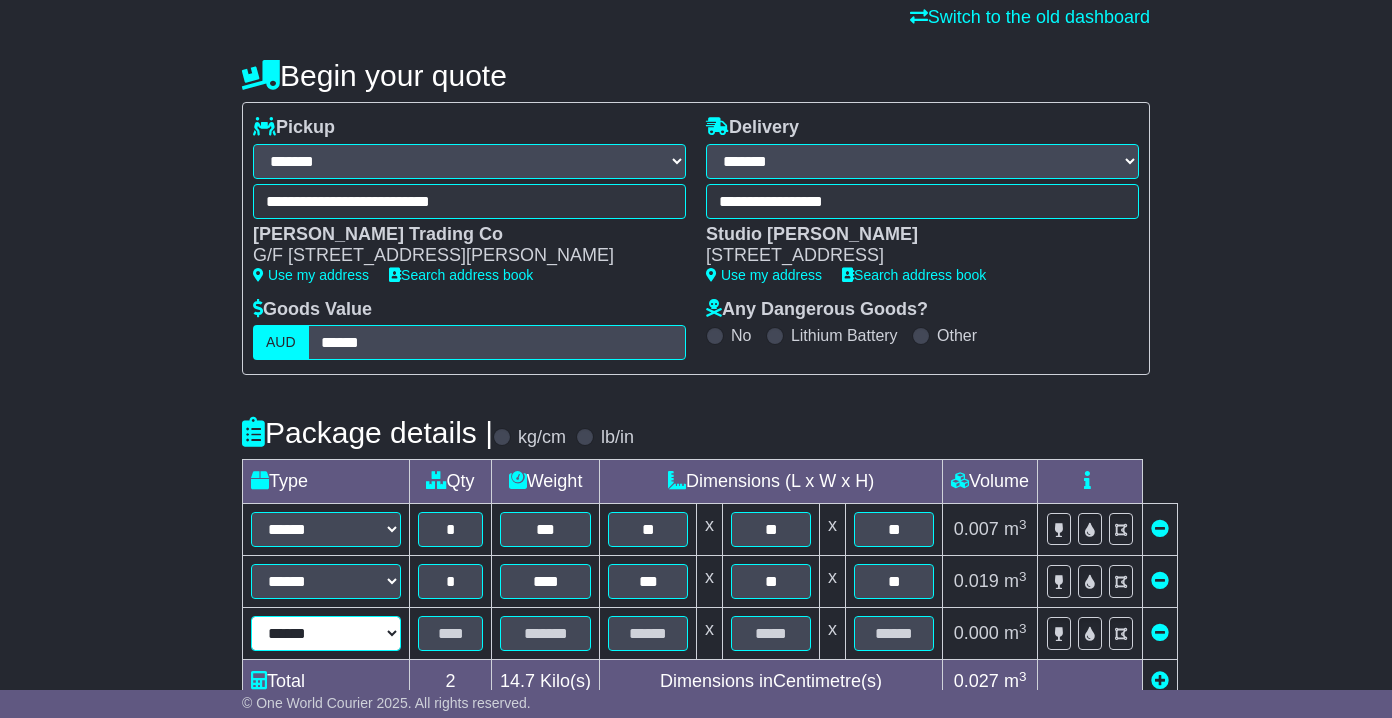 select on "***" 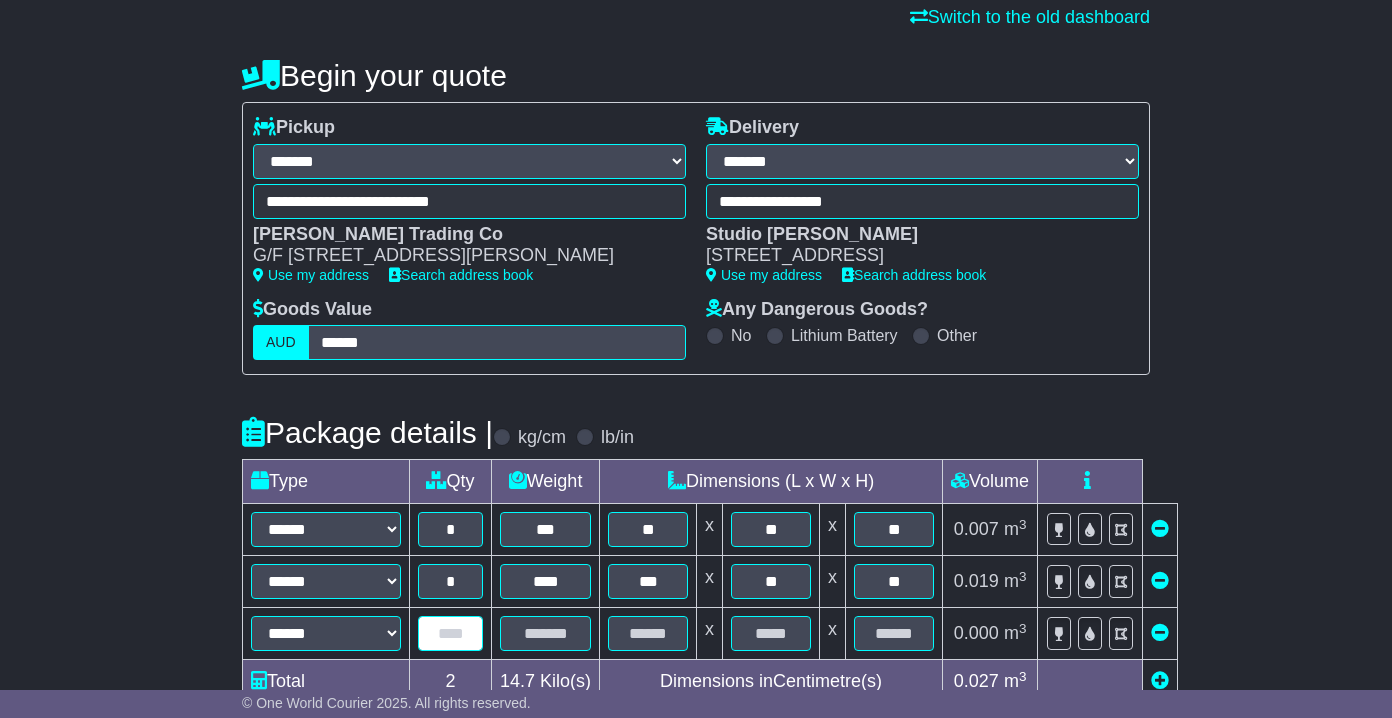 click at bounding box center (450, 633) 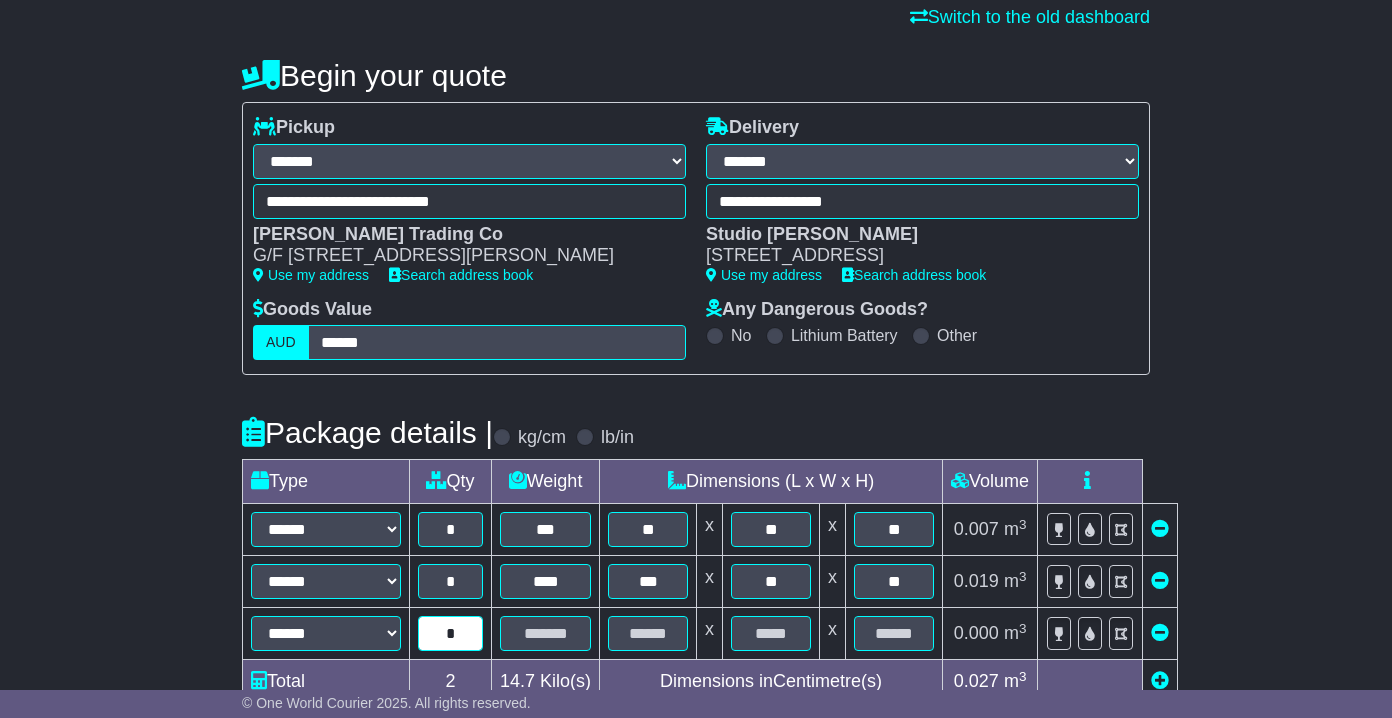 type on "*" 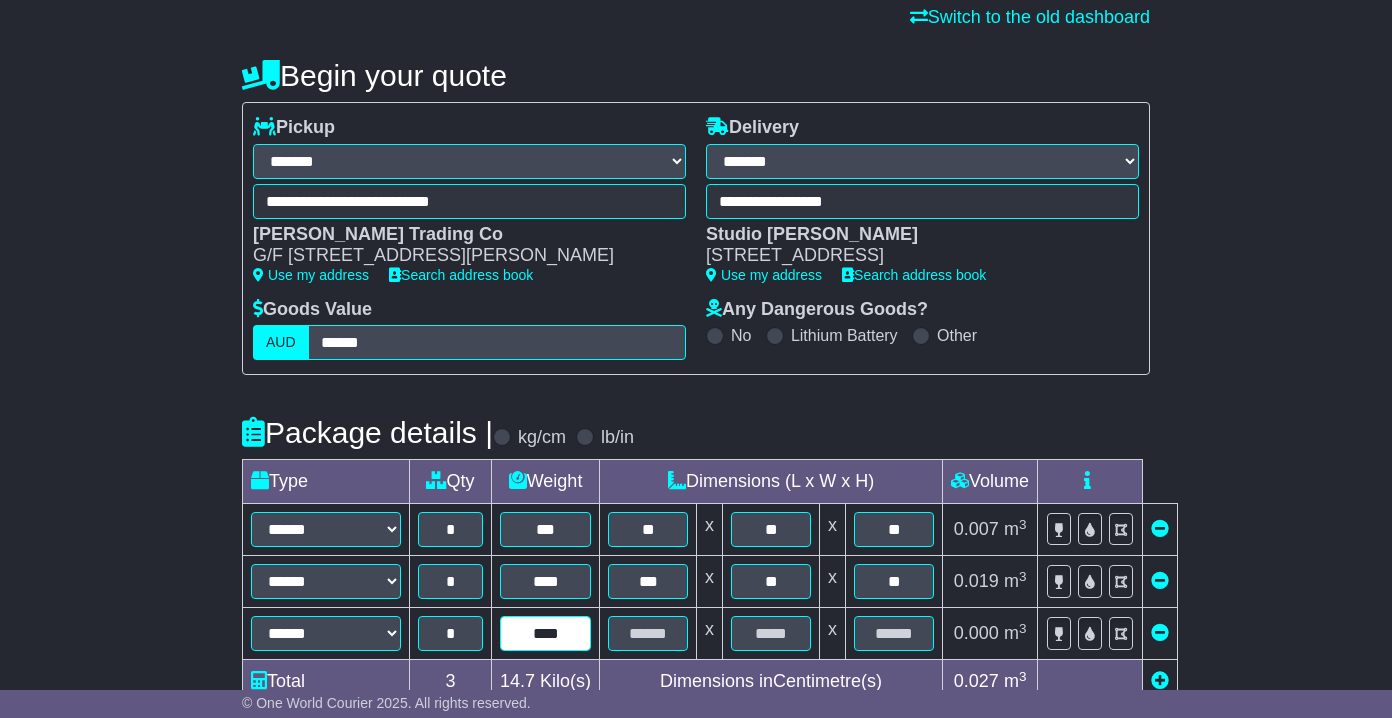 type on "****" 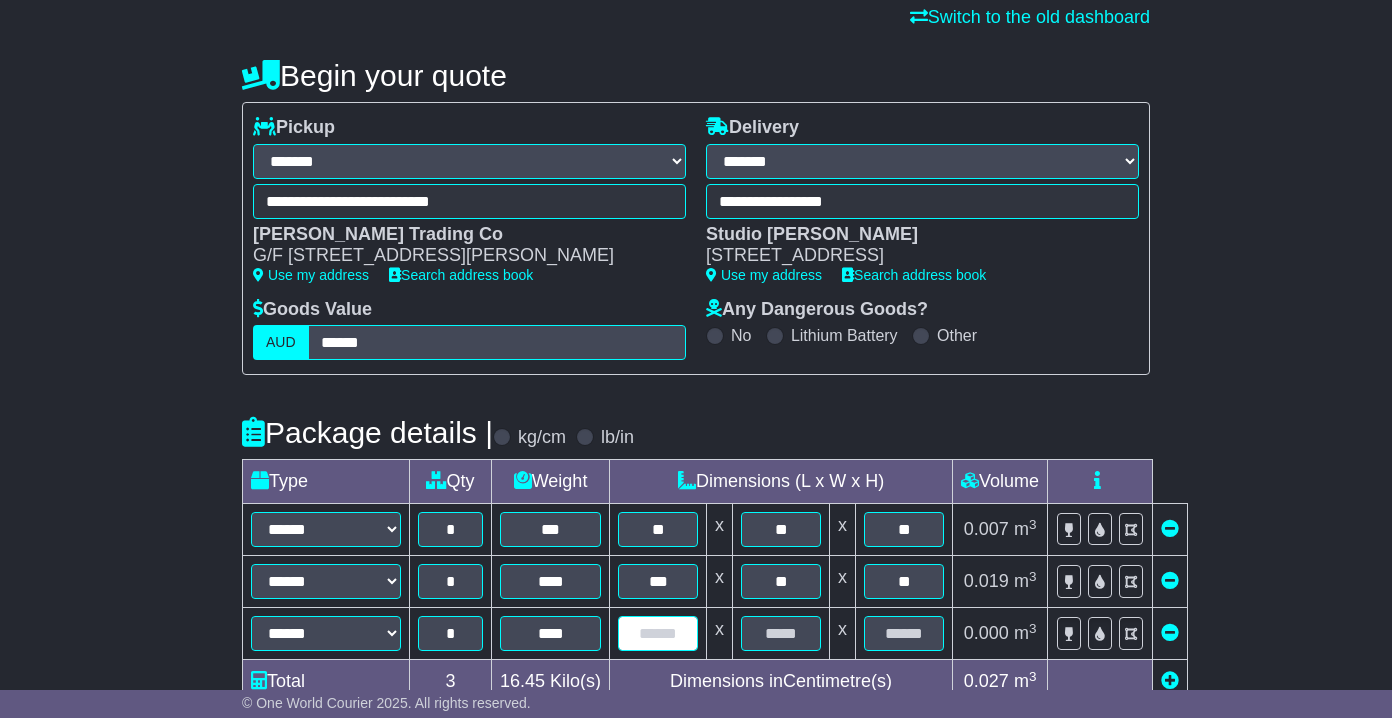 scroll, scrollTop: 255, scrollLeft: 0, axis: vertical 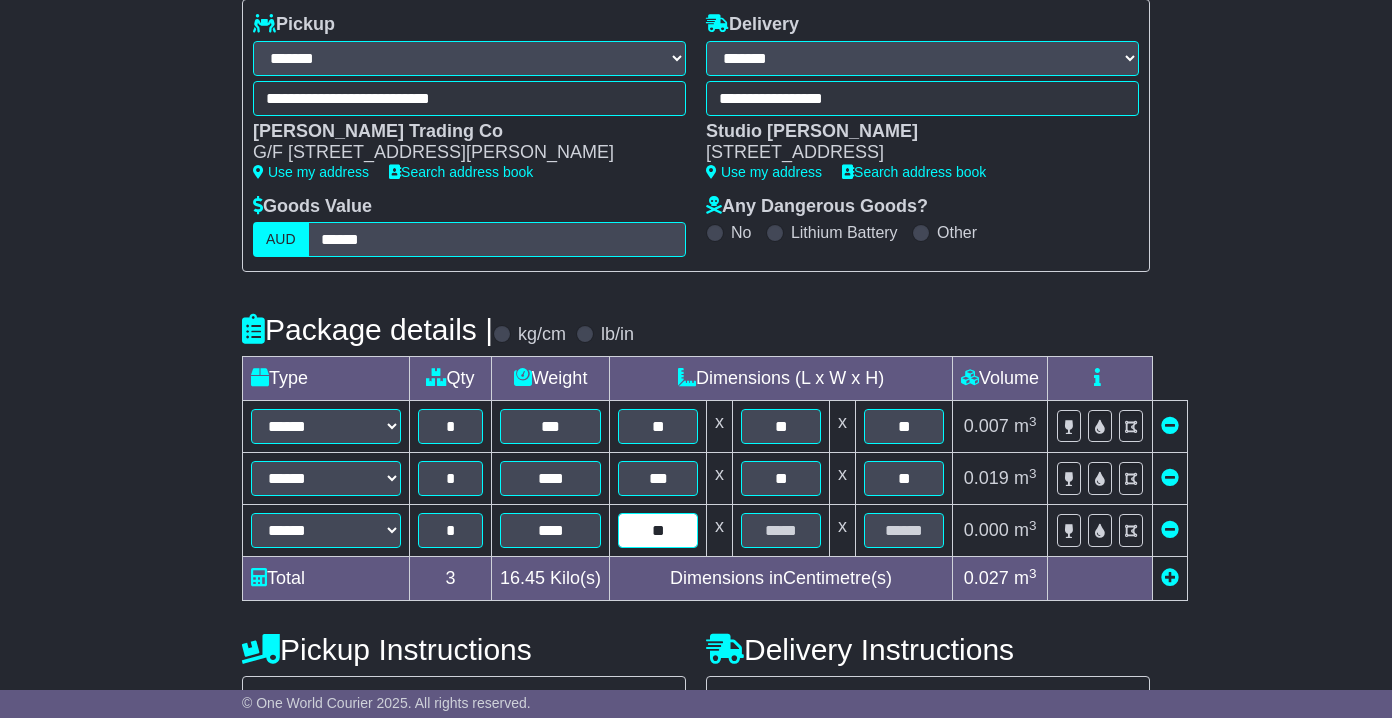 type on "**" 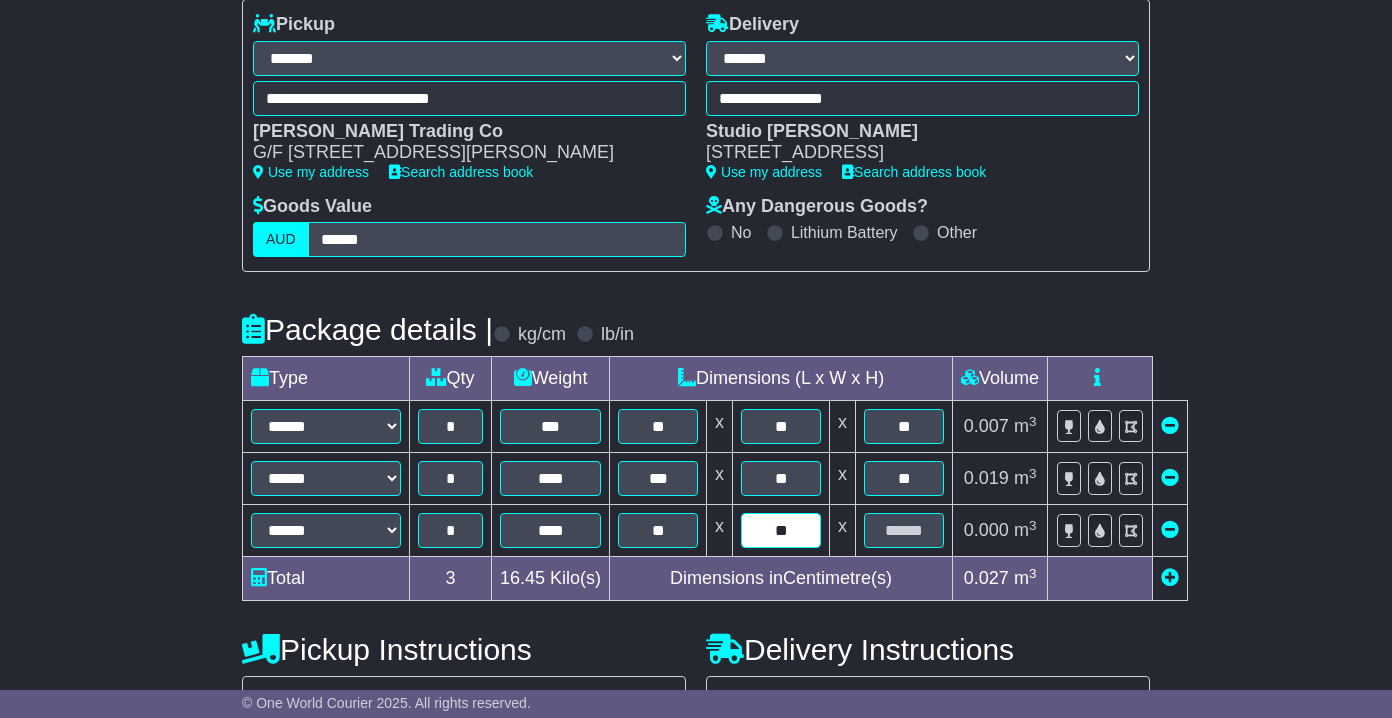 type on "**" 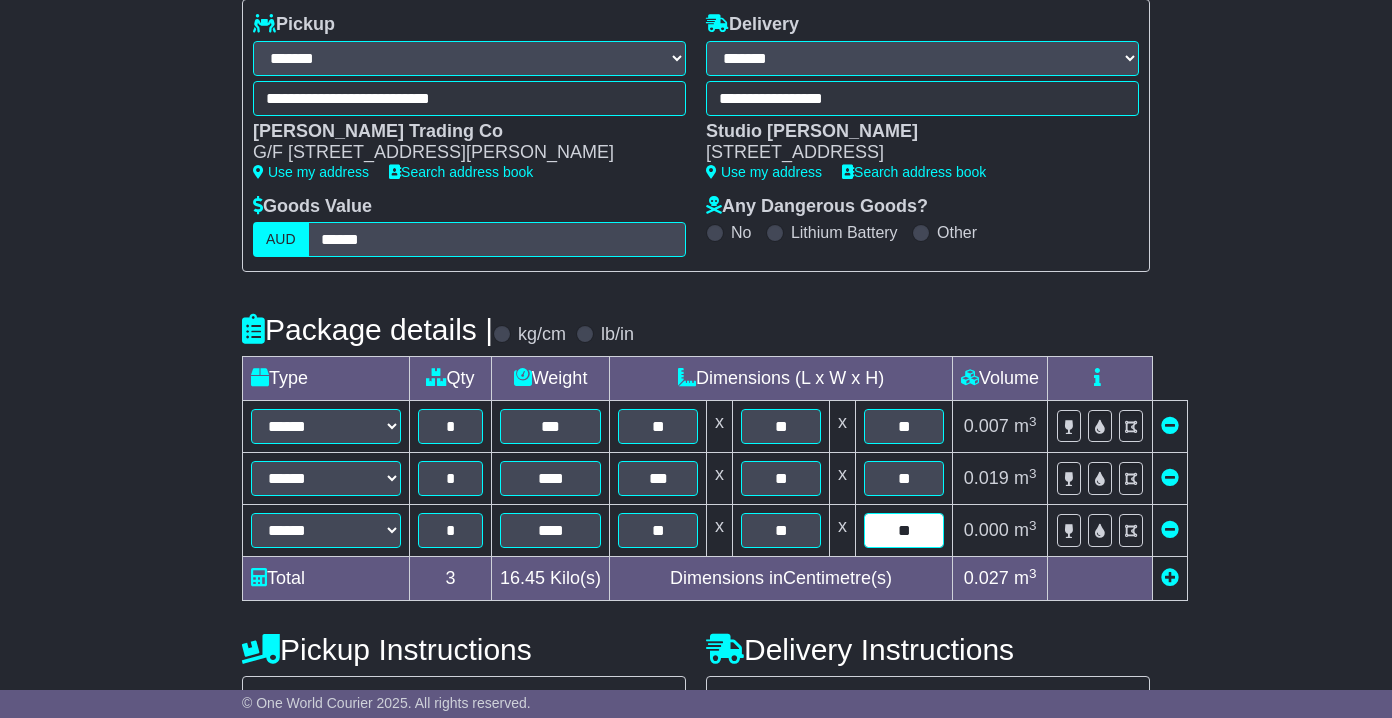 type on "**" 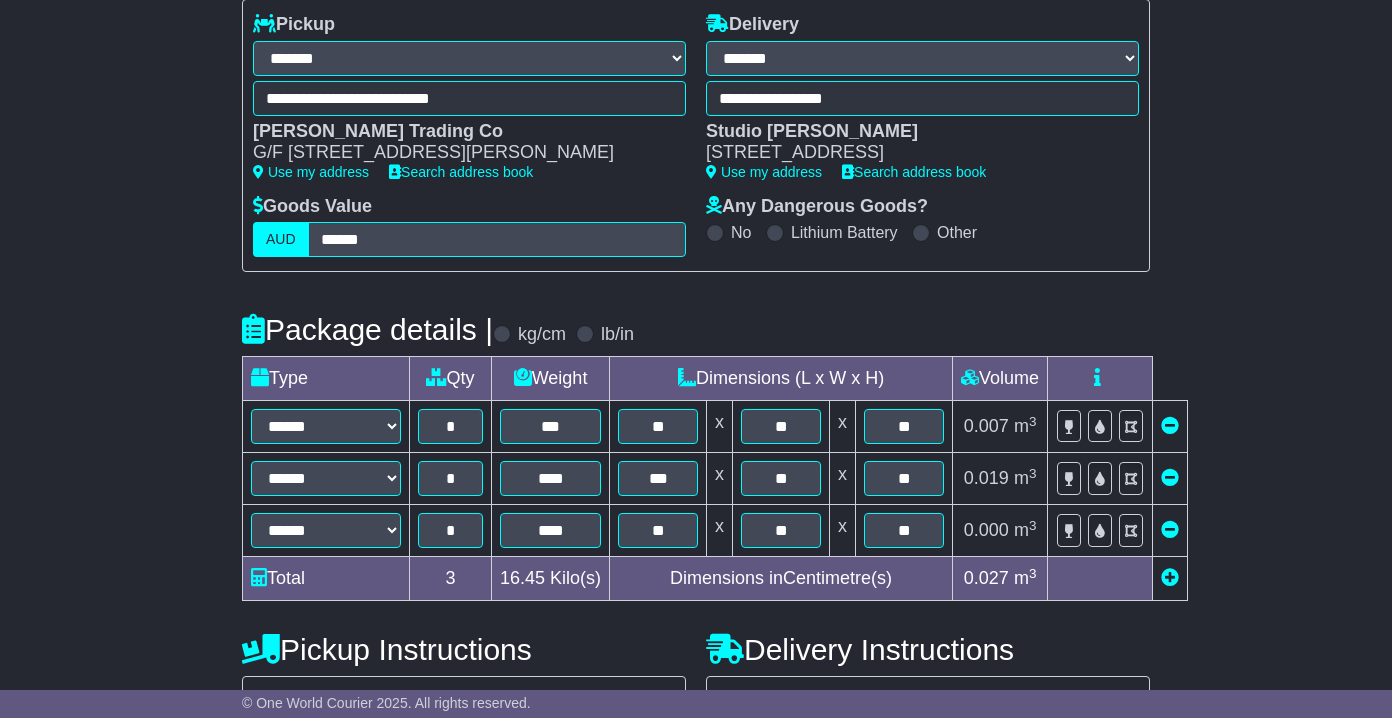 click at bounding box center [1170, 577] 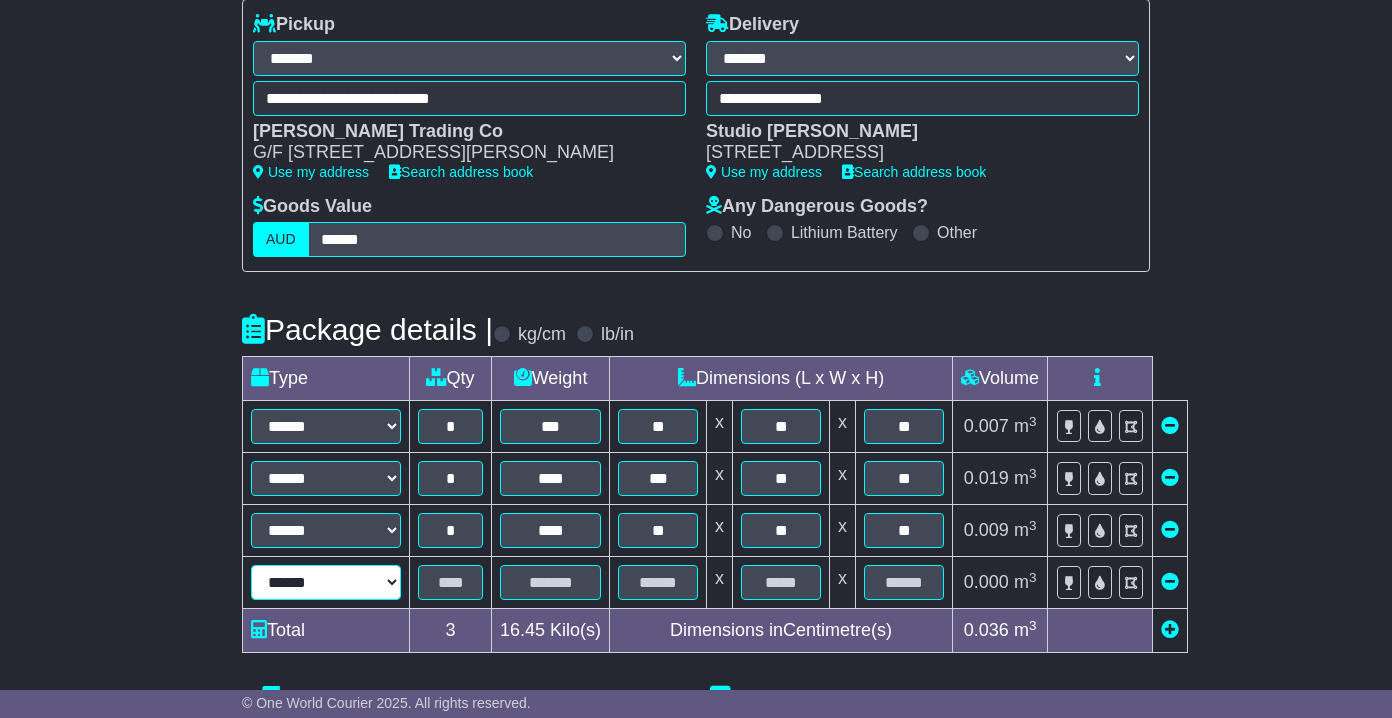 click on "****** ****** *** ******** ***** **** **** ****** *** *******" at bounding box center (326, 582) 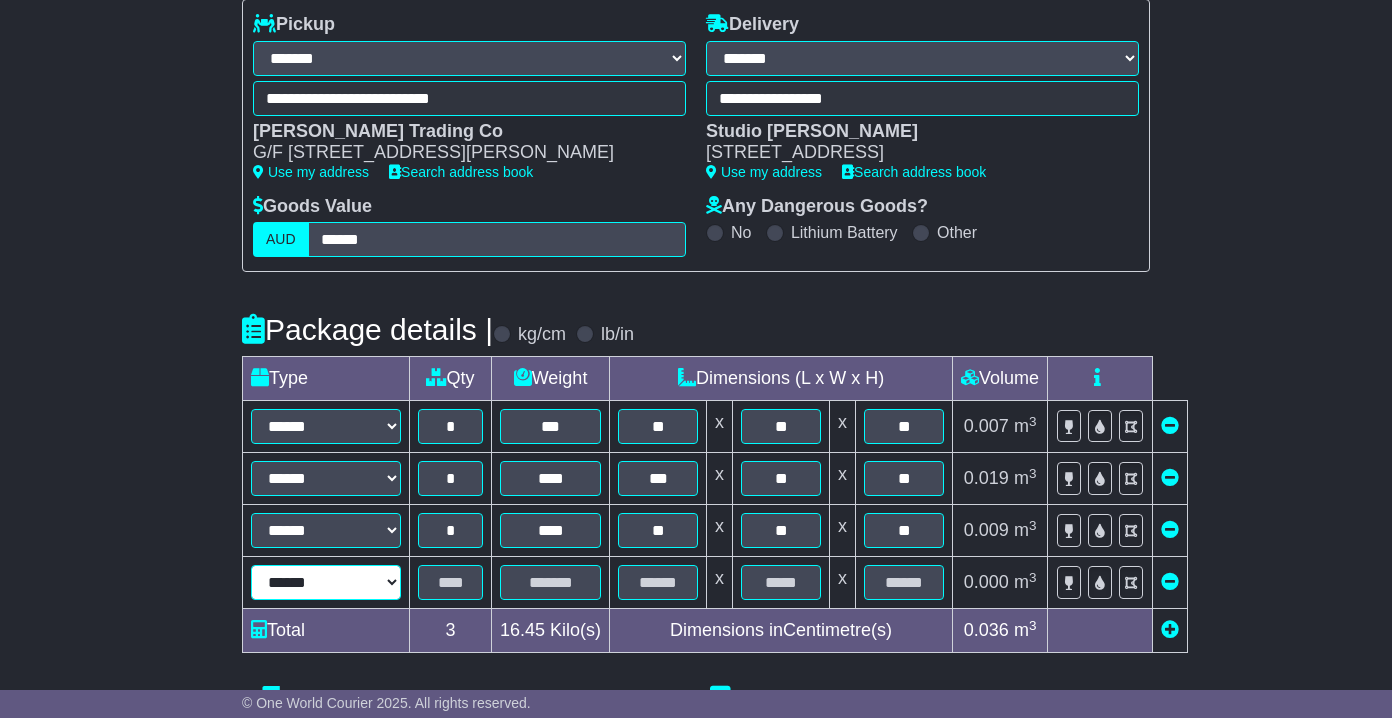 select on "***" 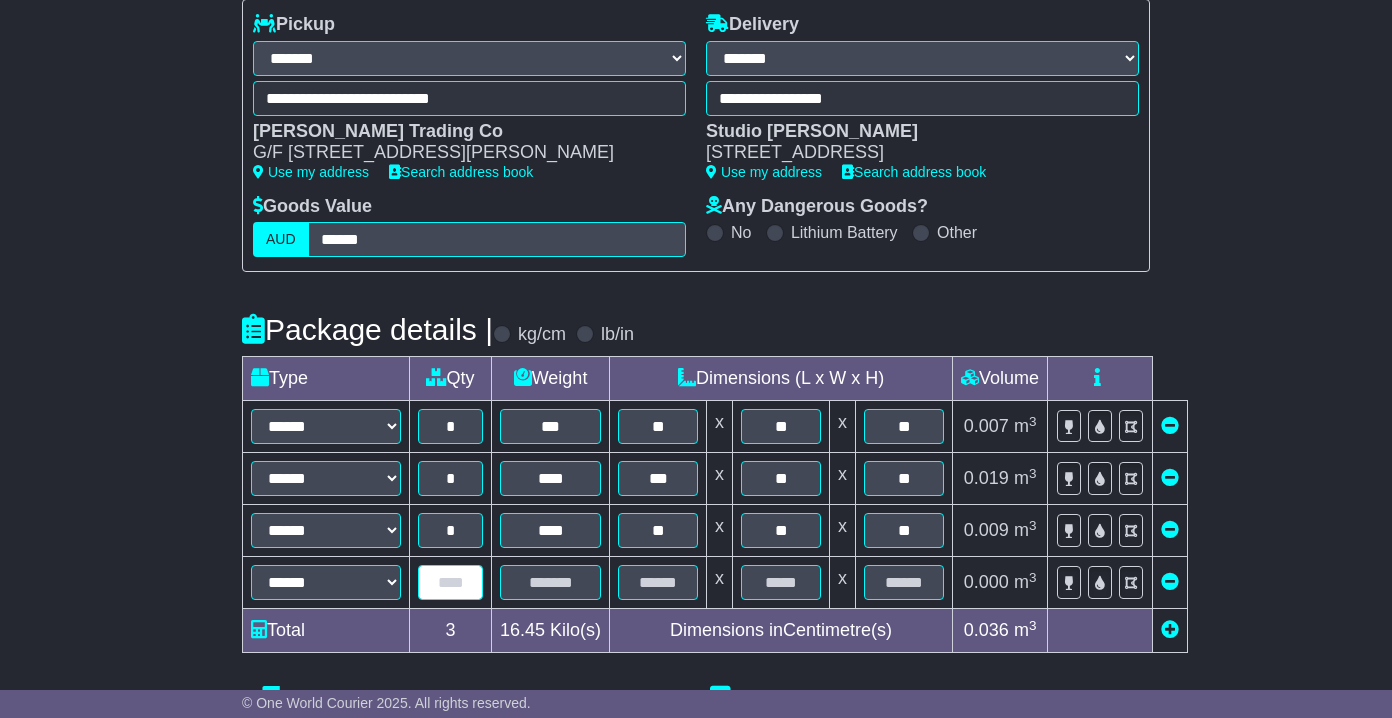 click at bounding box center [450, 582] 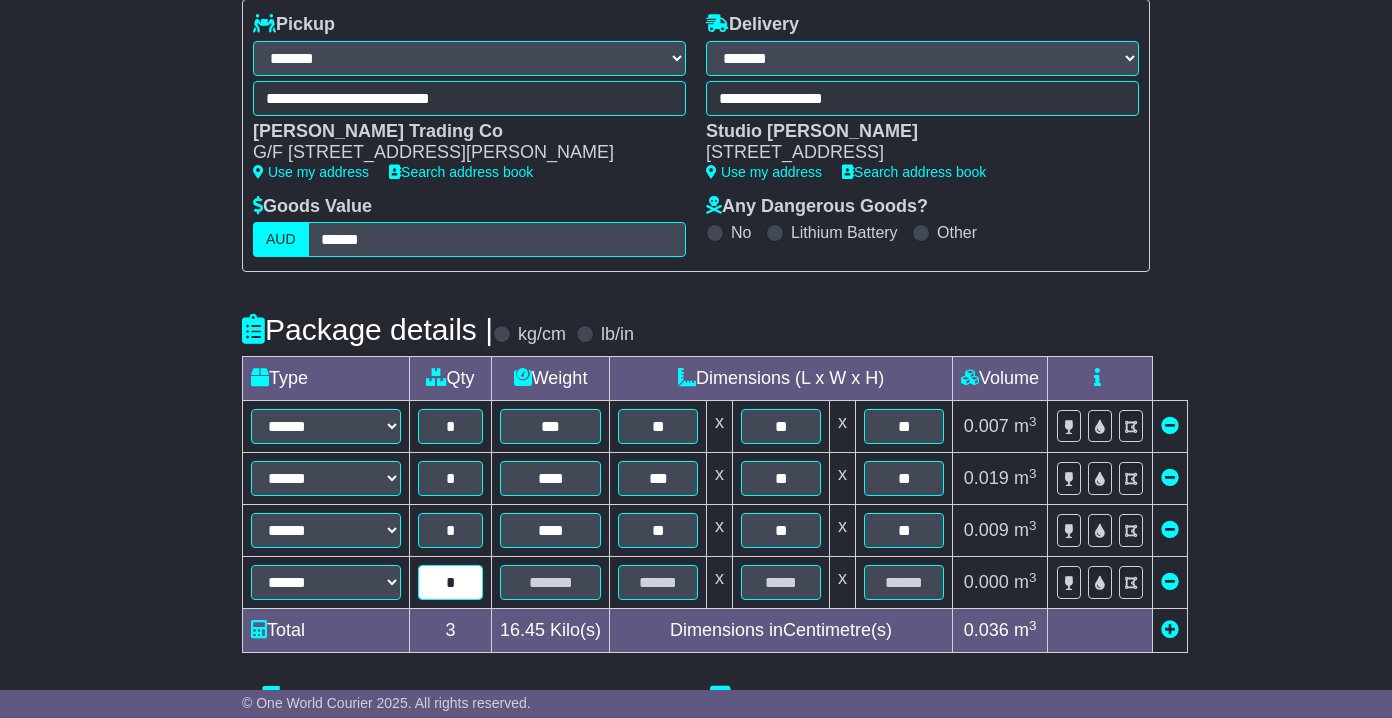 type on "*" 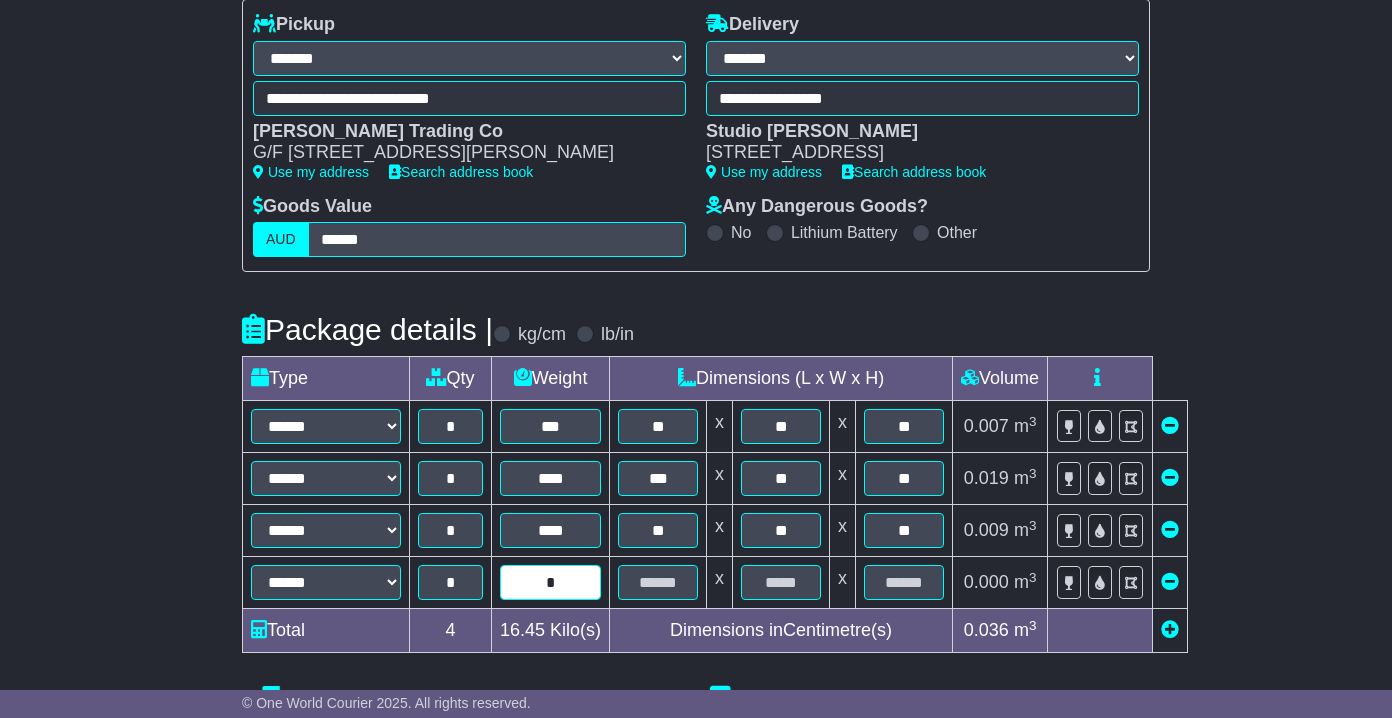 type on "*" 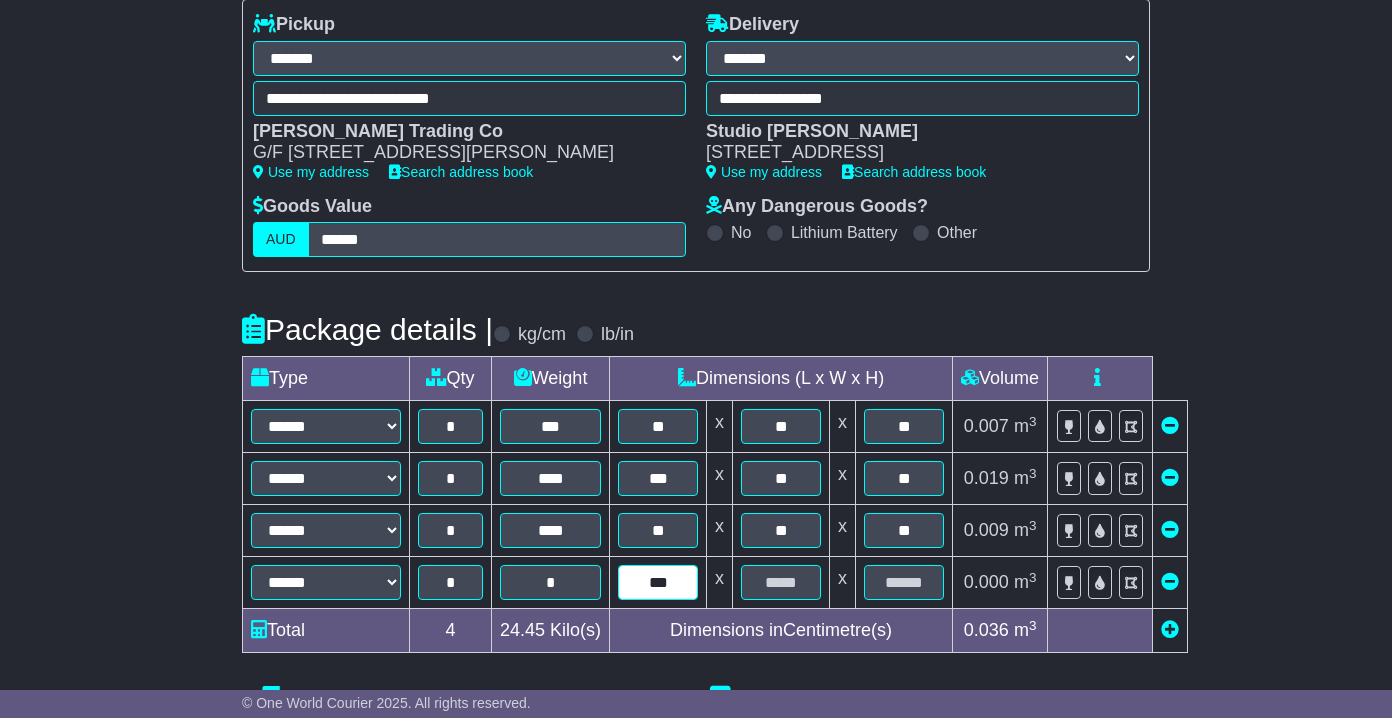 type on "***" 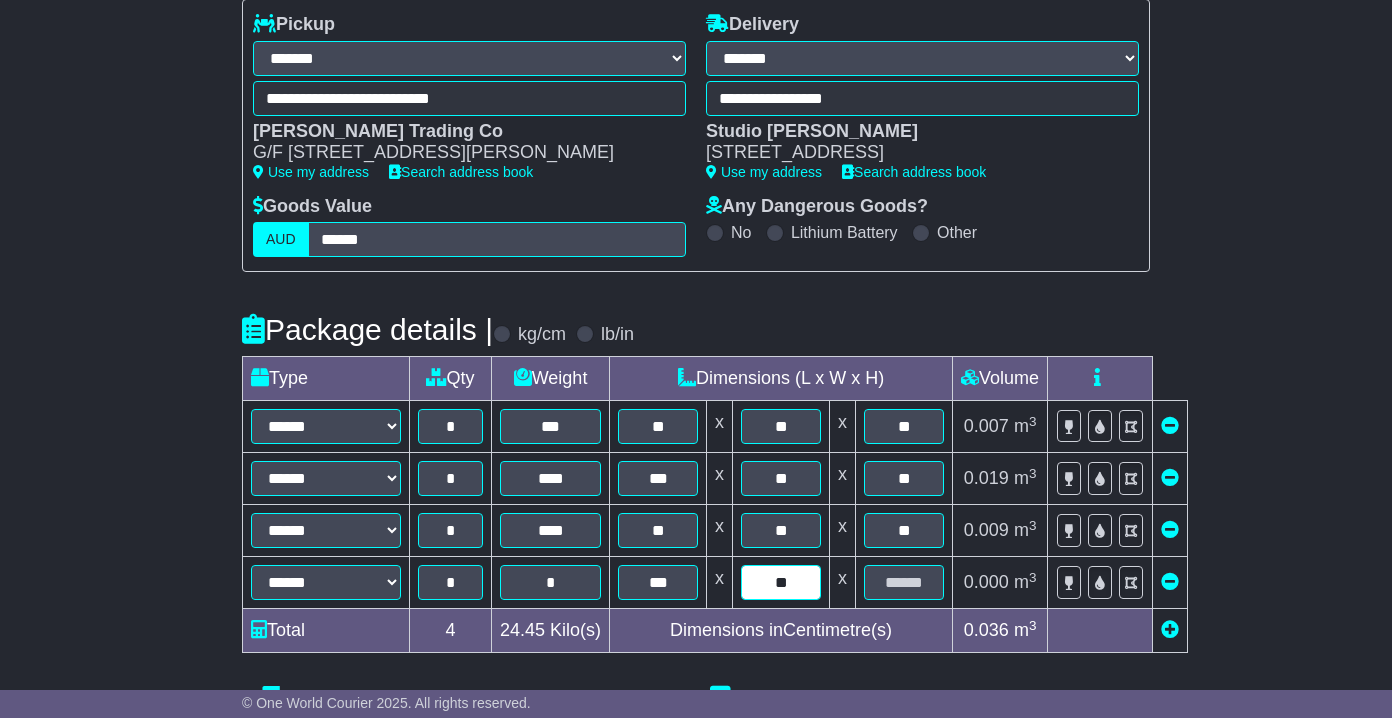 type on "**" 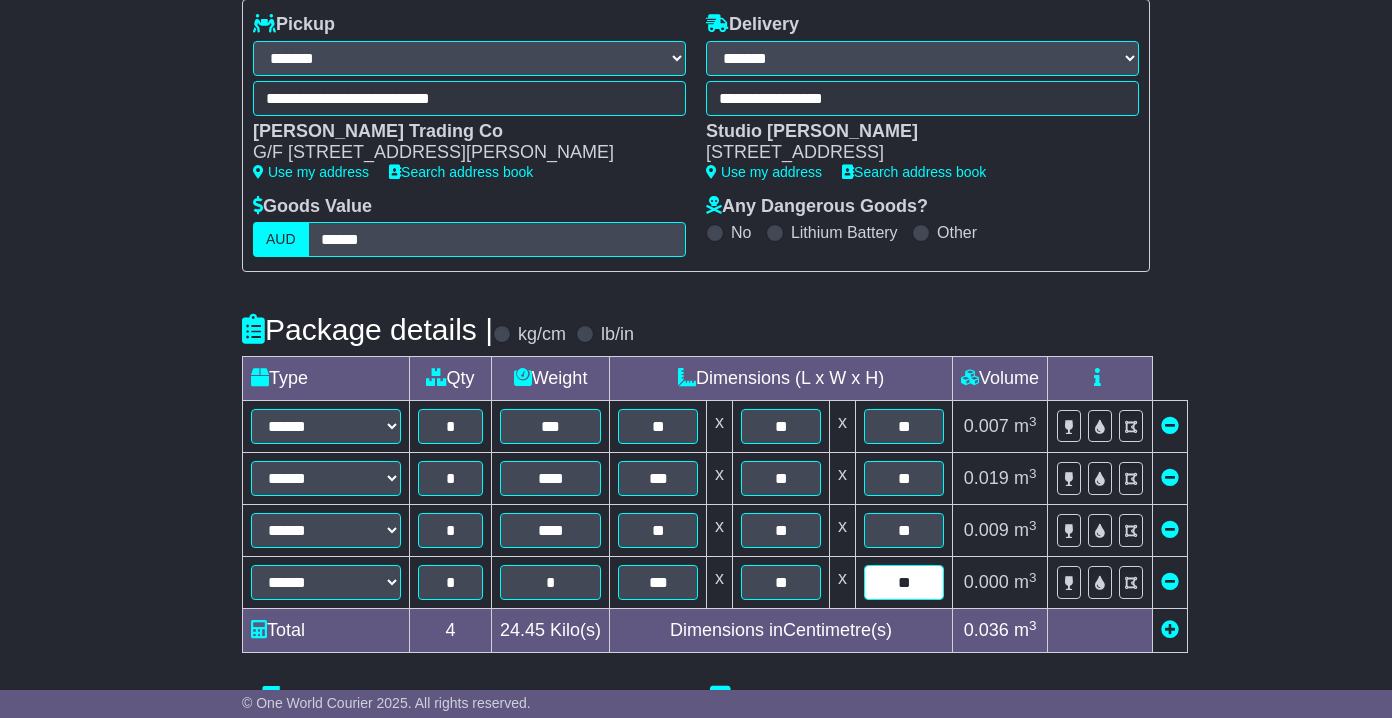 type on "**" 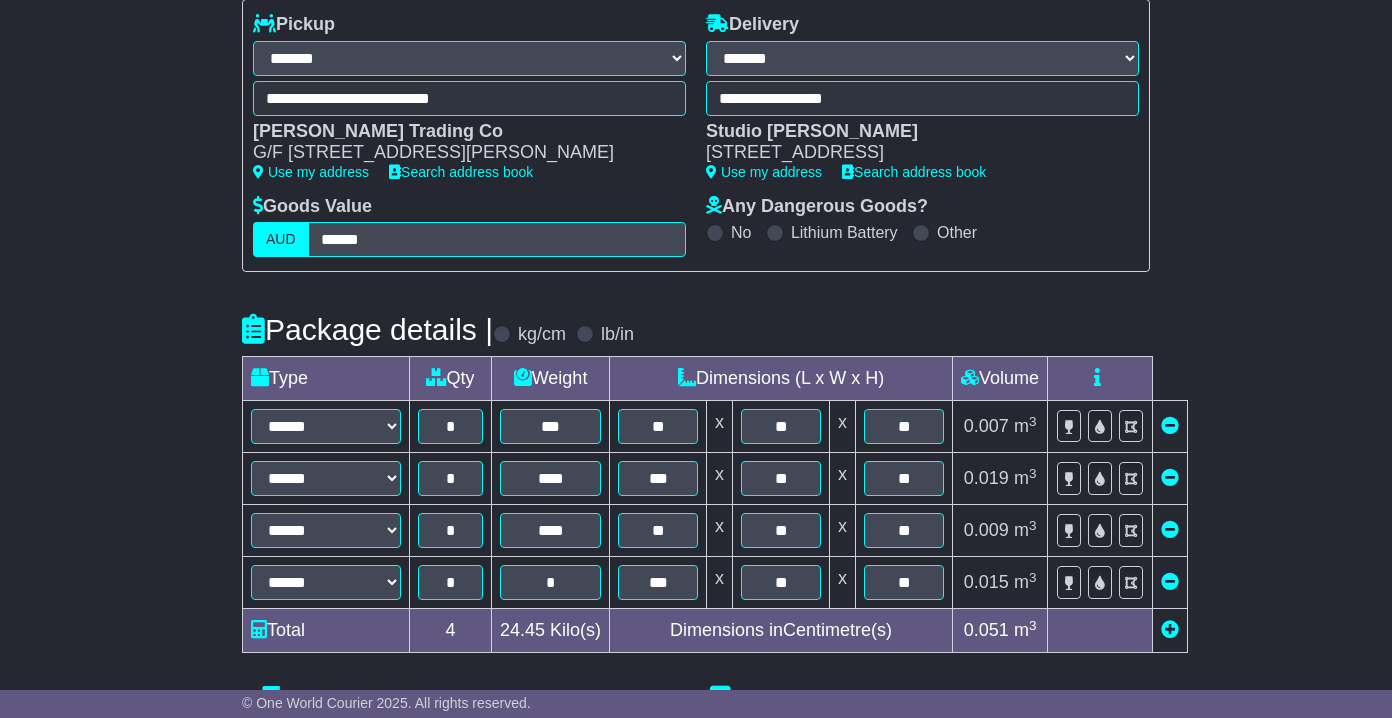 click on "**********" at bounding box center (696, 577) 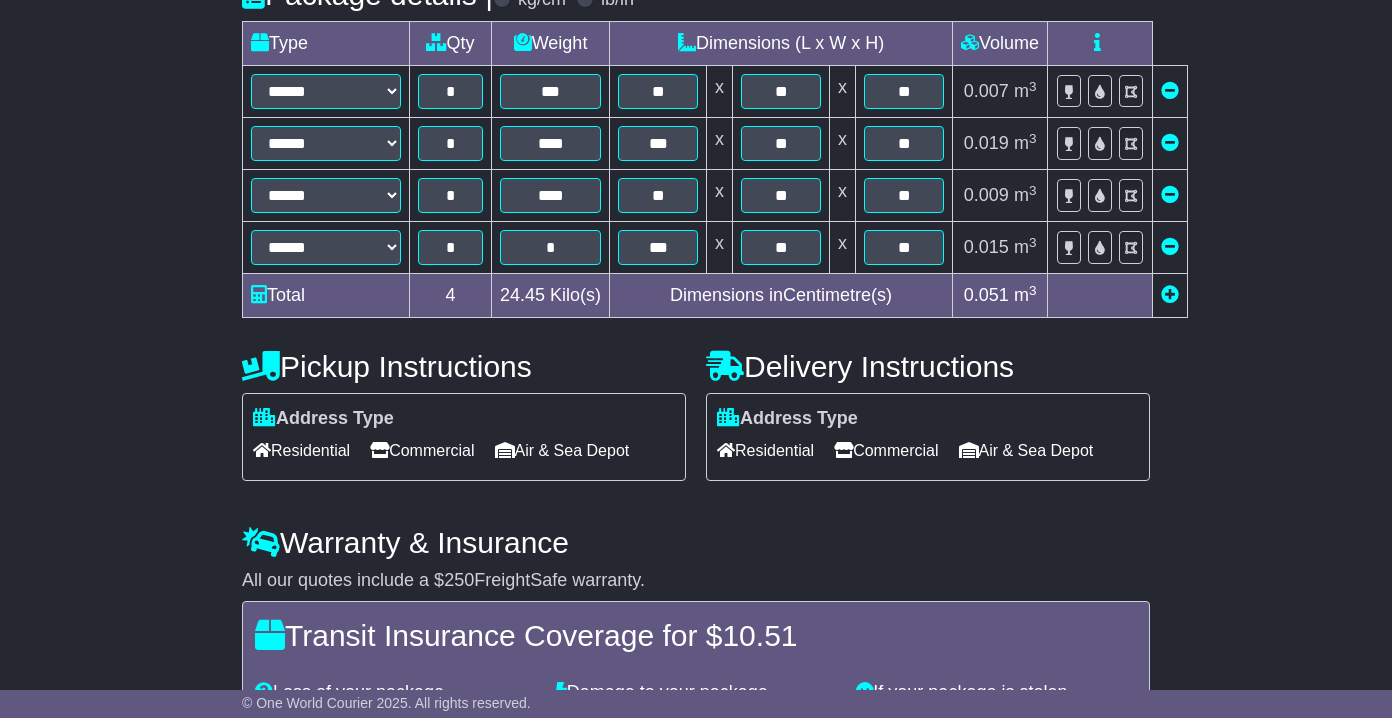 scroll, scrollTop: 799, scrollLeft: 0, axis: vertical 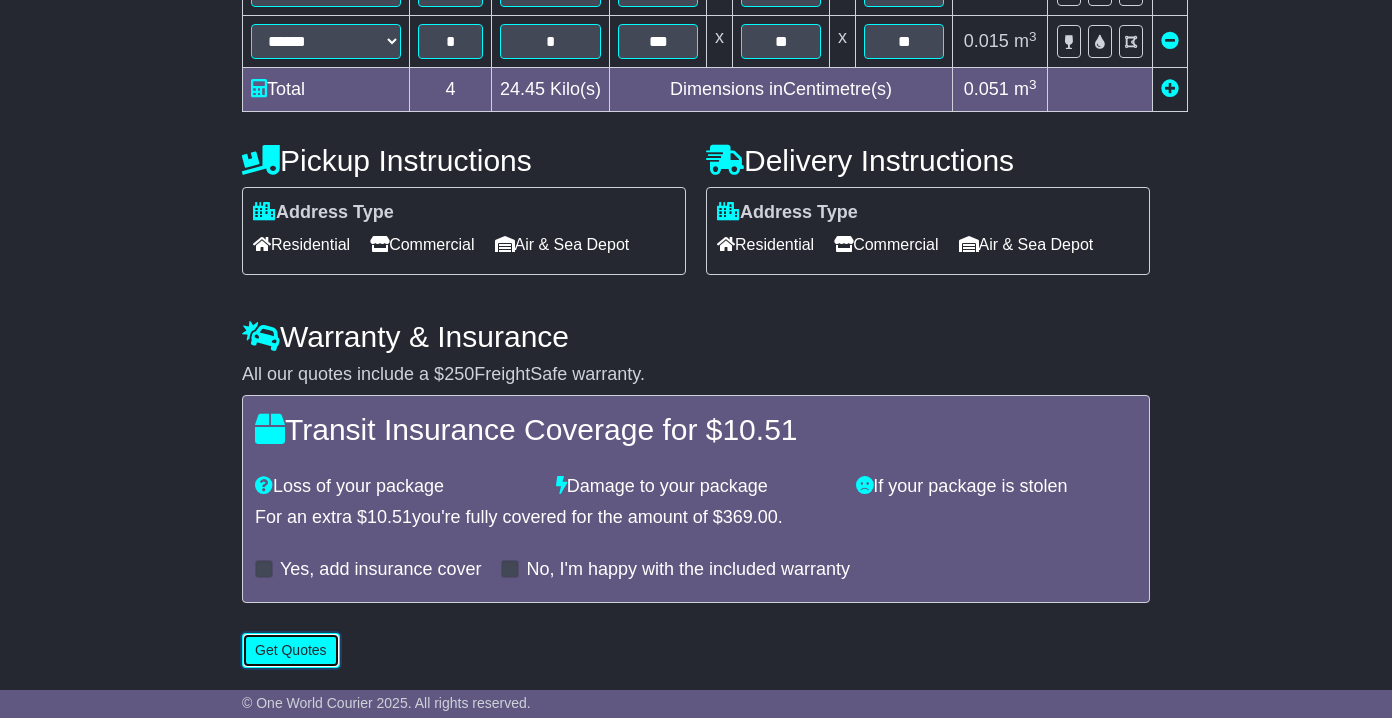 click on "Get Quotes" at bounding box center [291, 650] 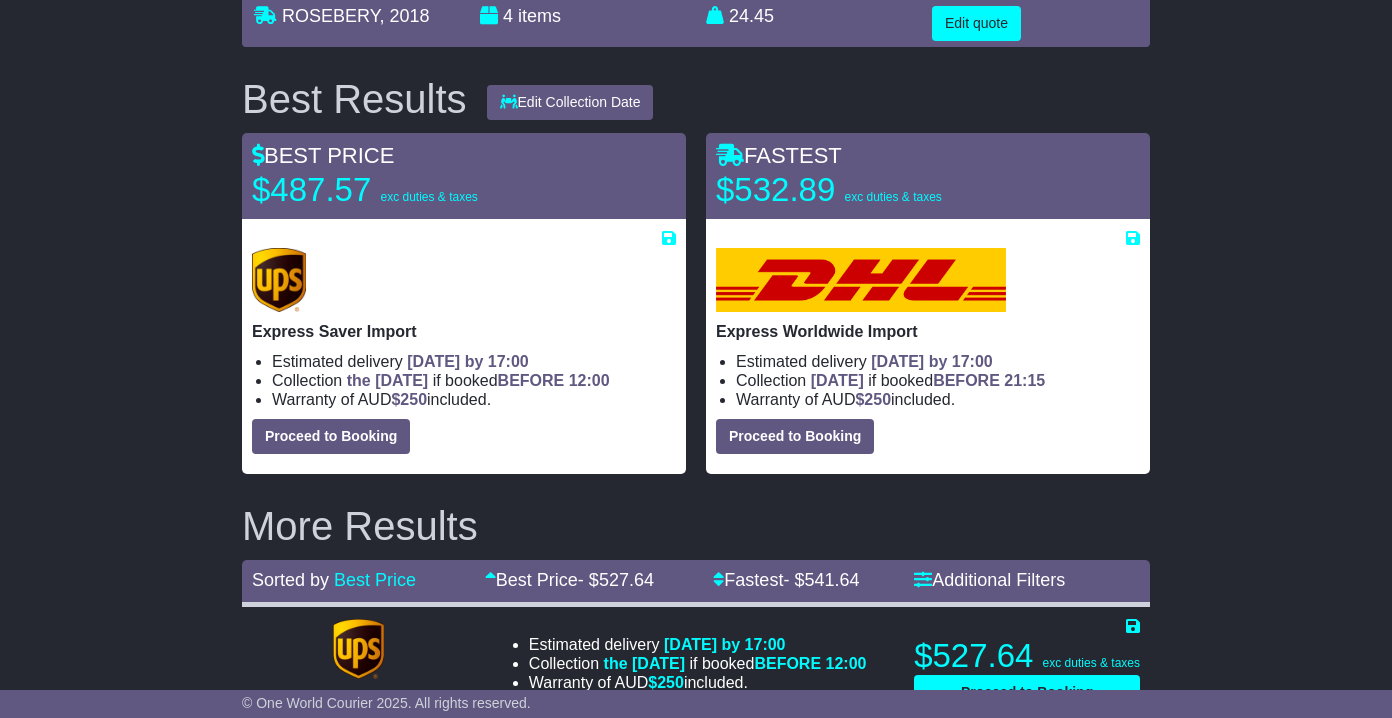 scroll, scrollTop: 221, scrollLeft: 0, axis: vertical 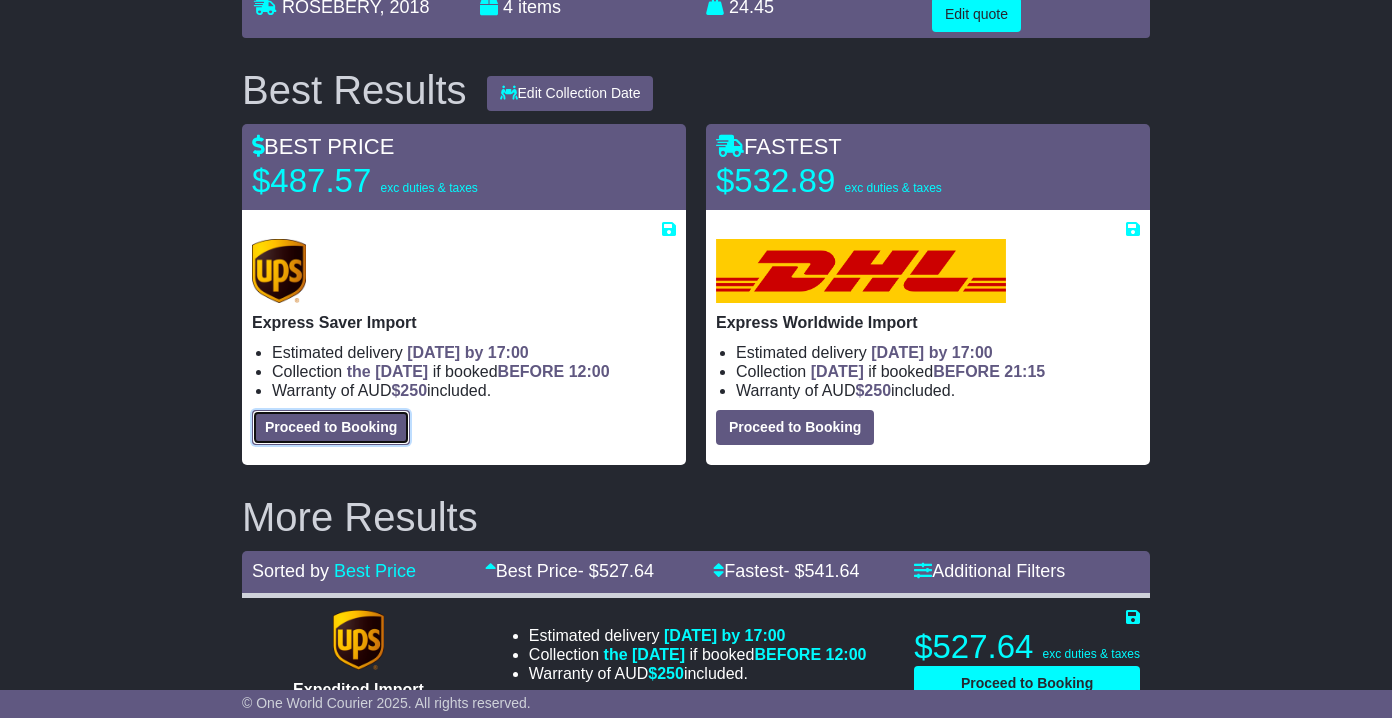 click on "Proceed to Booking" at bounding box center (331, 427) 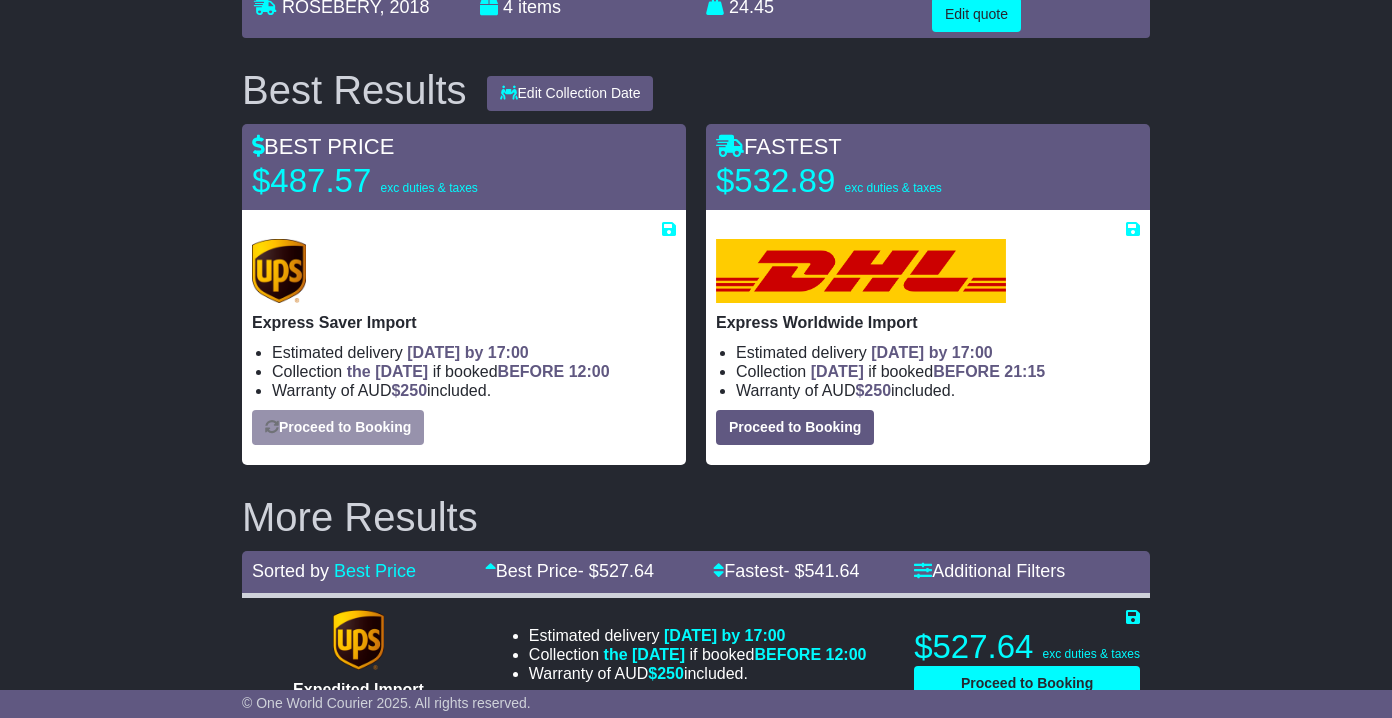 select on "***" 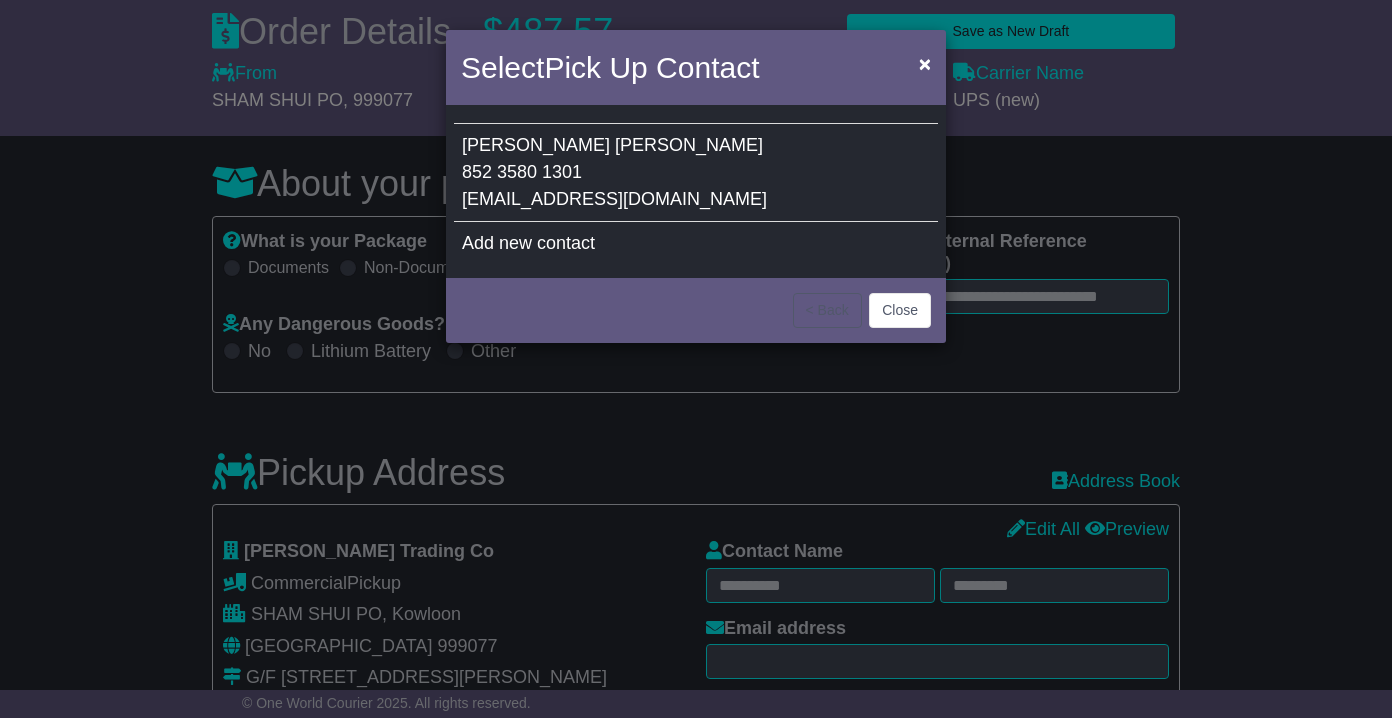 select 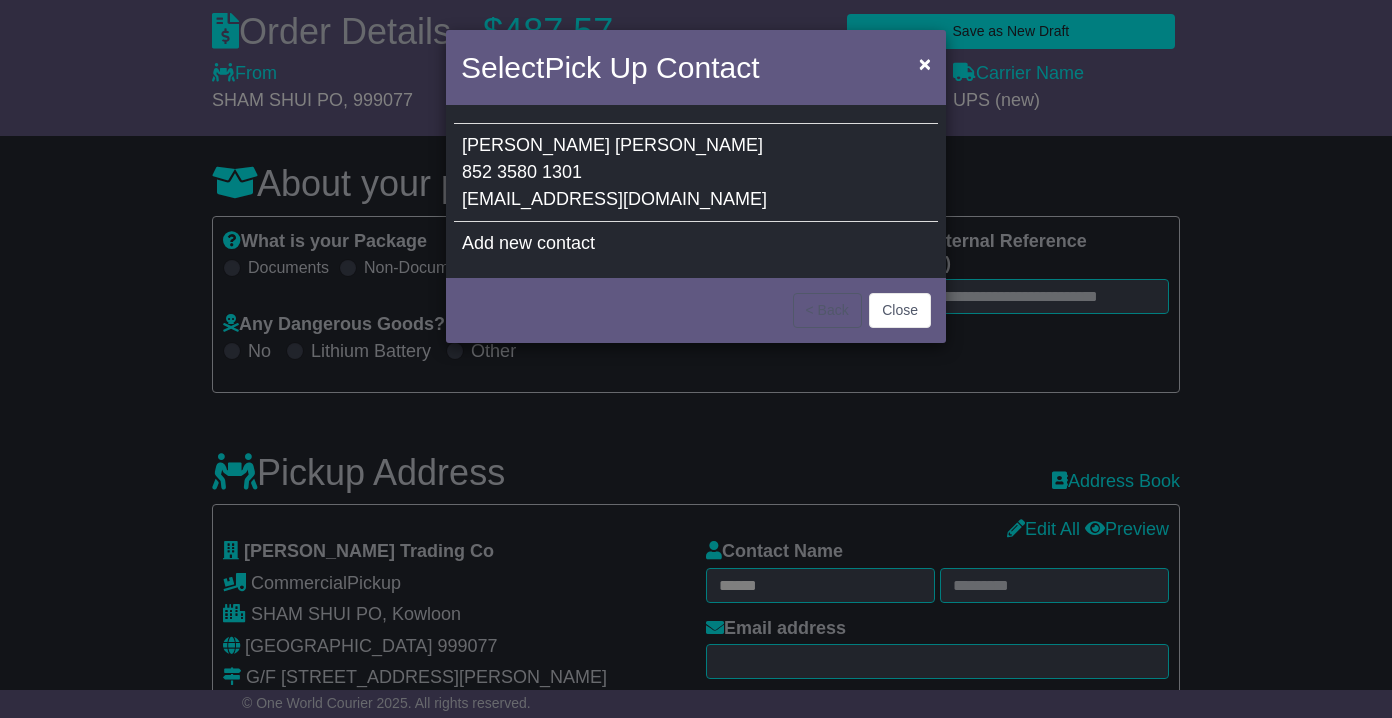 type on "*****" 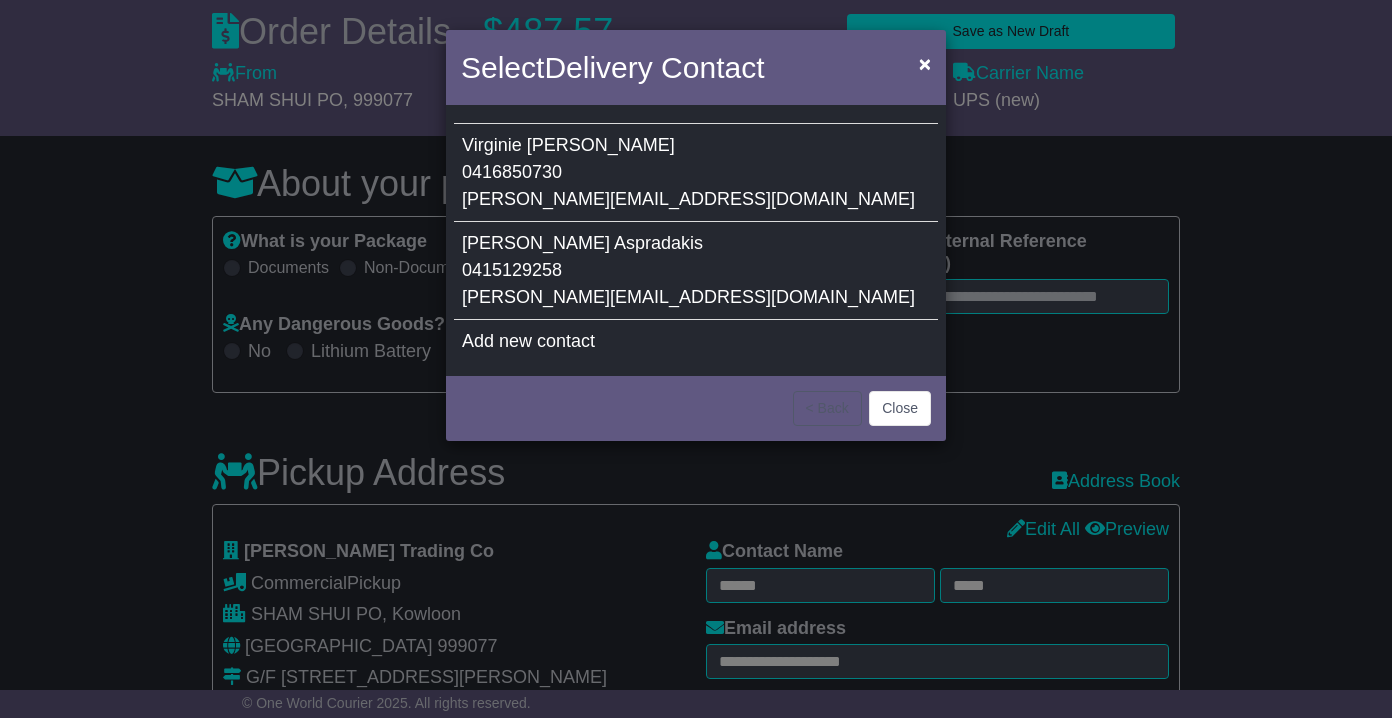 click on "[PERSON_NAME]
0416850730
[EMAIL_ADDRESS][DOMAIN_NAME]" at bounding box center (696, 173) 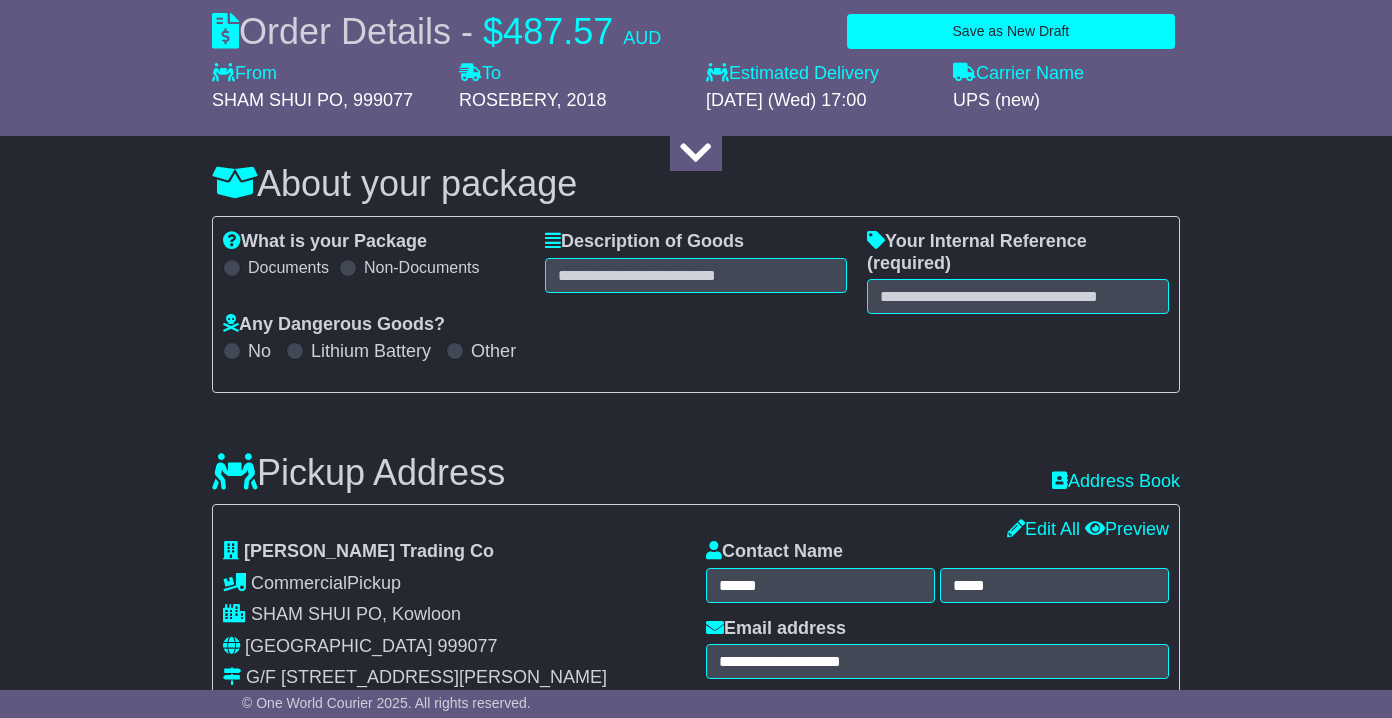 type on "********" 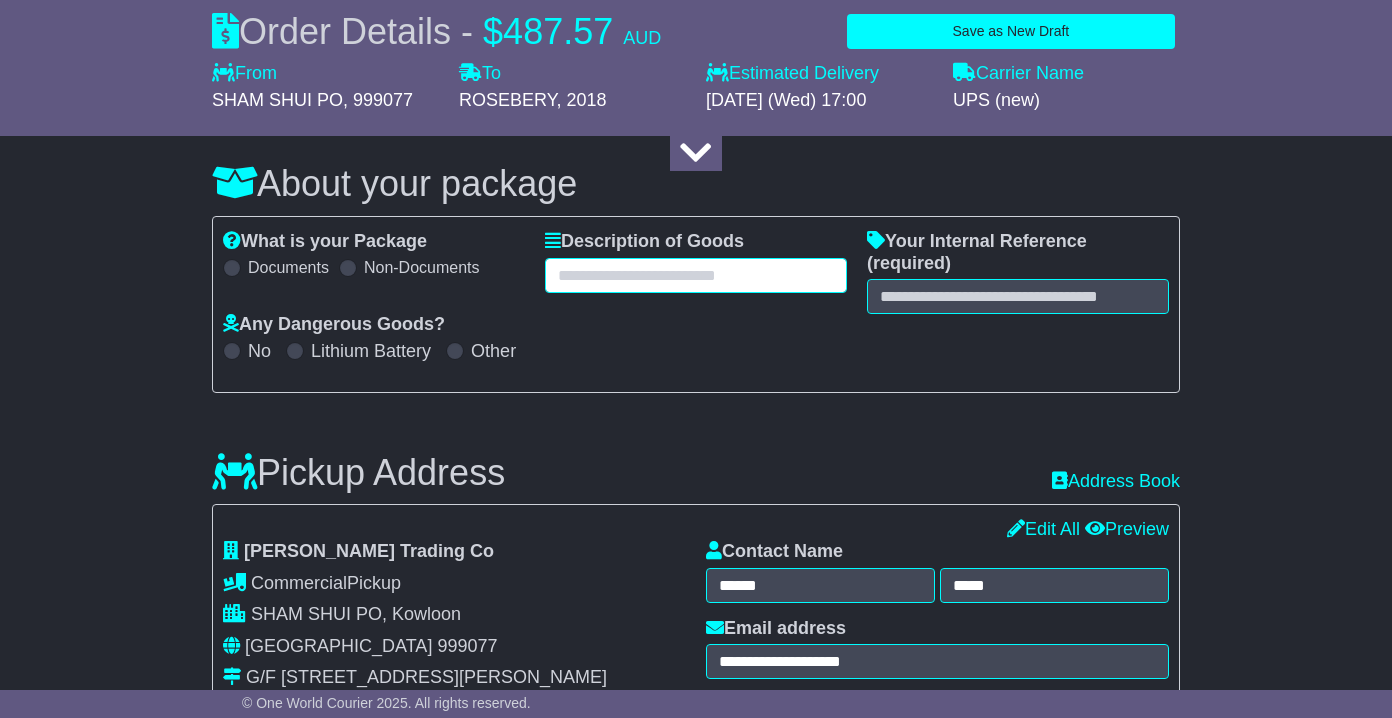 click at bounding box center (696, 275) 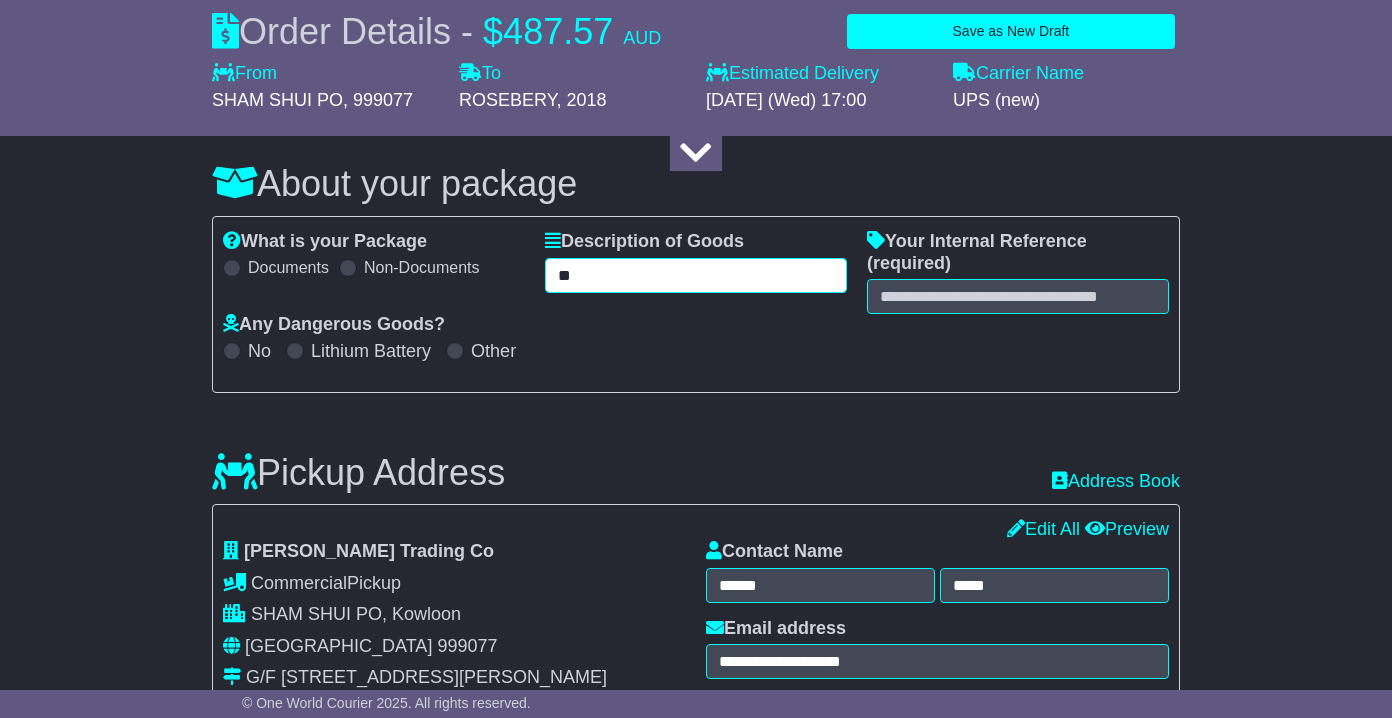 type on "*" 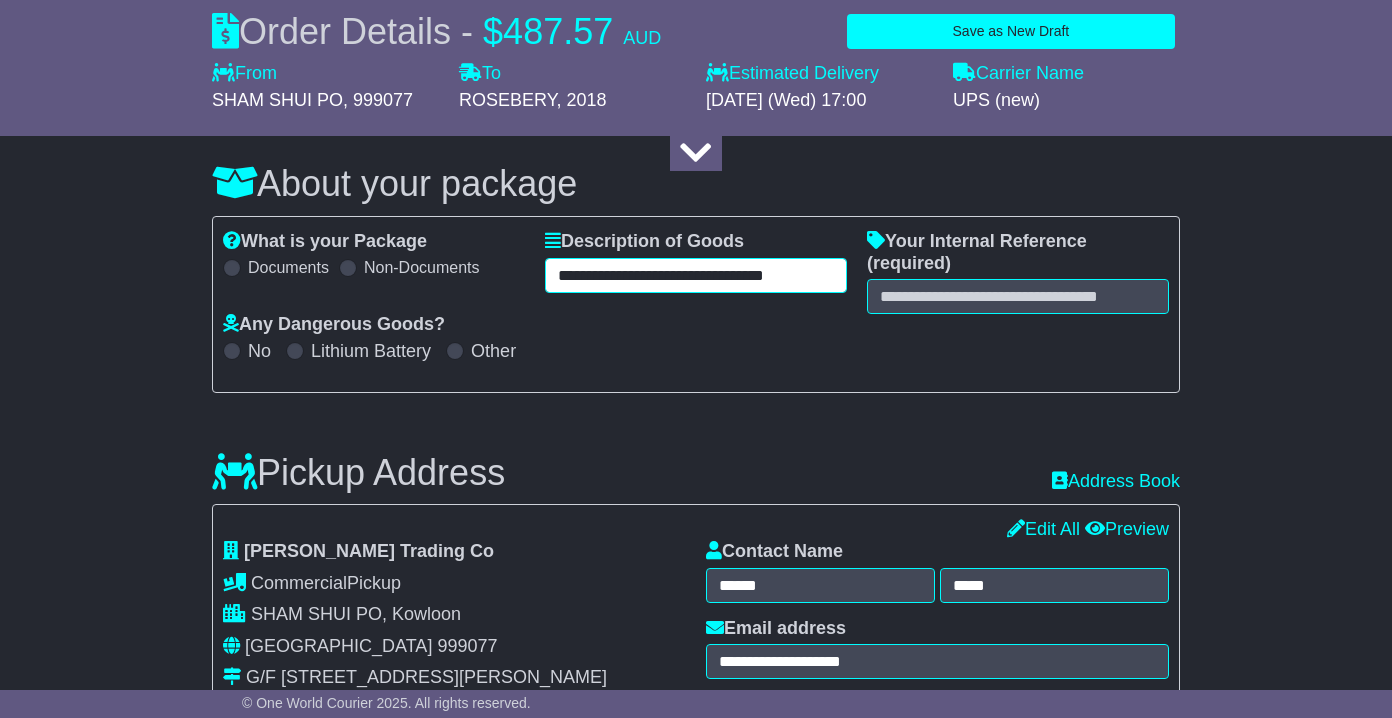 type on "**********" 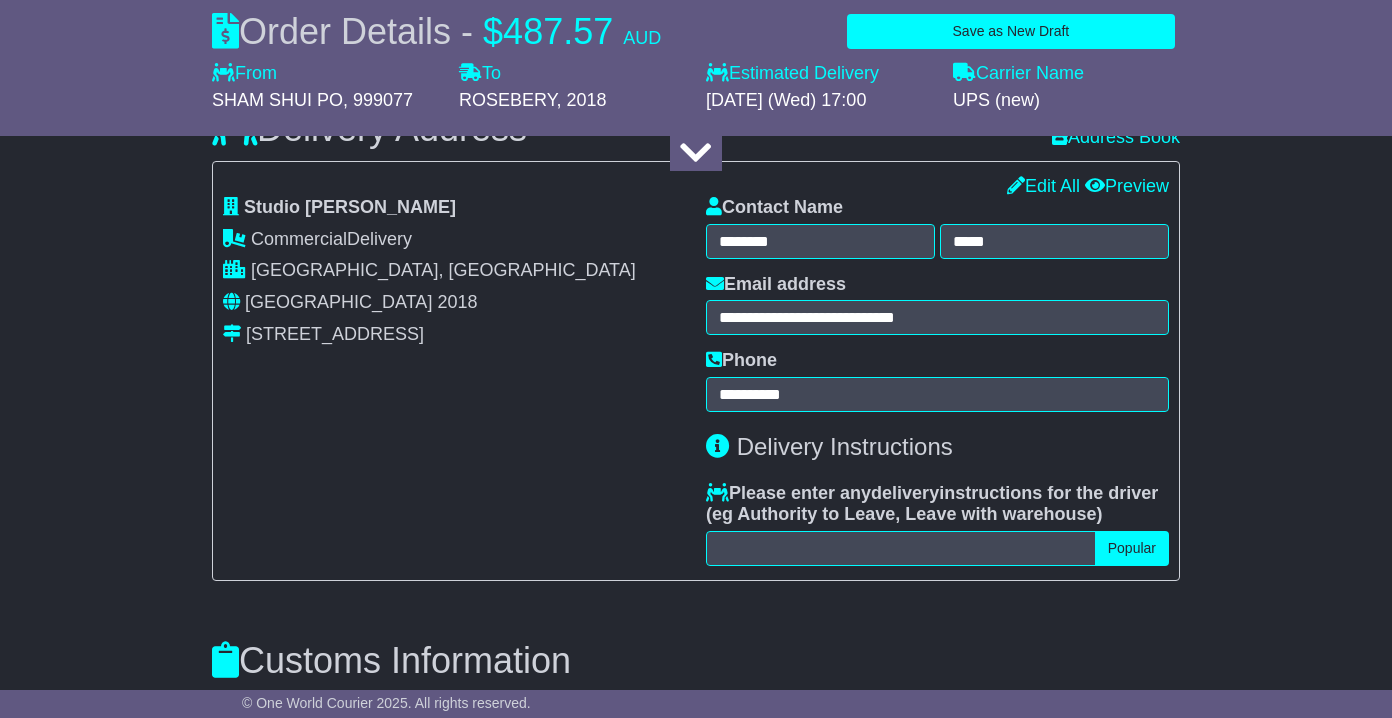 scroll, scrollTop: 1347, scrollLeft: 0, axis: vertical 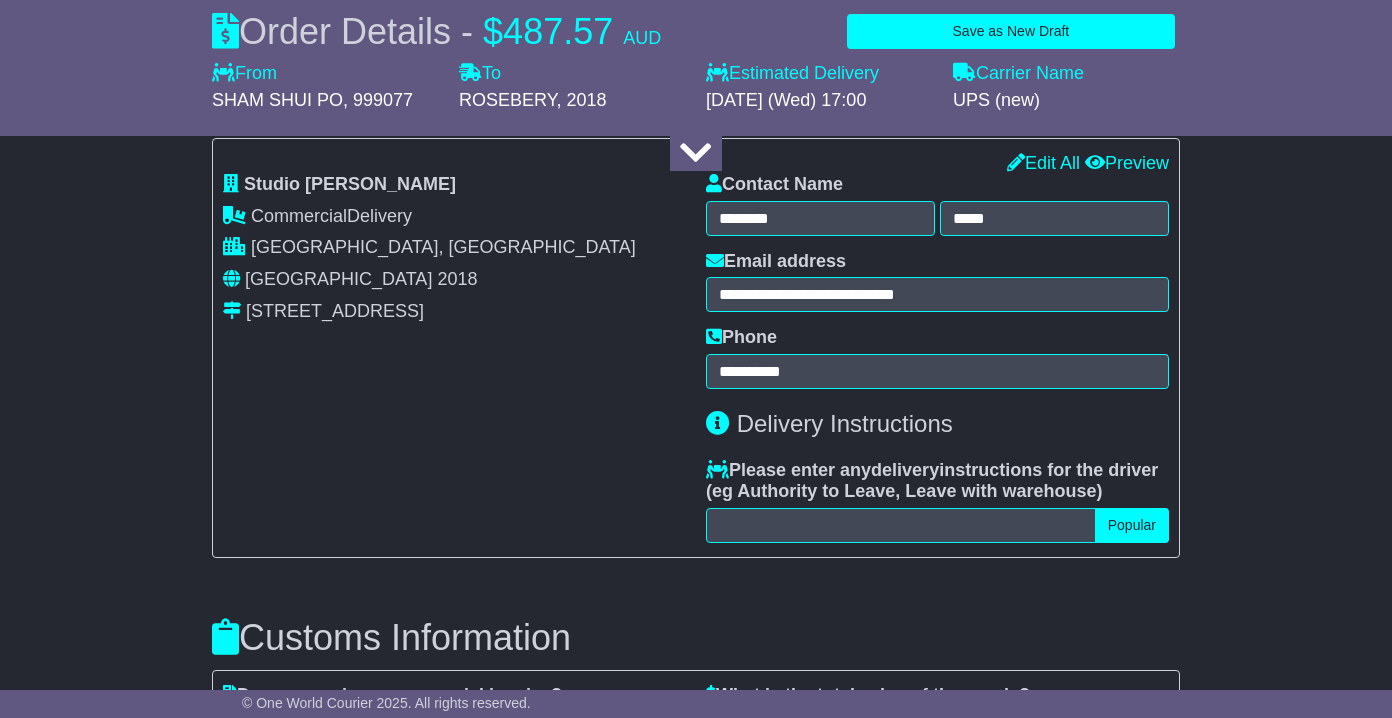 type on "**********" 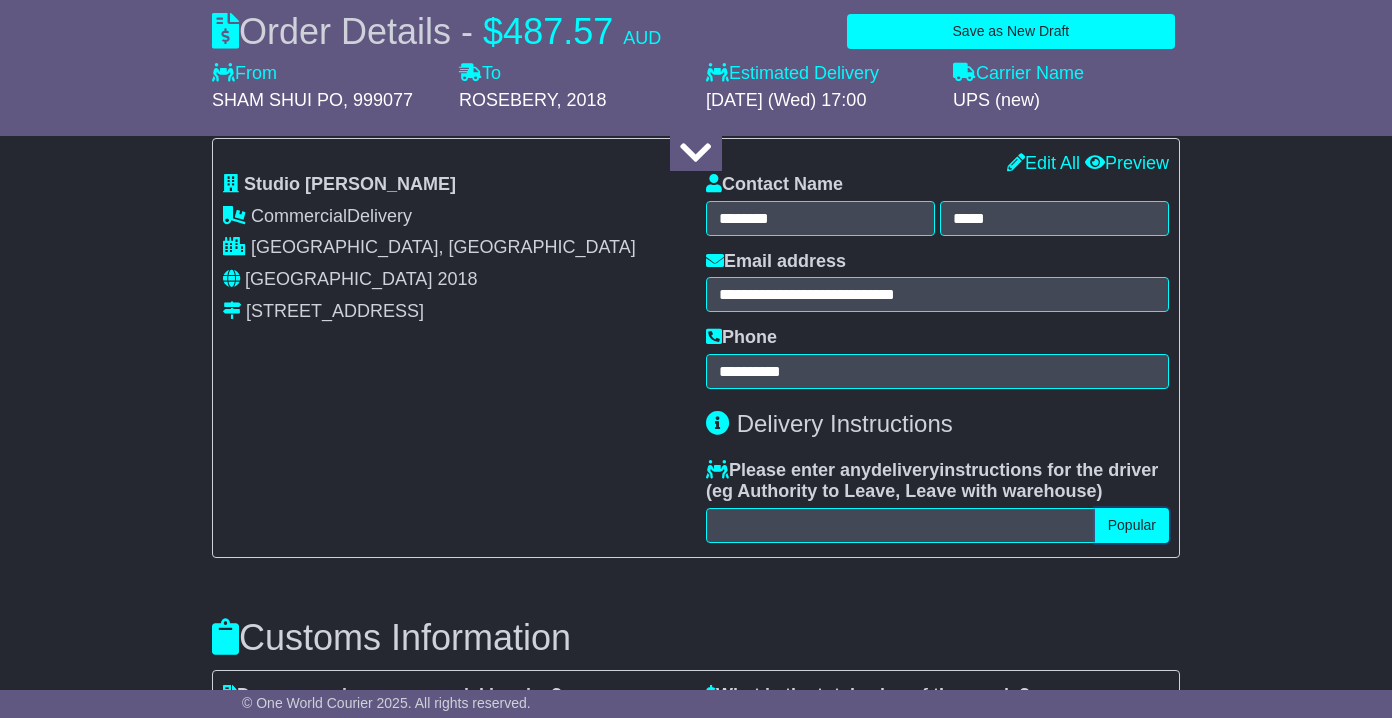 click on "Popular" at bounding box center [1132, 525] 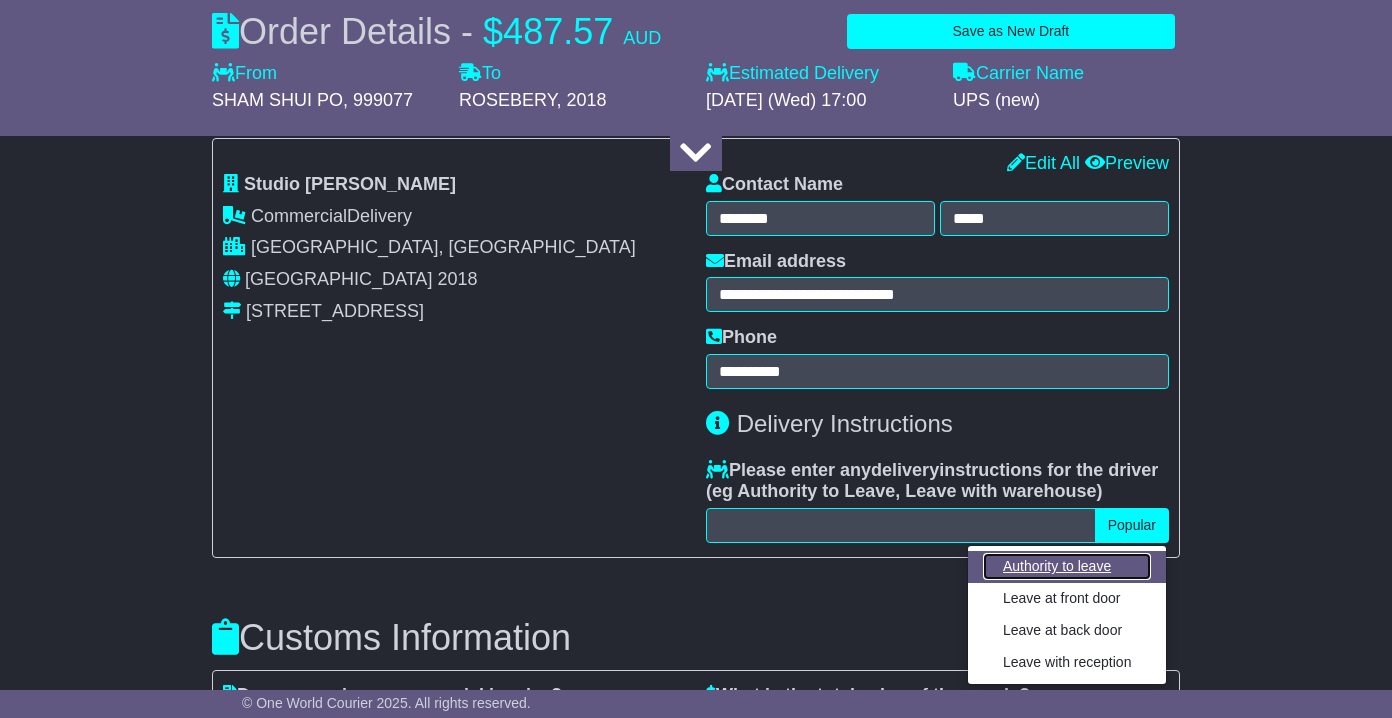 click on "Authority to leave" at bounding box center (1067, 566) 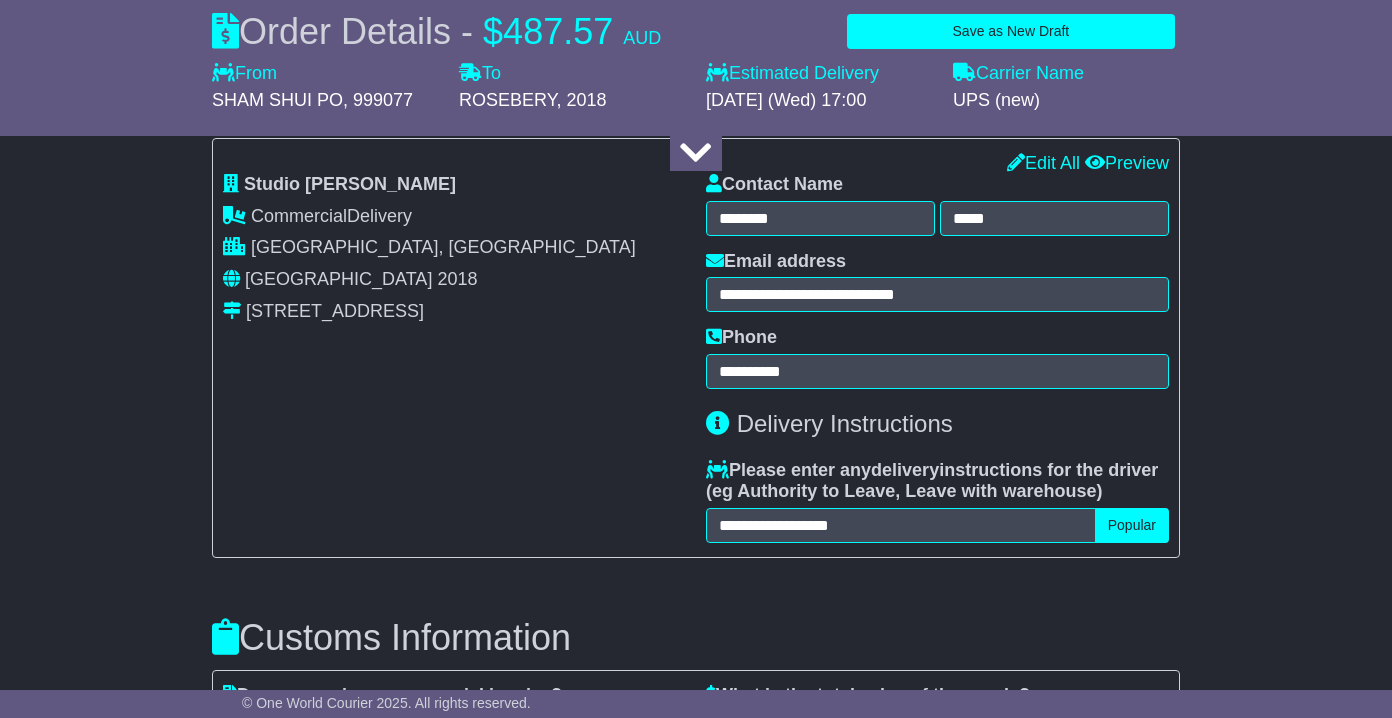 click on "**********" at bounding box center (696, 712) 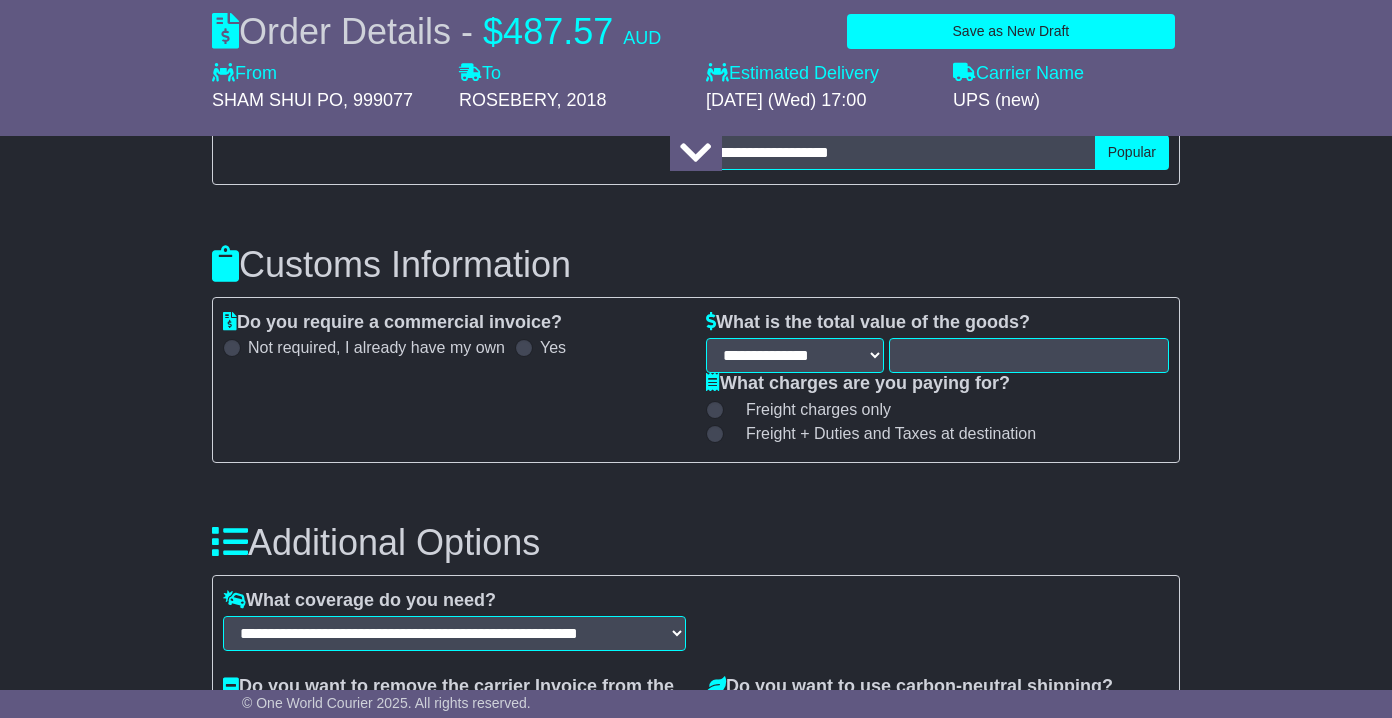 scroll, scrollTop: 1807, scrollLeft: 0, axis: vertical 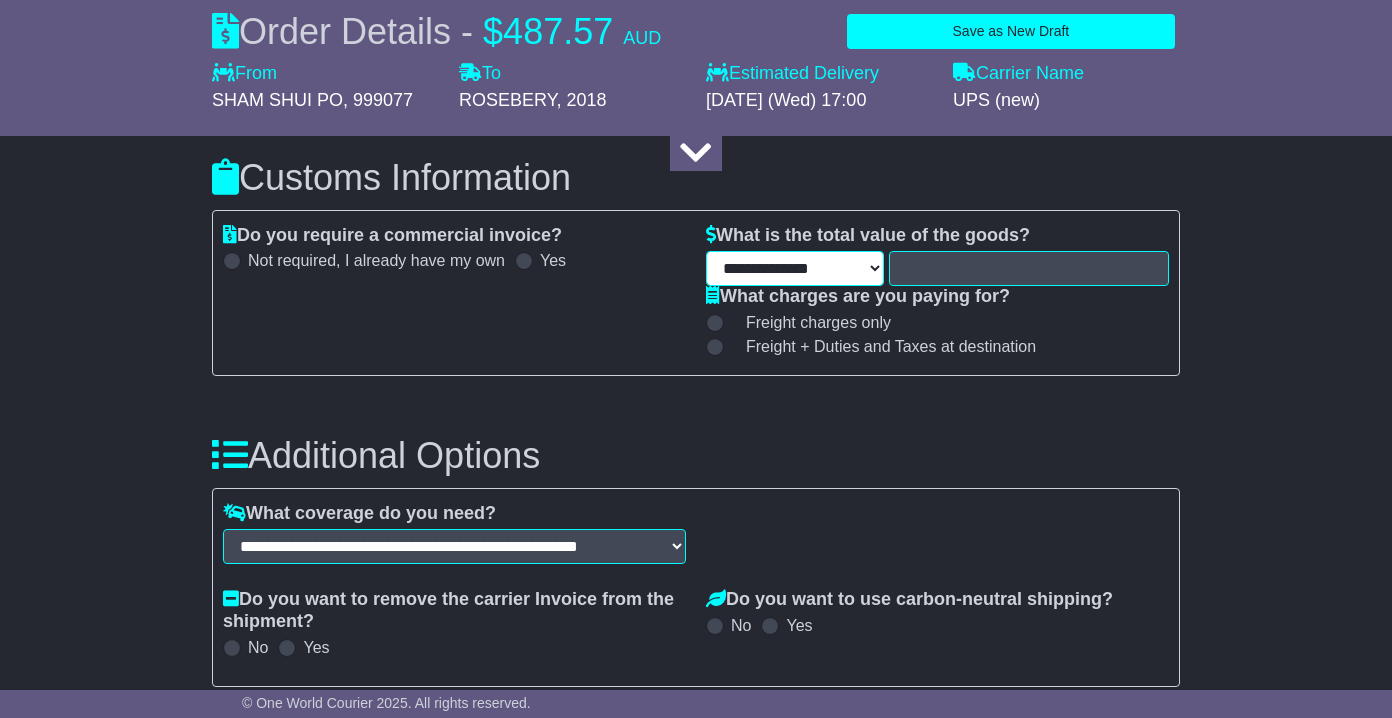 click on "**********" at bounding box center (795, 268) 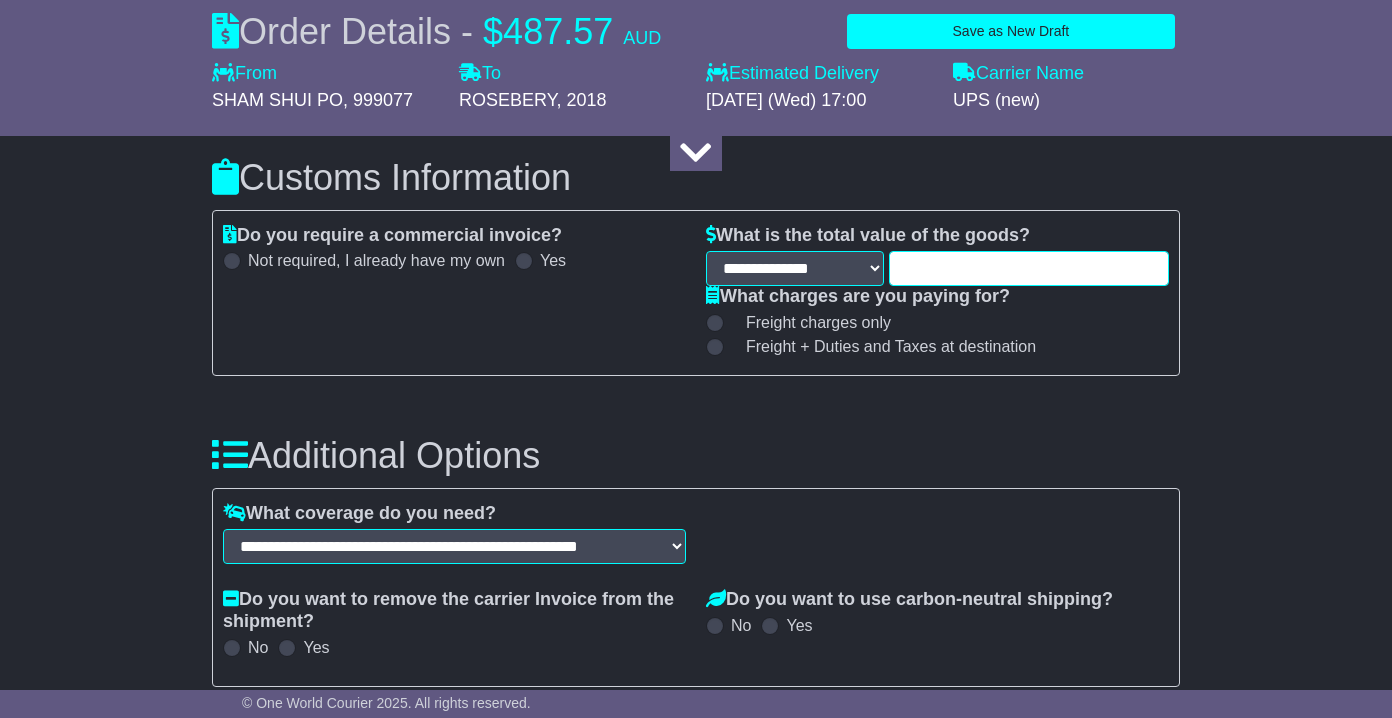 click at bounding box center [1029, 268] 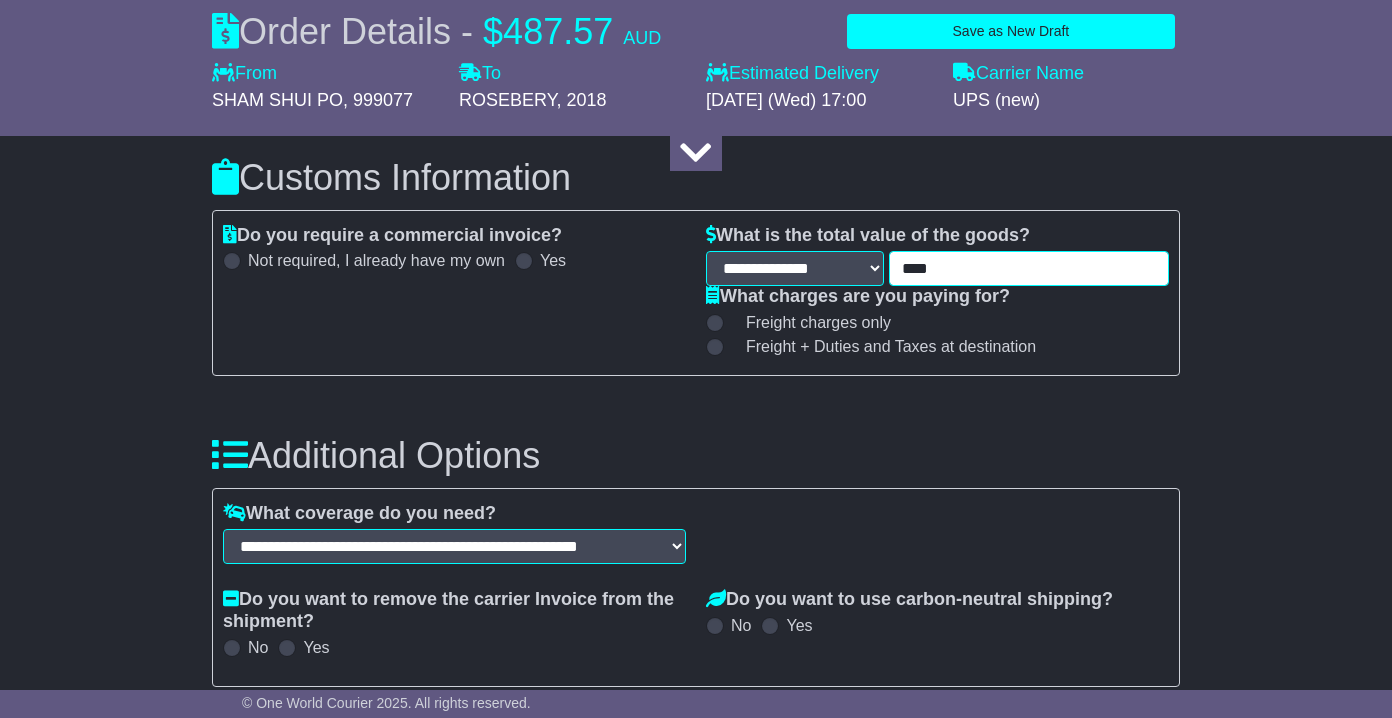 type on "****" 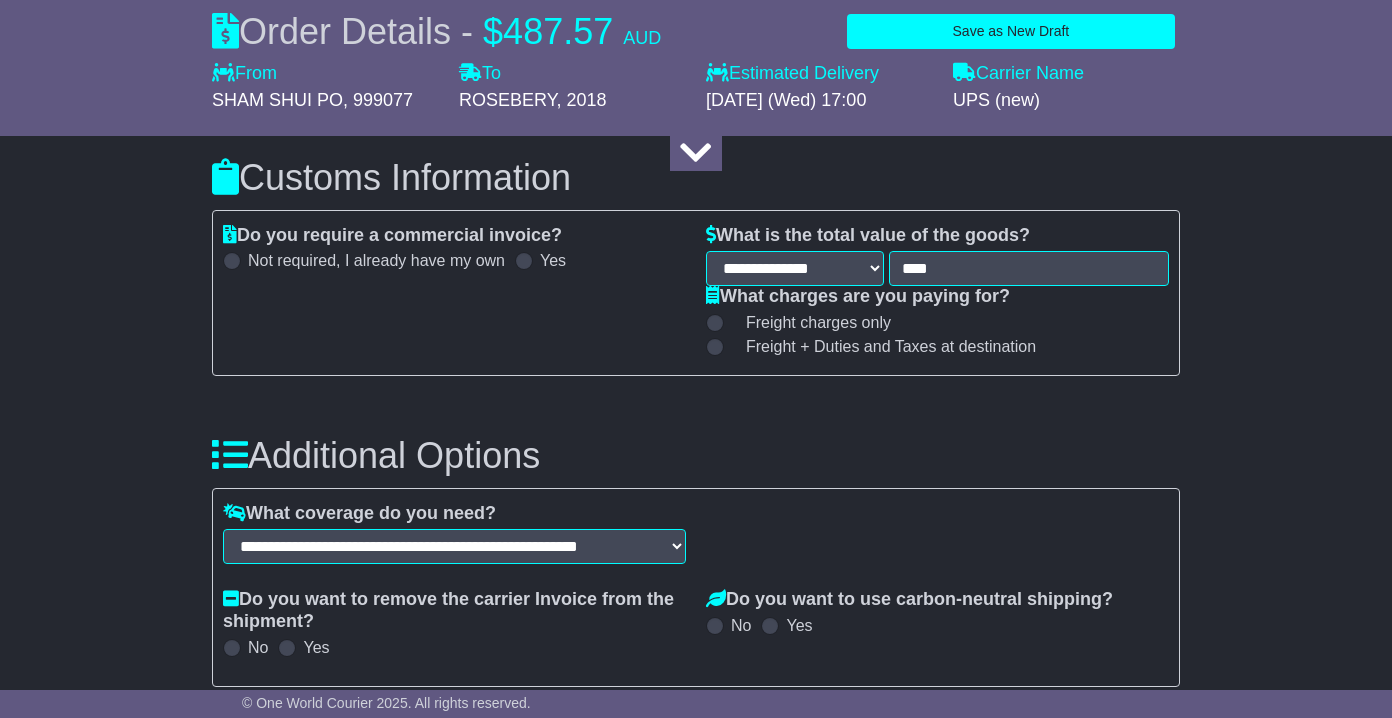 click on "Additional Options" at bounding box center (696, 456) 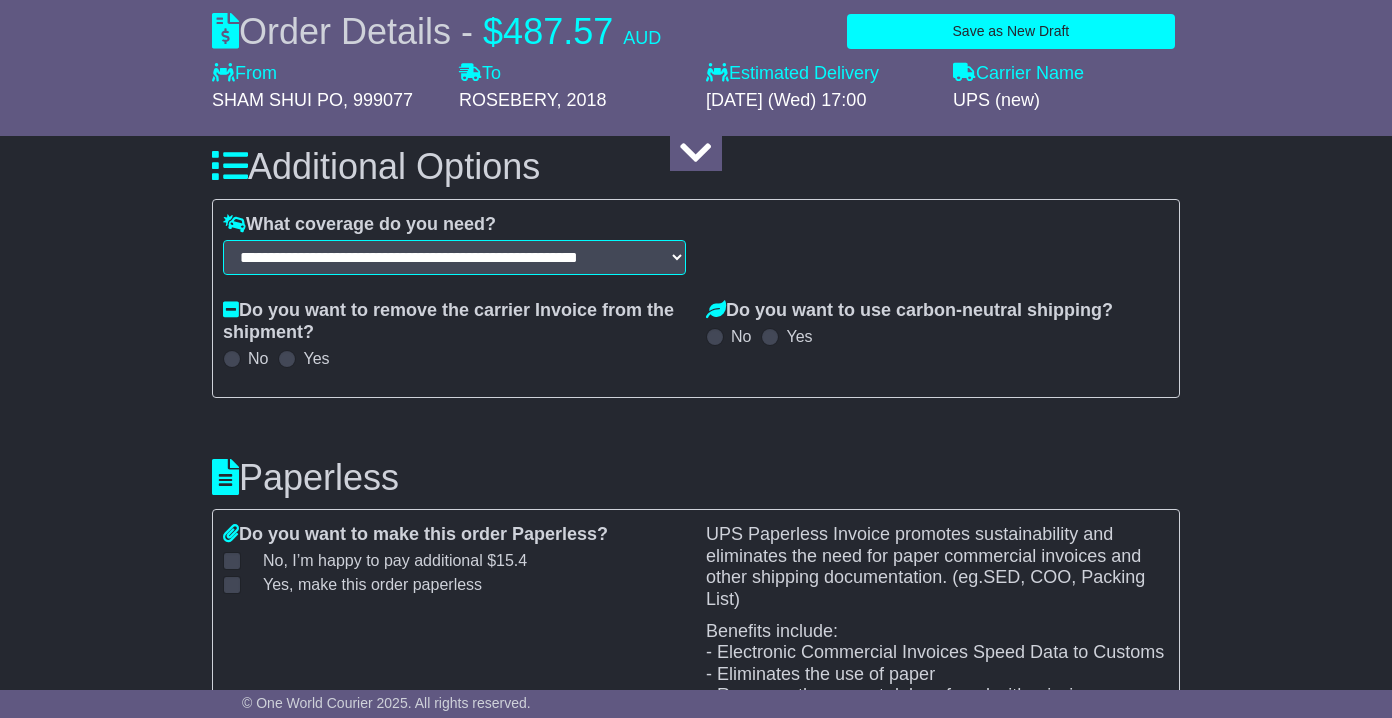 scroll, scrollTop: 2170, scrollLeft: 0, axis: vertical 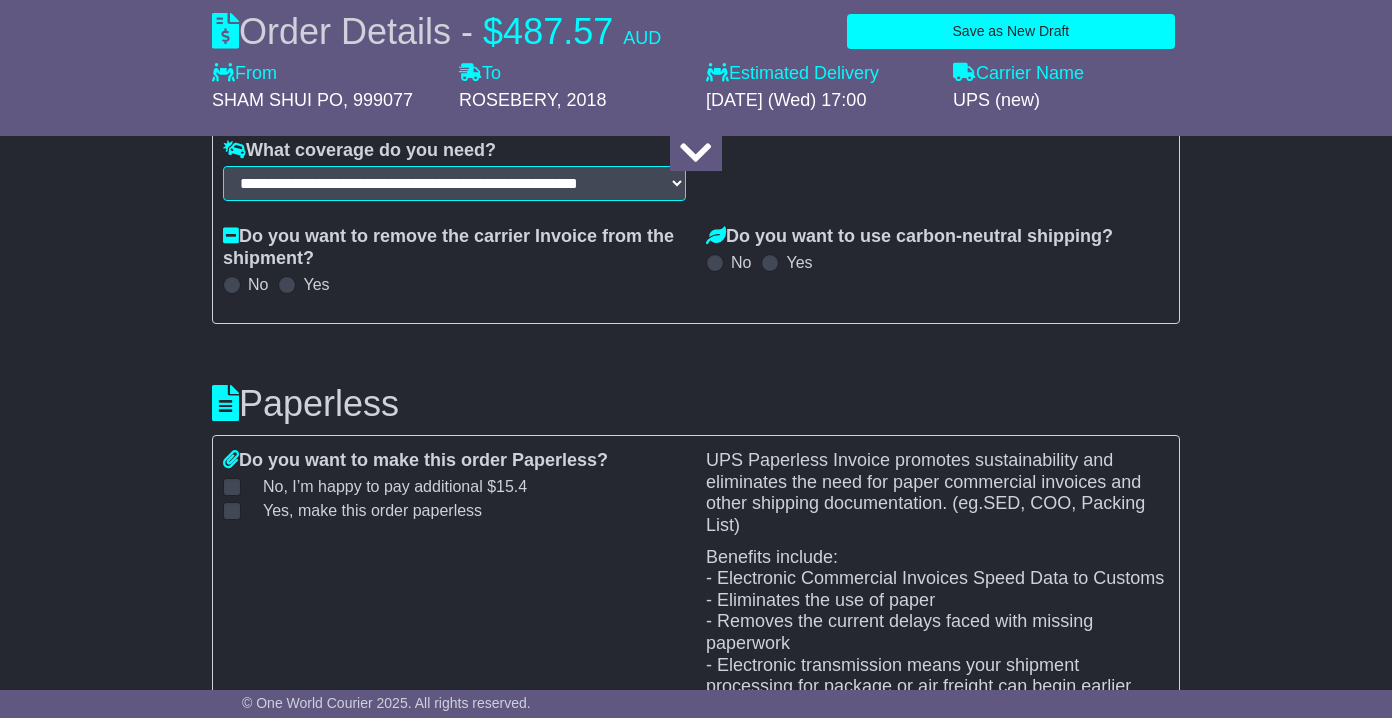 click on "Yes, make this order paperless" at bounding box center (360, 510) 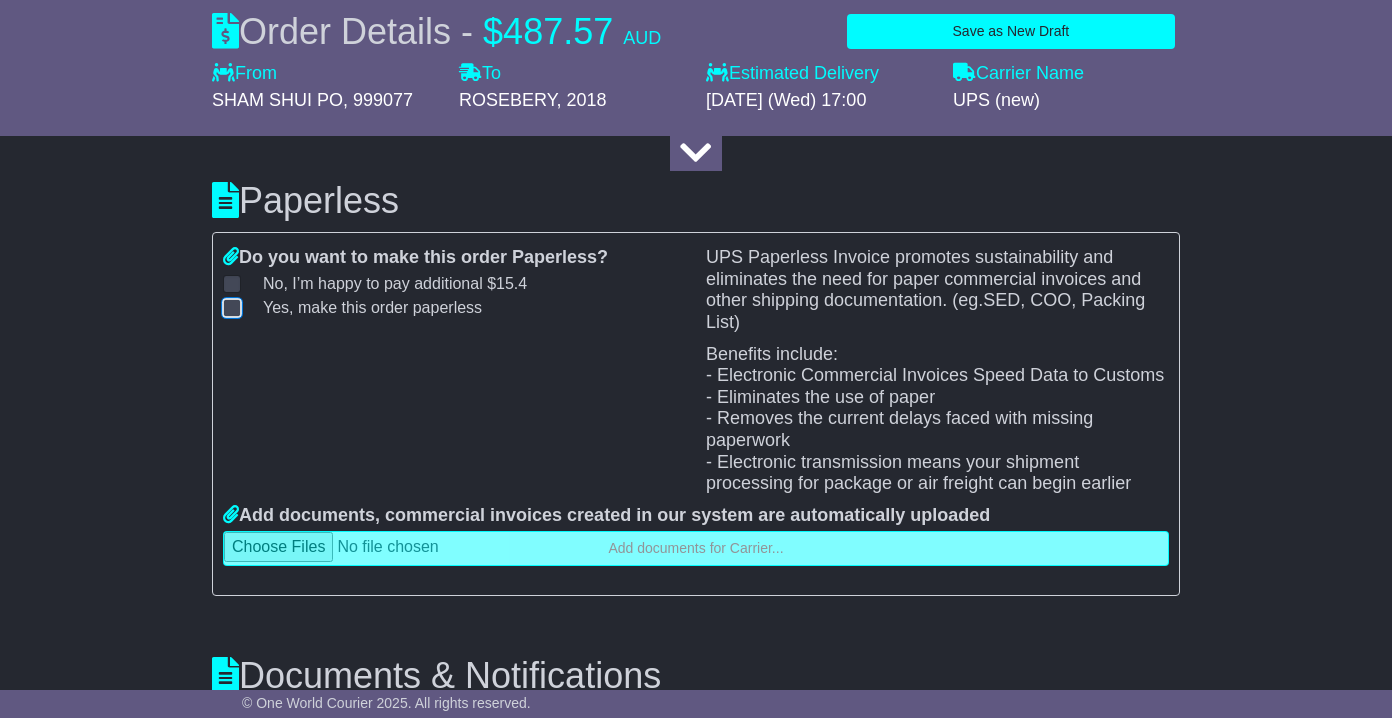 scroll, scrollTop: 2487, scrollLeft: 0, axis: vertical 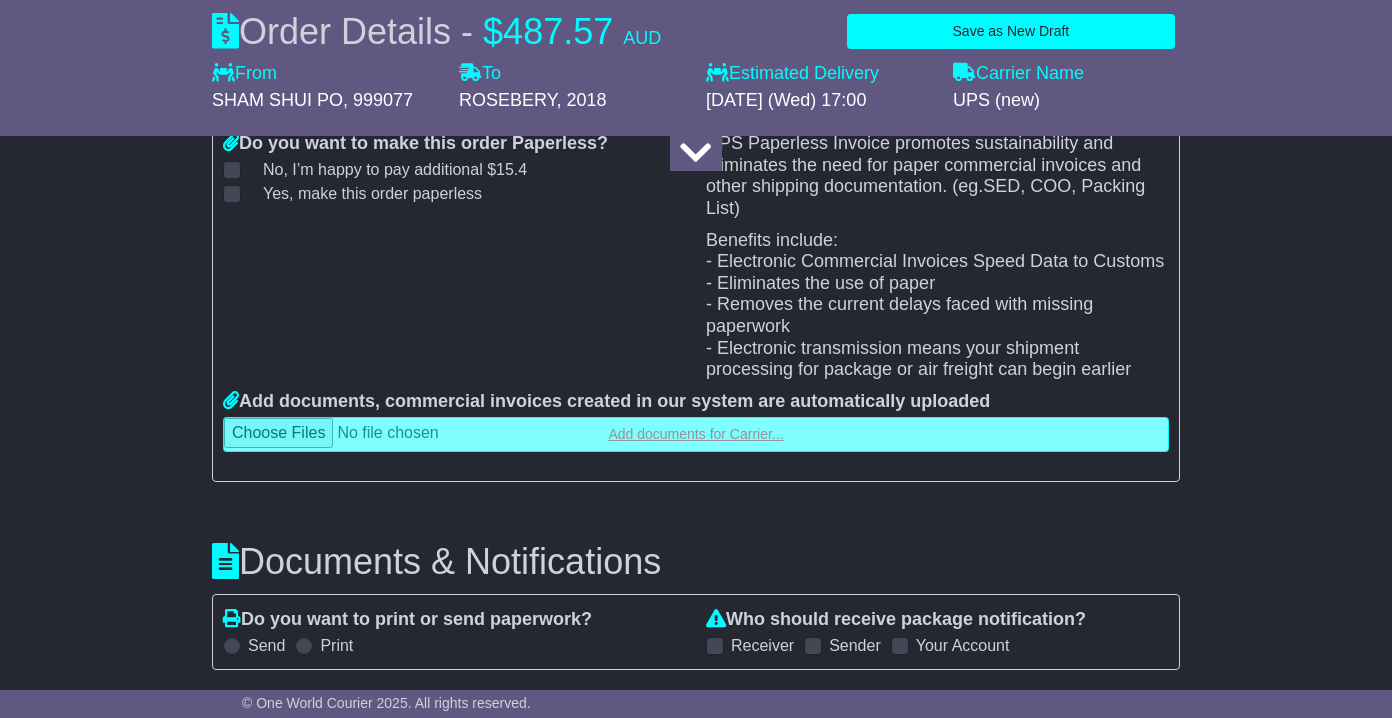click at bounding box center (696, 434) 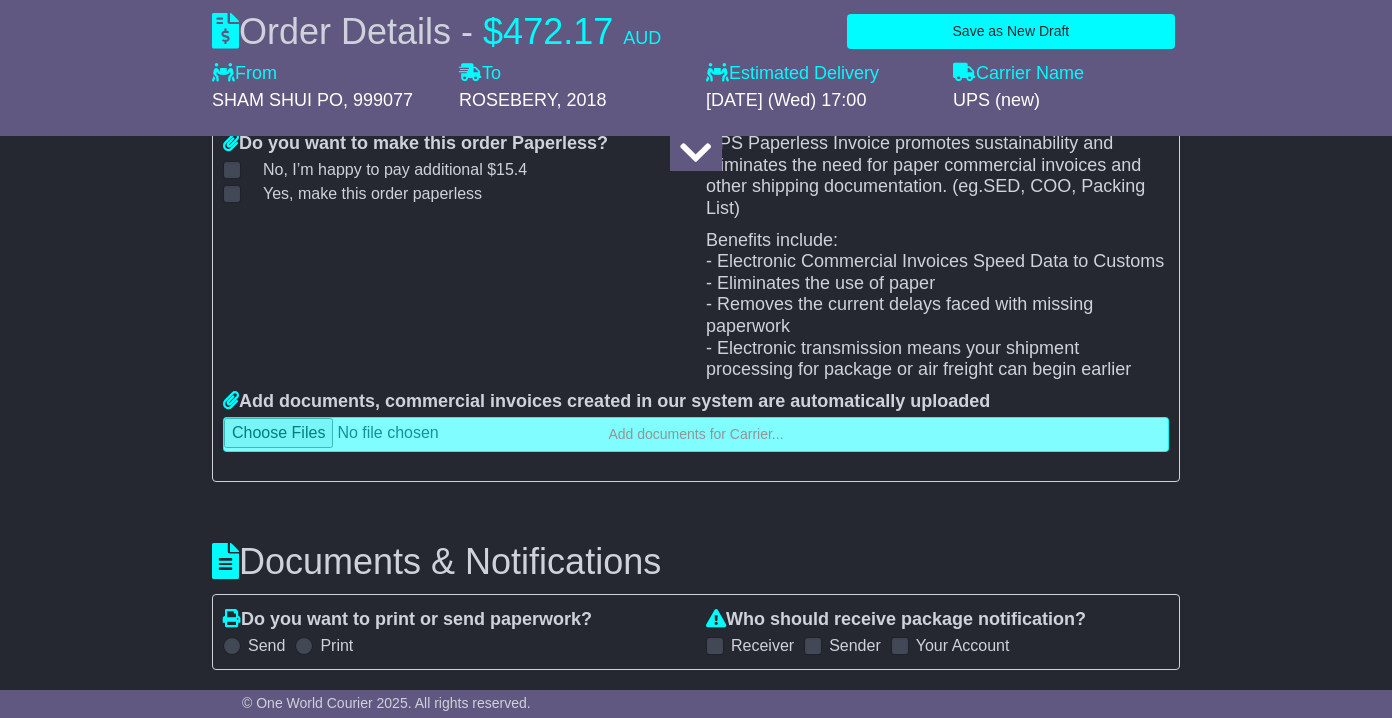 type on "**********" 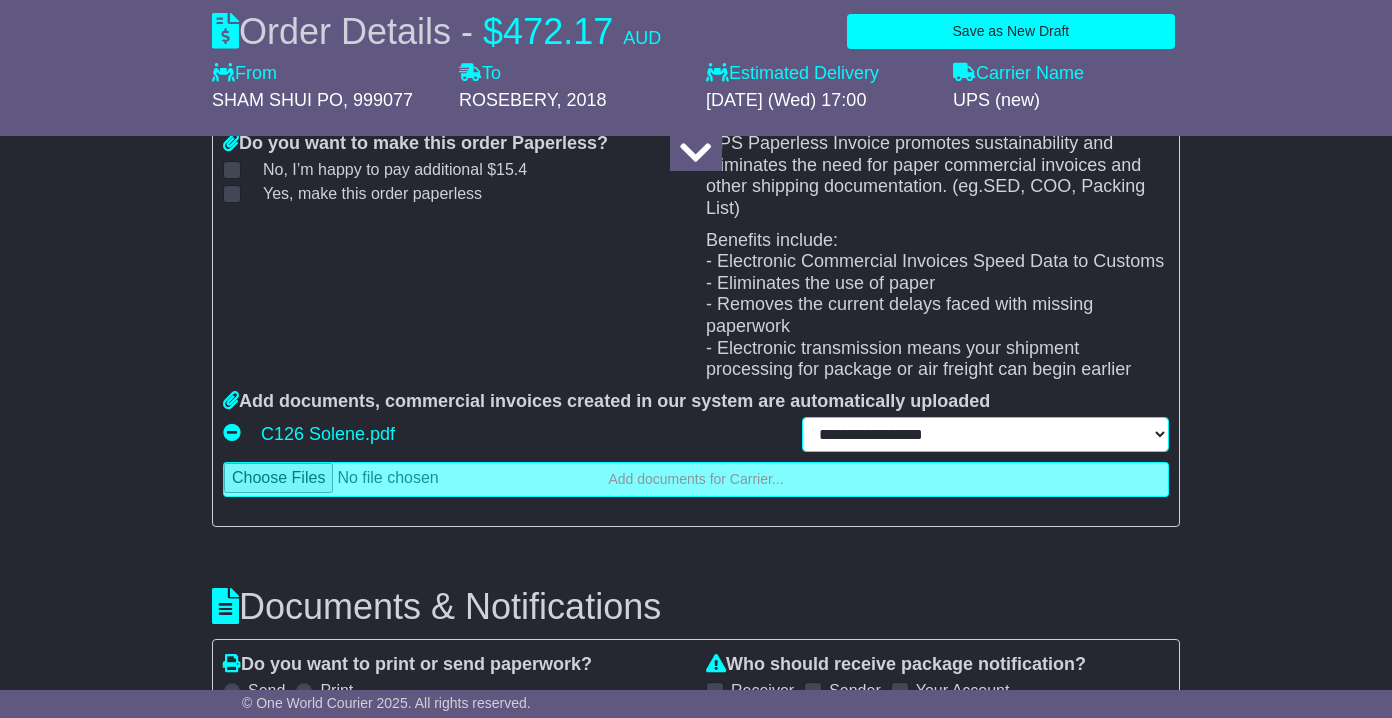 click on "**********" at bounding box center (985, 434) 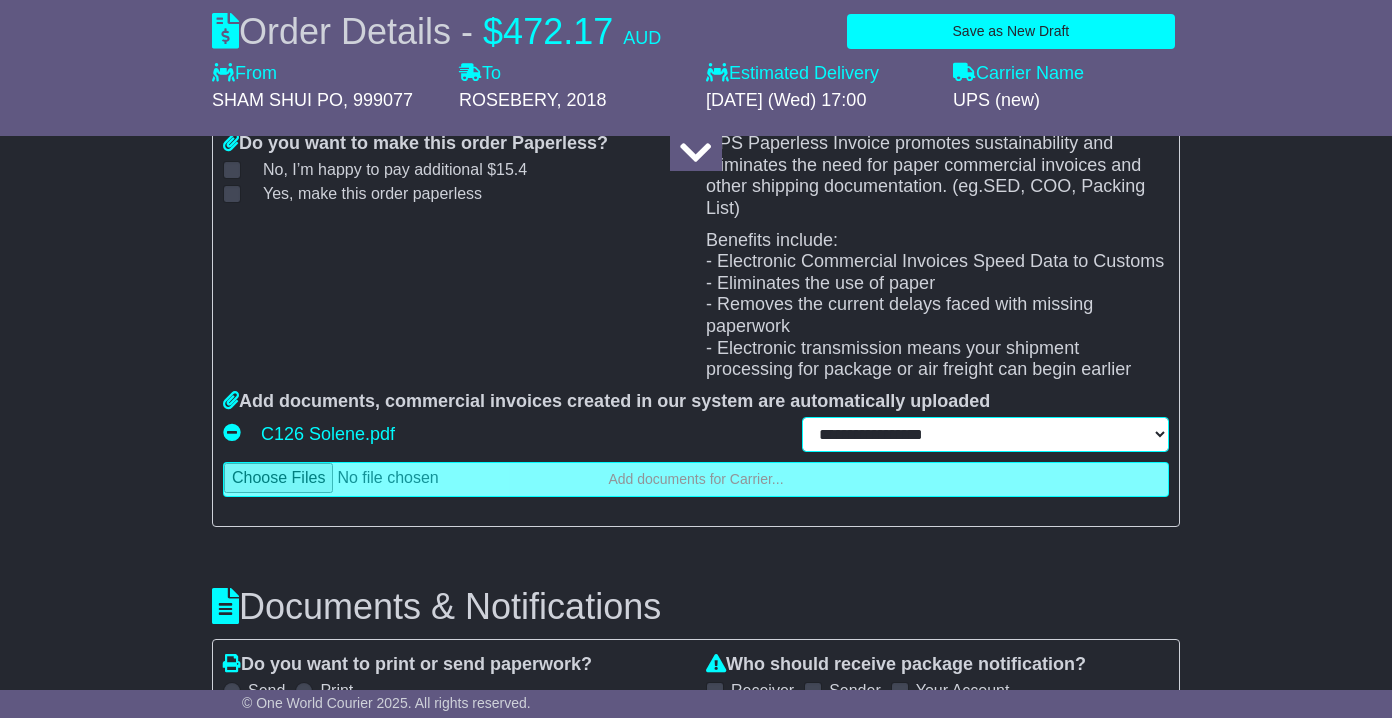 select on "**********" 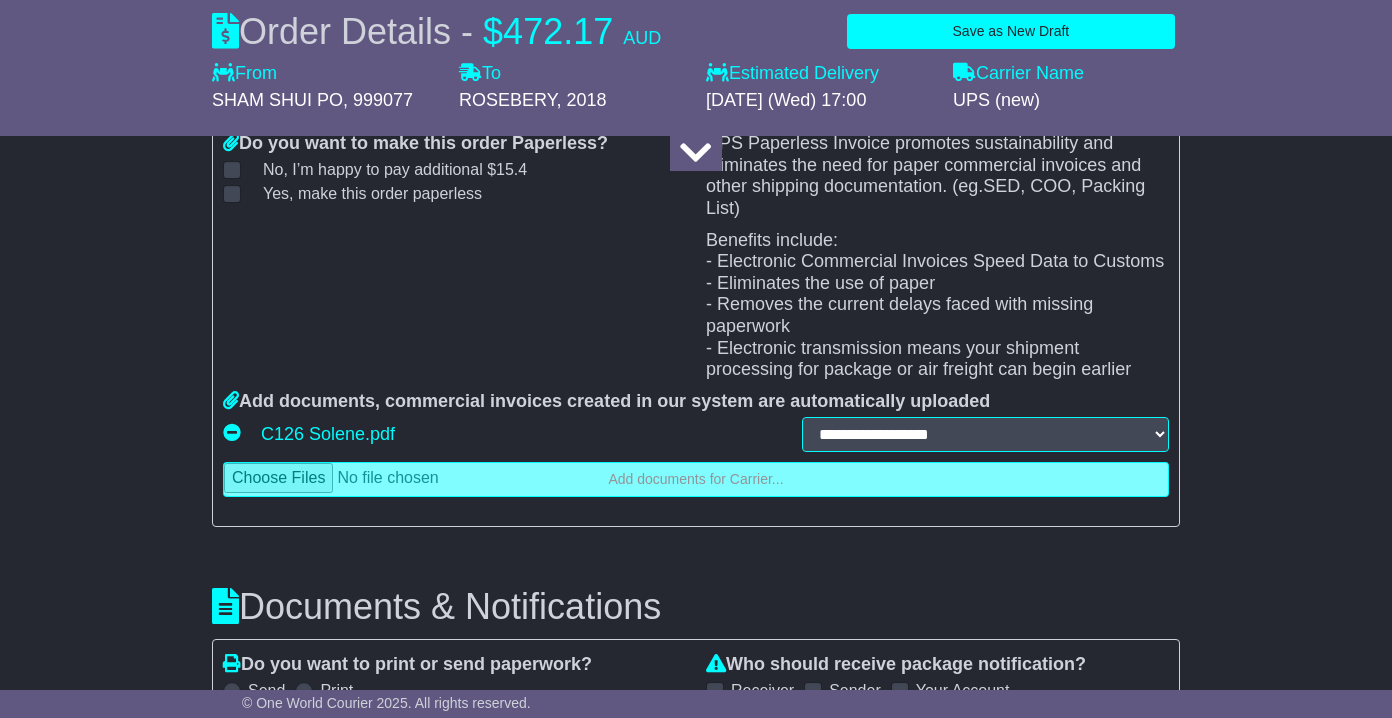 click on "Documents & Notifications
Do you want to print or send paperwork?
Send
Print
Who should receive package notification?
Receiver
Sender
Your Account" at bounding box center (696, 635) 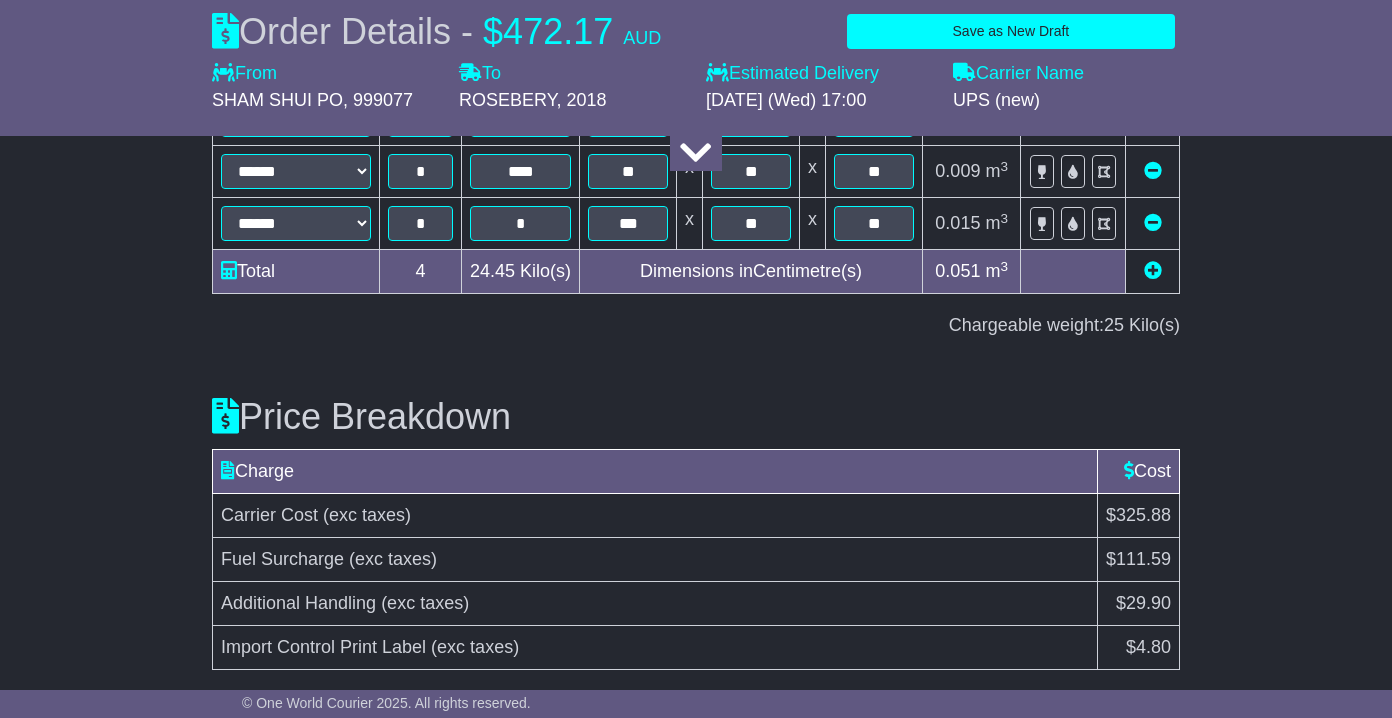scroll, scrollTop: 3353, scrollLeft: 0, axis: vertical 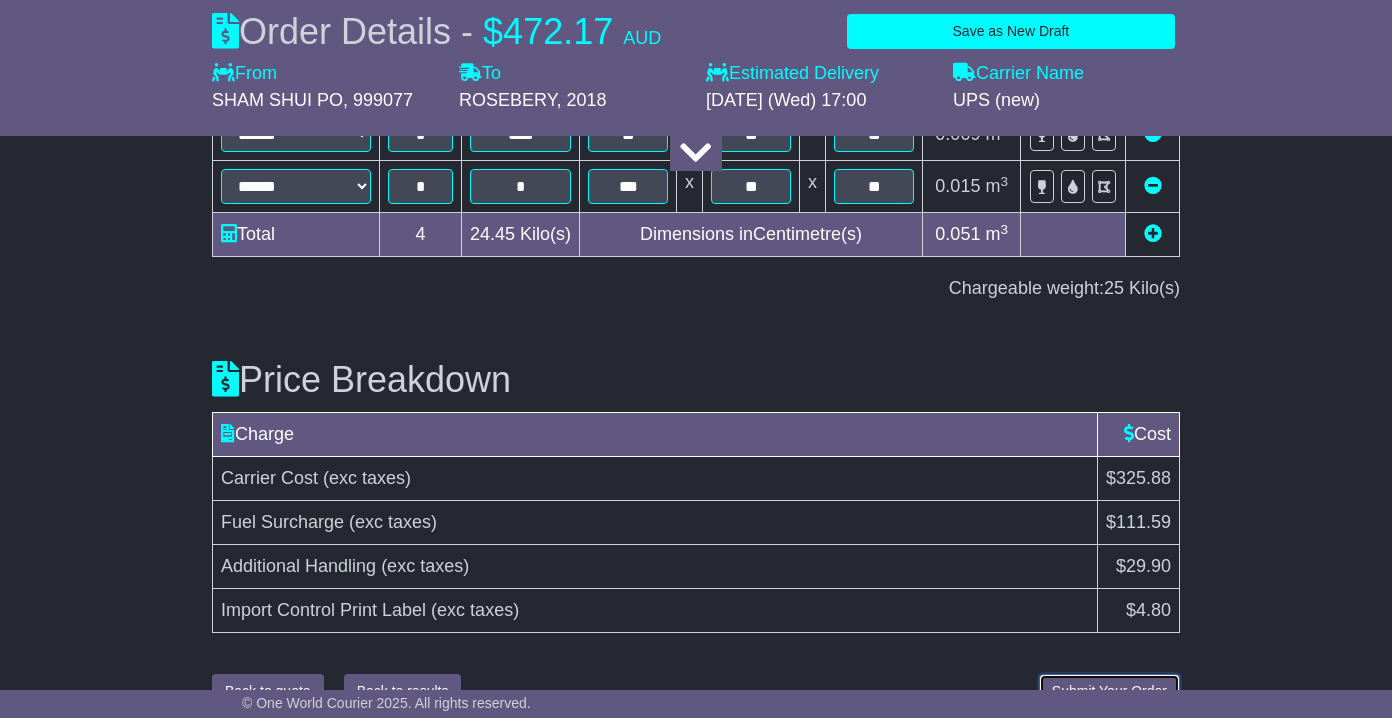 click on "Submit Your Order" at bounding box center (1109, 691) 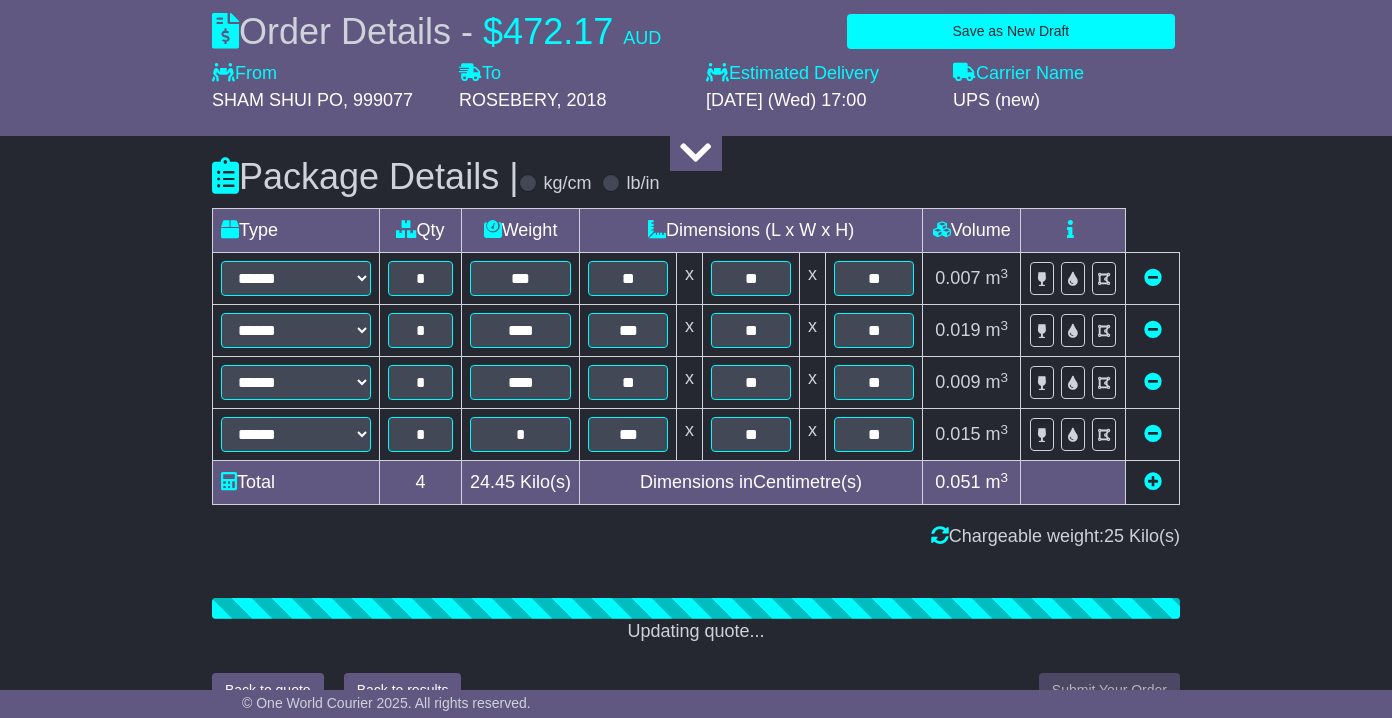 scroll, scrollTop: 3353, scrollLeft: 0, axis: vertical 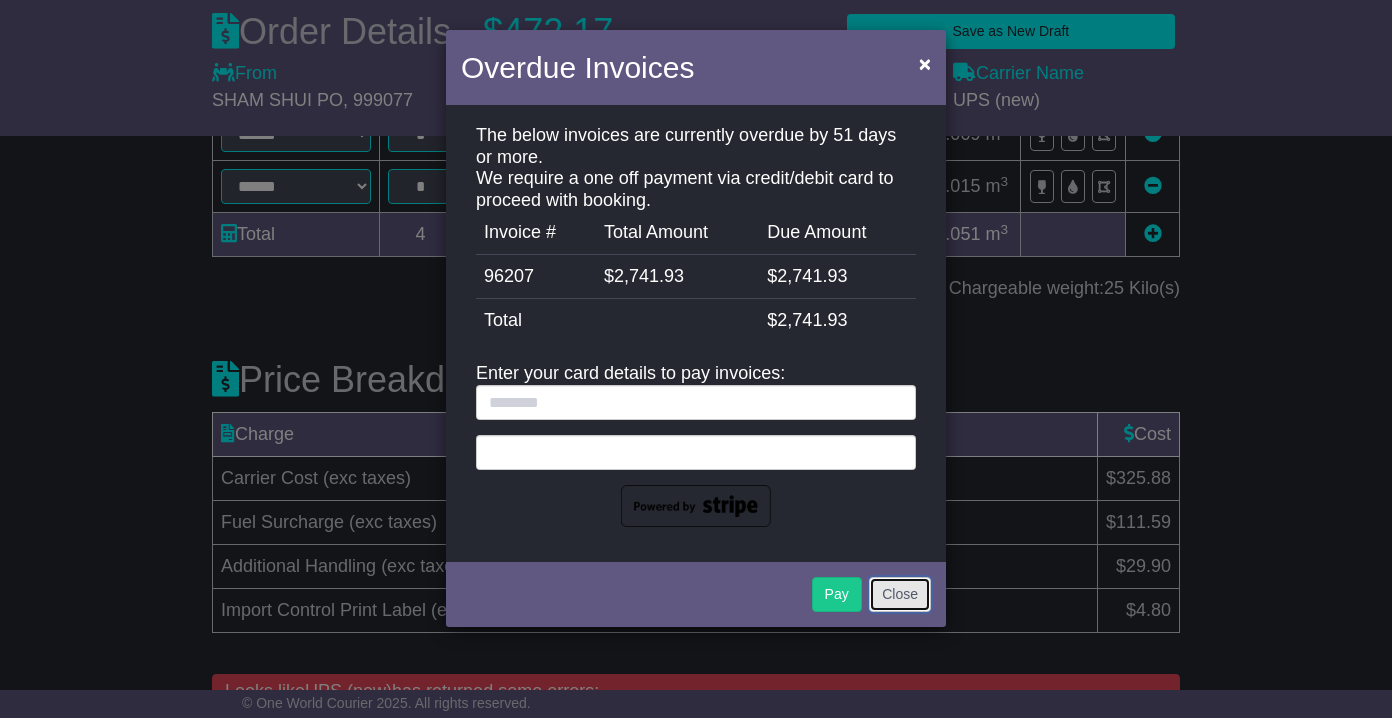 click on "Close" at bounding box center (900, 594) 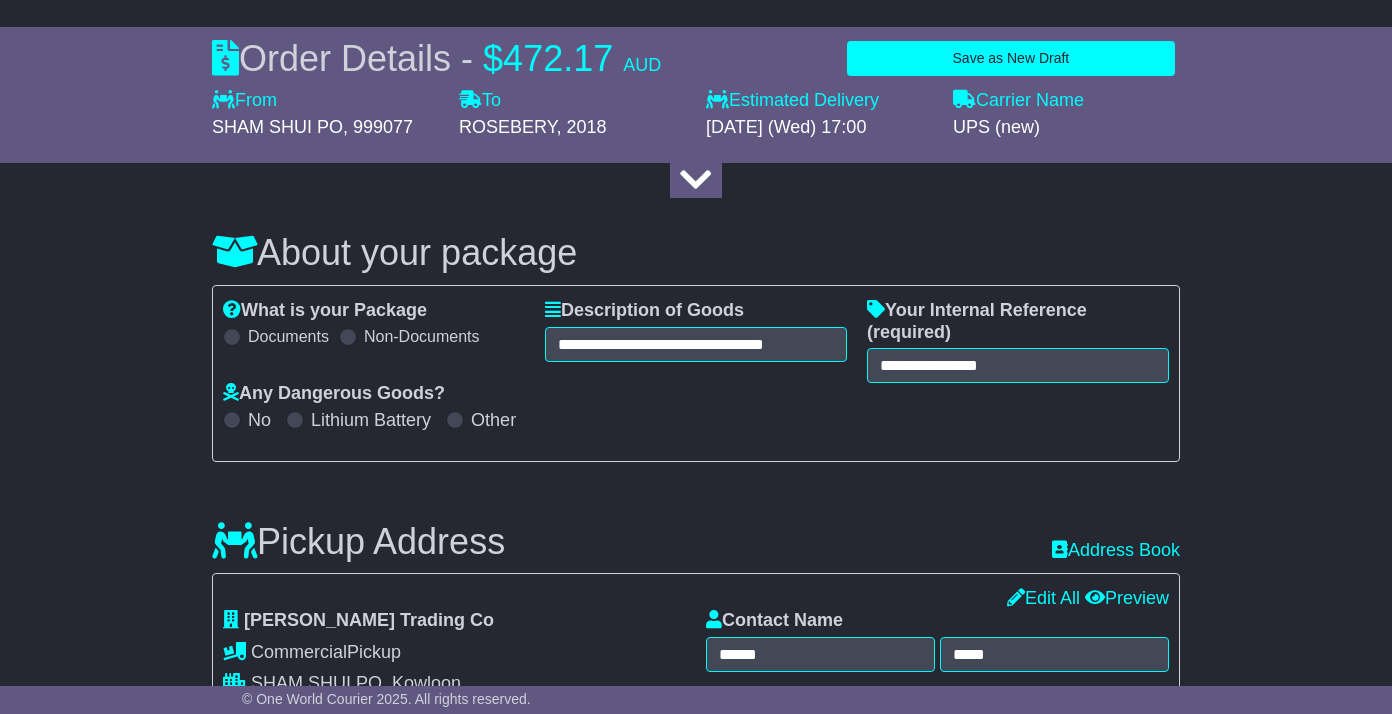 scroll, scrollTop: 0, scrollLeft: 0, axis: both 